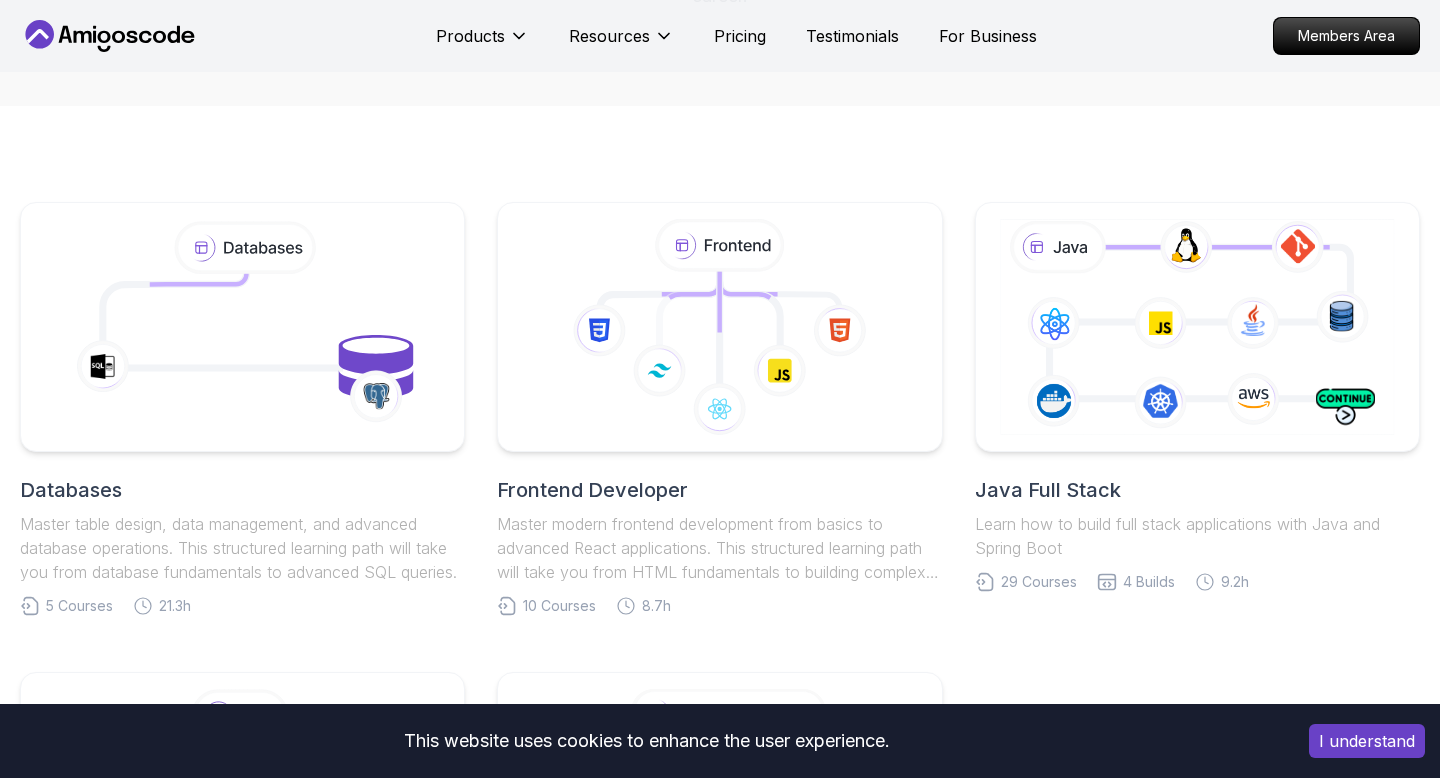 scroll, scrollTop: 316, scrollLeft: 0, axis: vertical 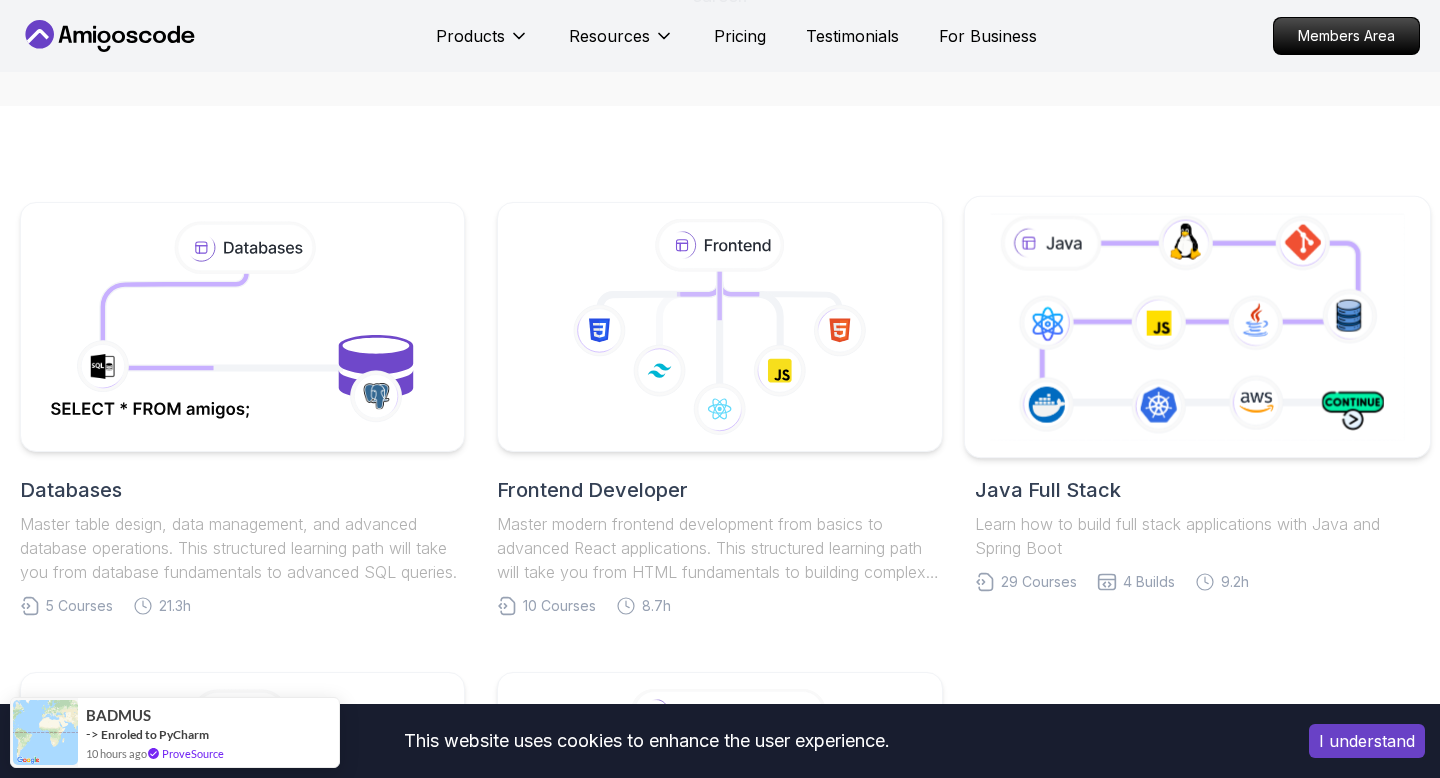 click 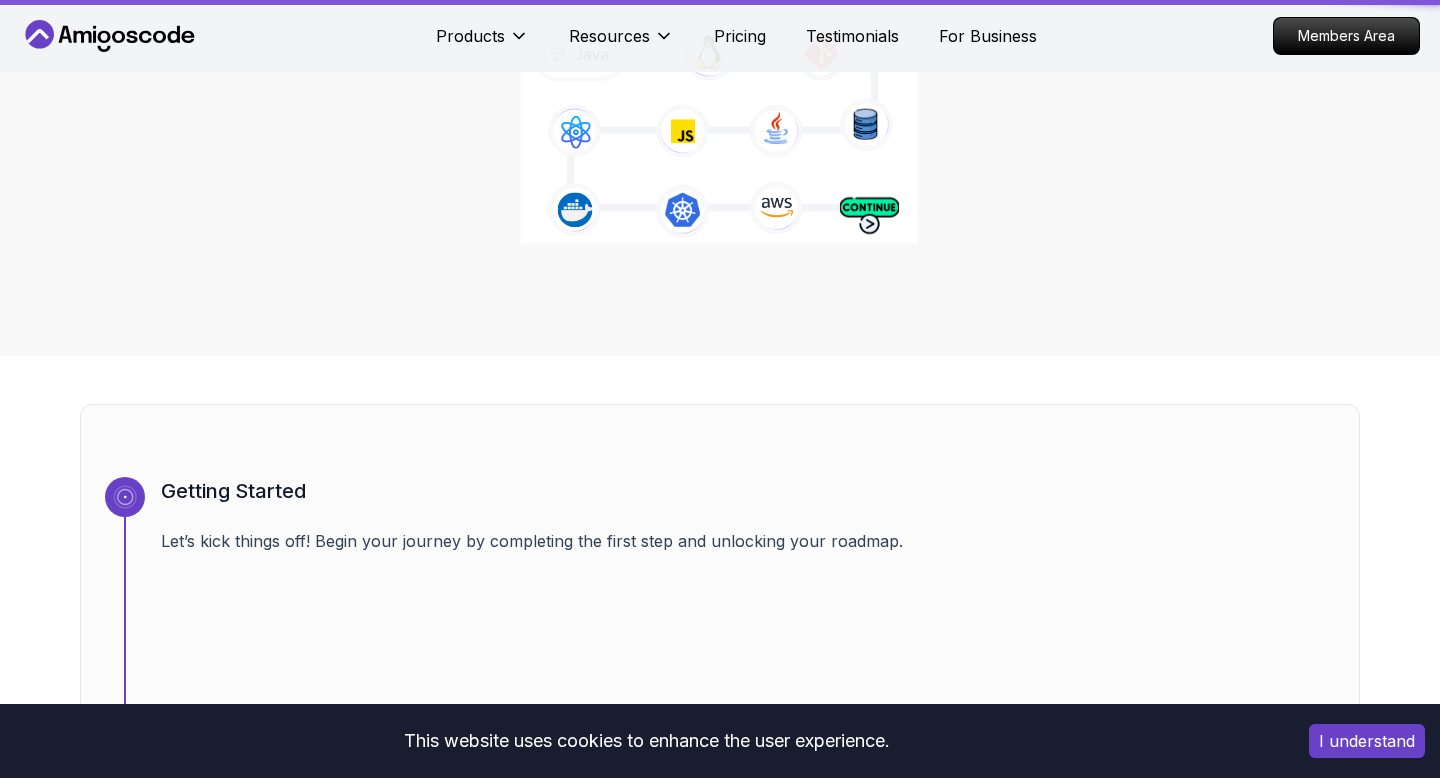 scroll, scrollTop: 0, scrollLeft: 0, axis: both 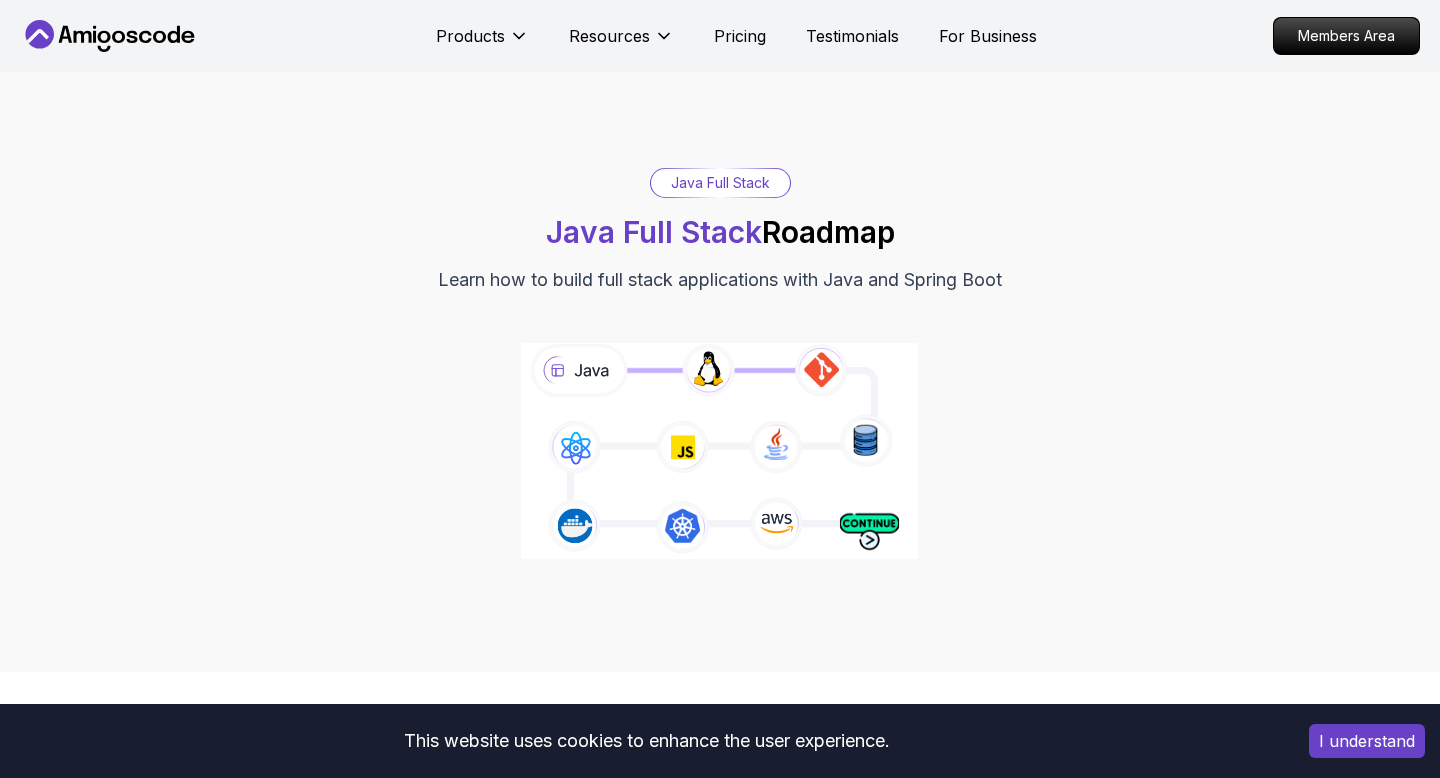 click 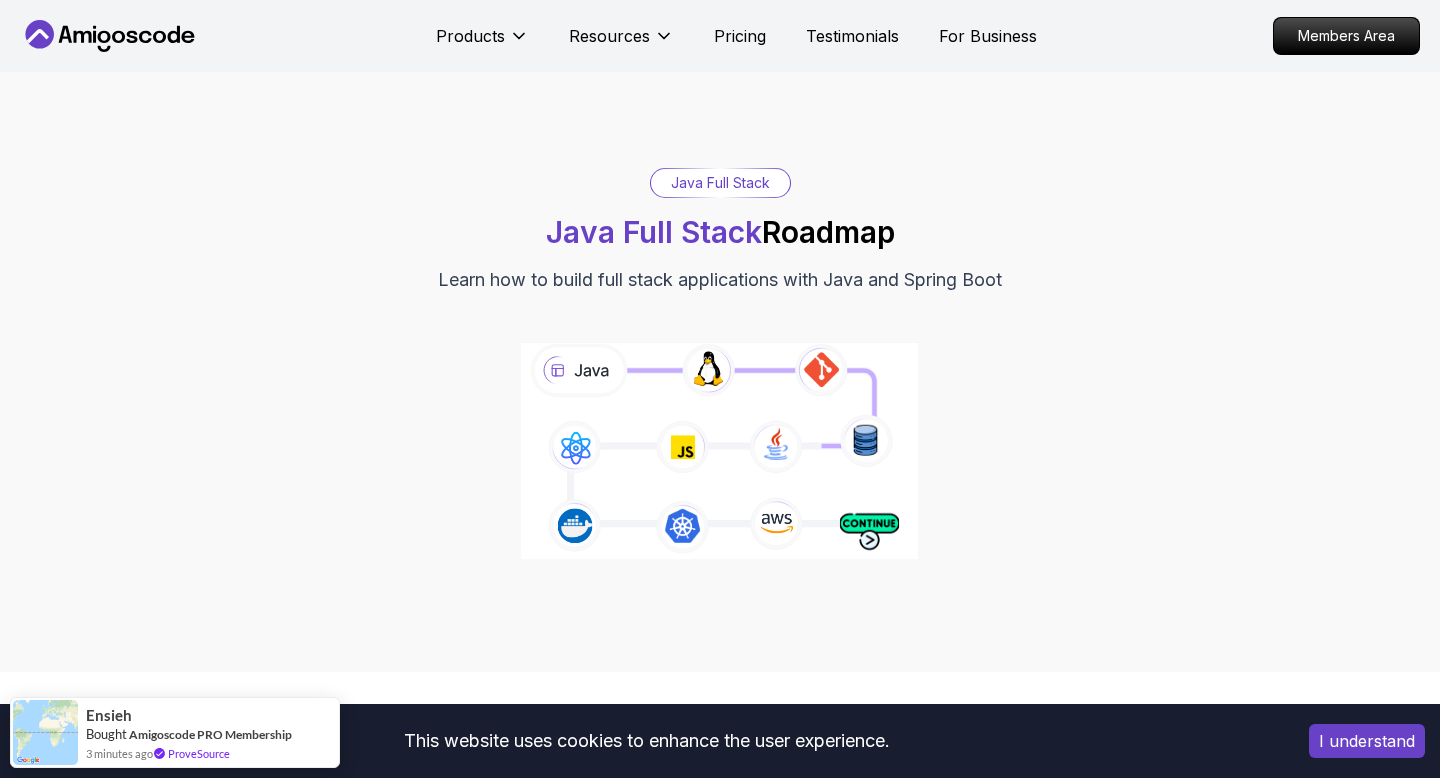 click 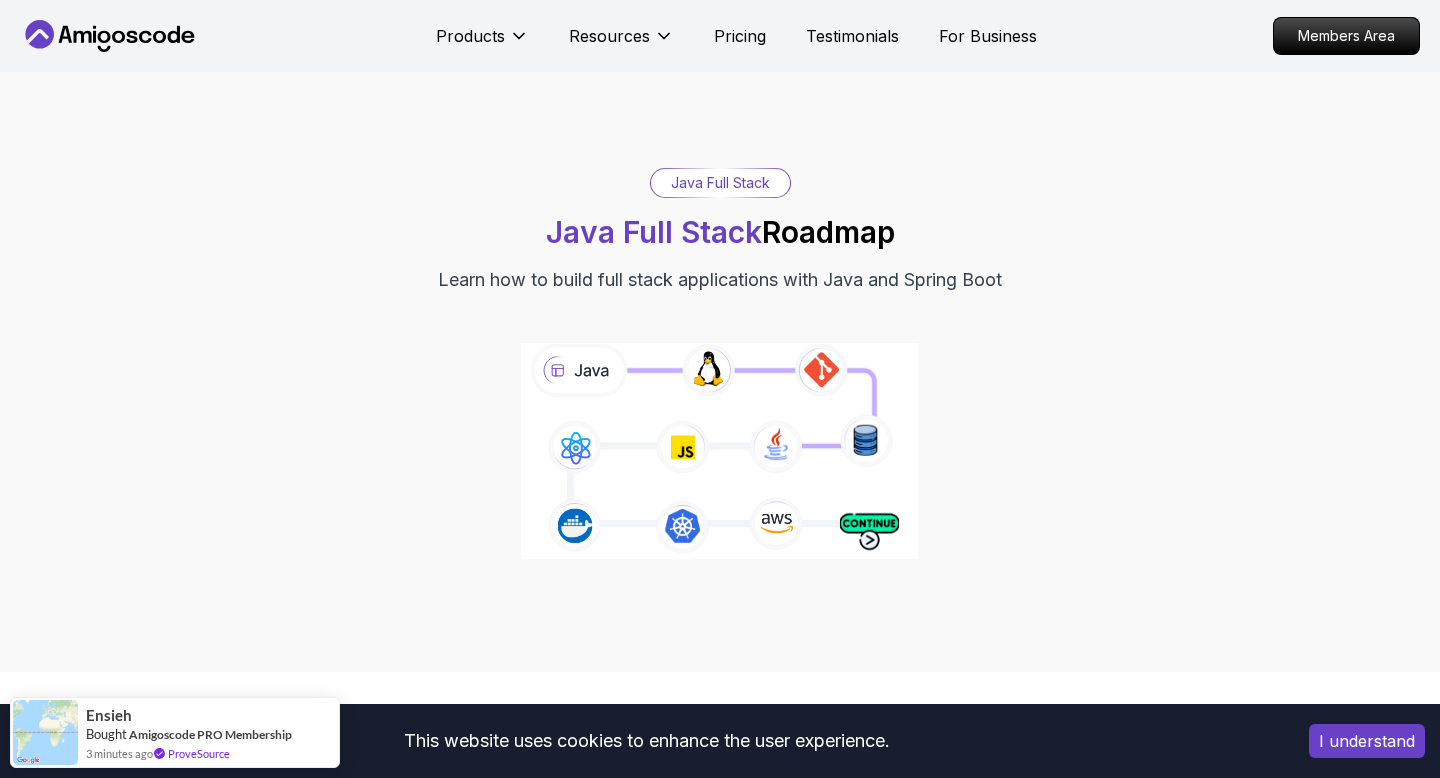 click 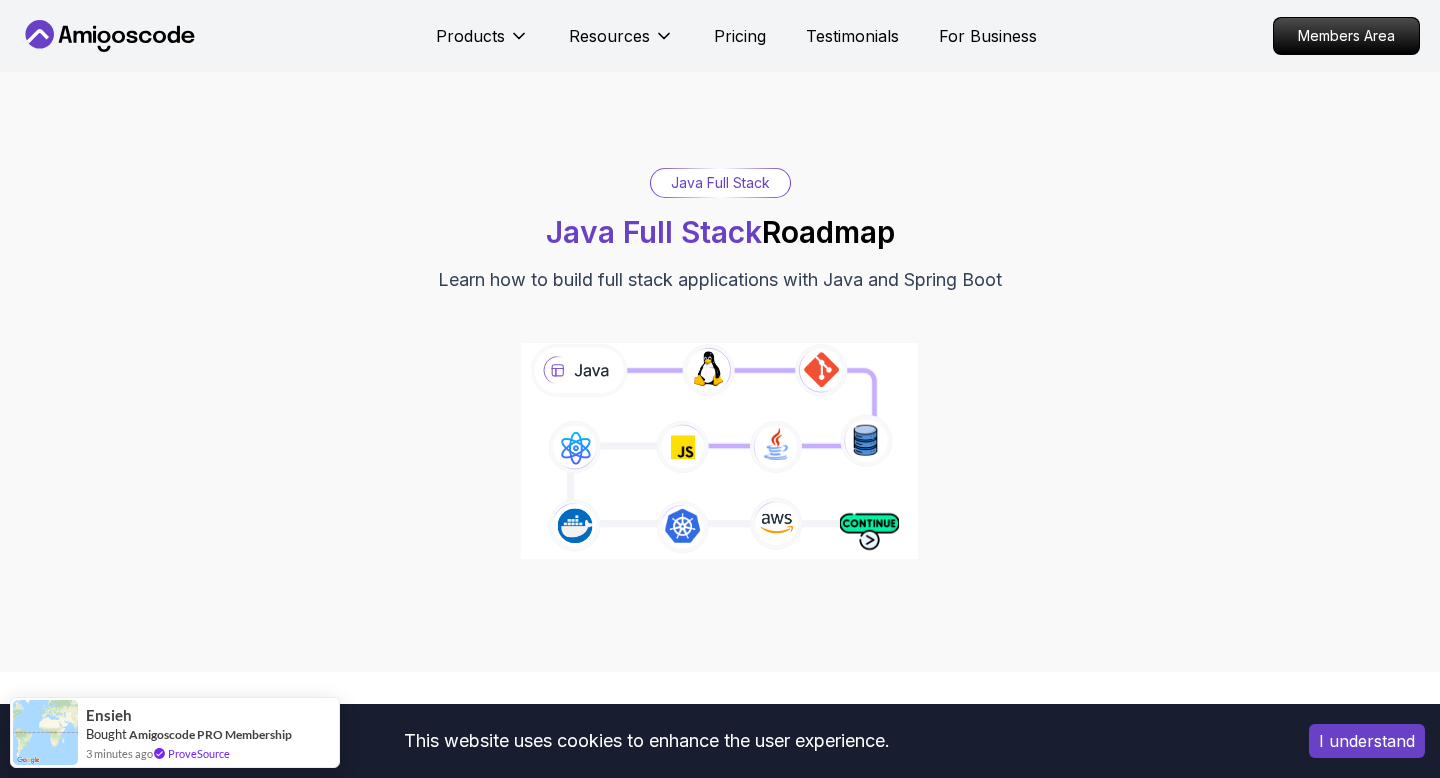 click 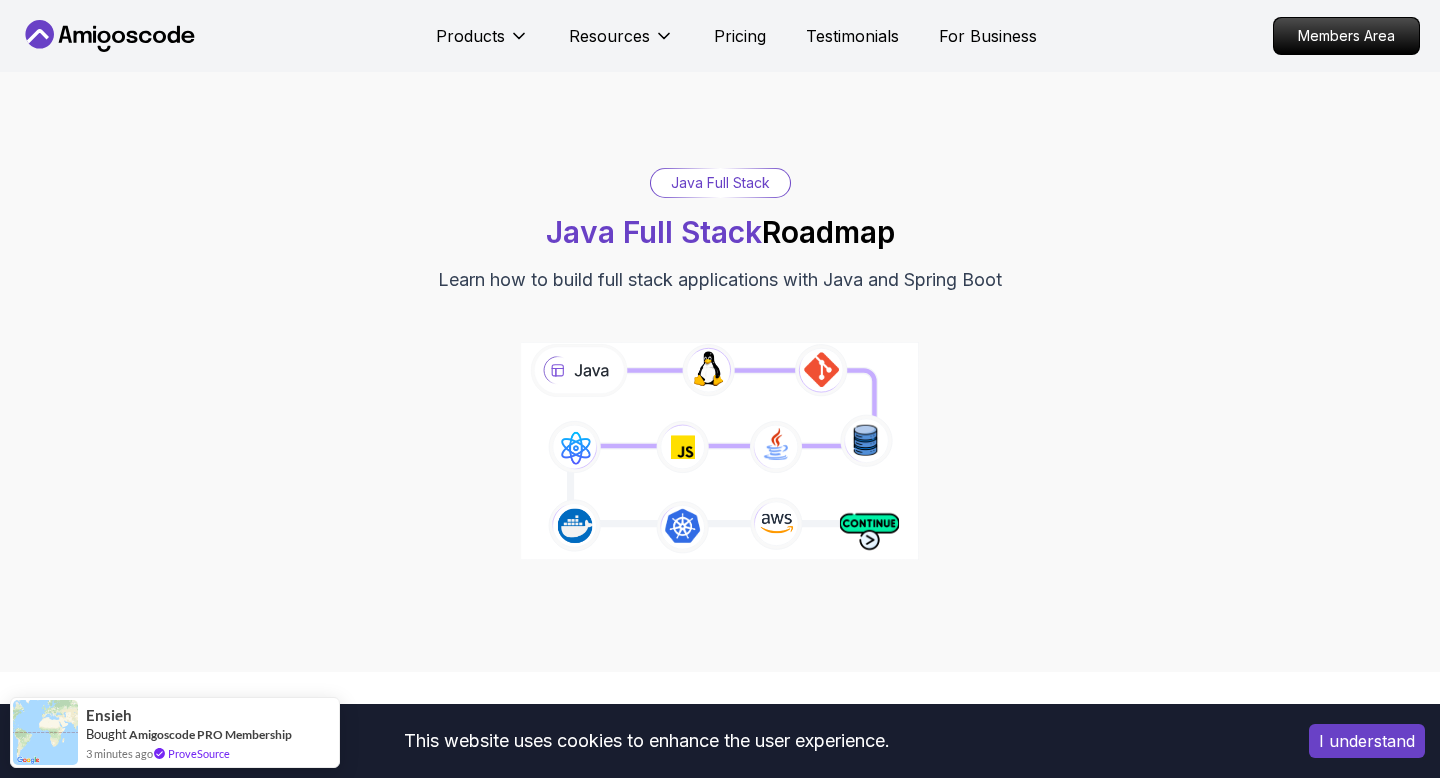 click 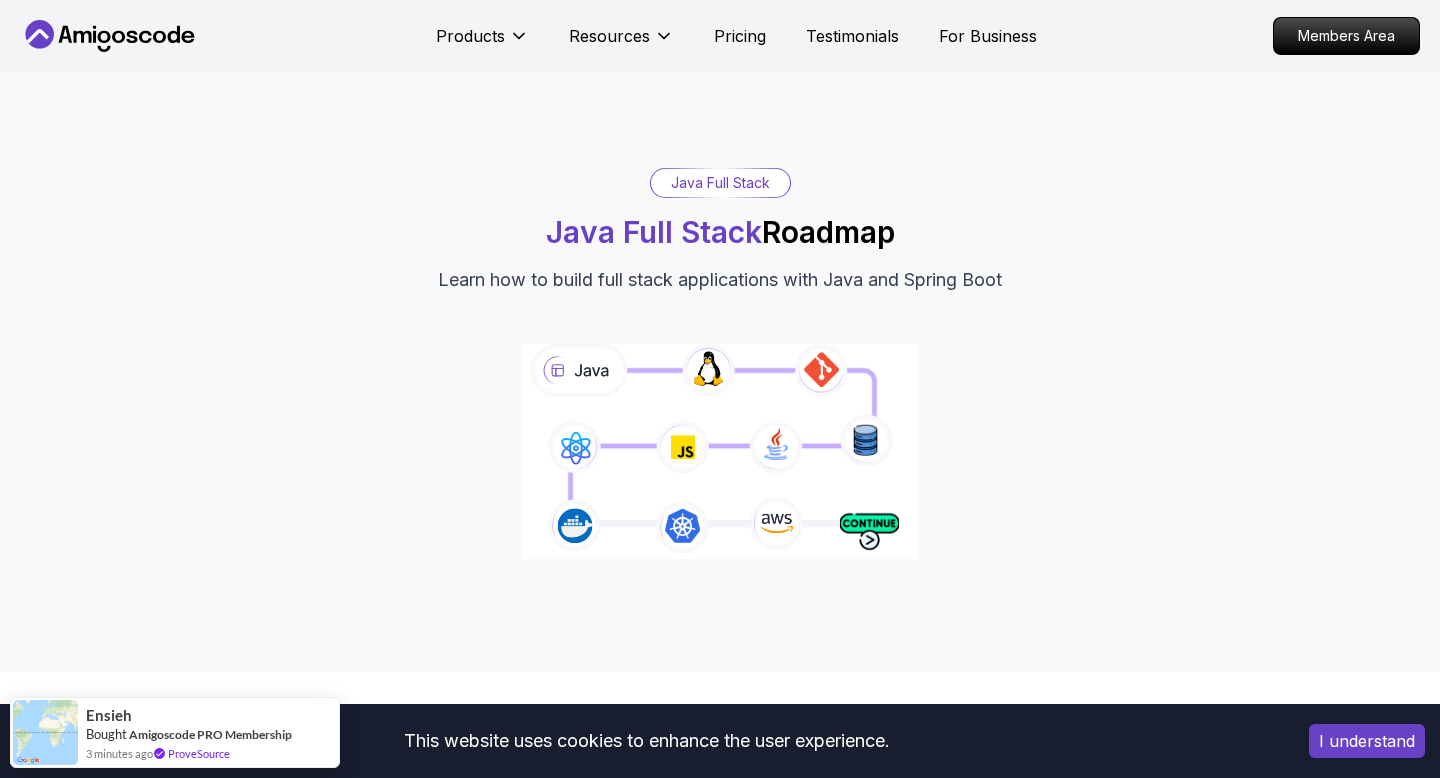click 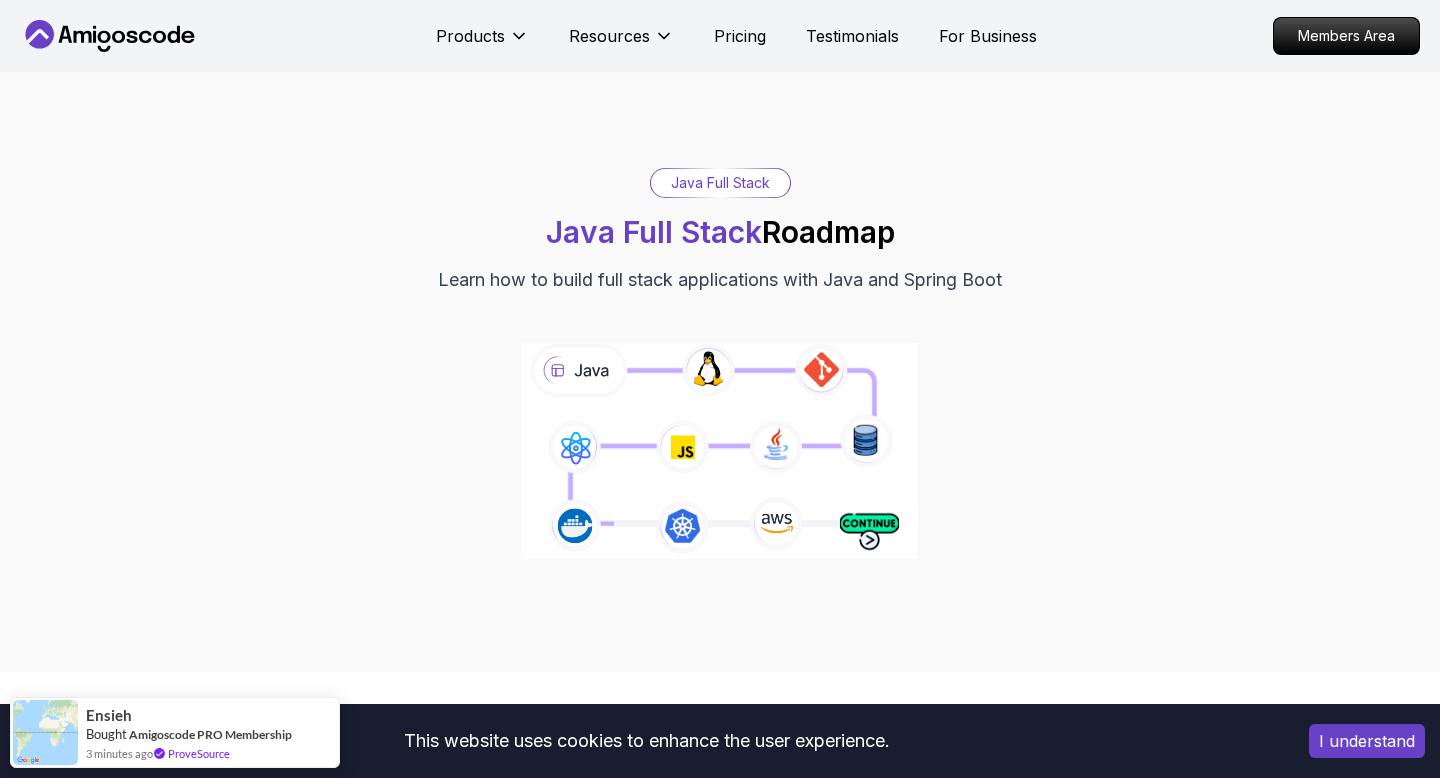 click 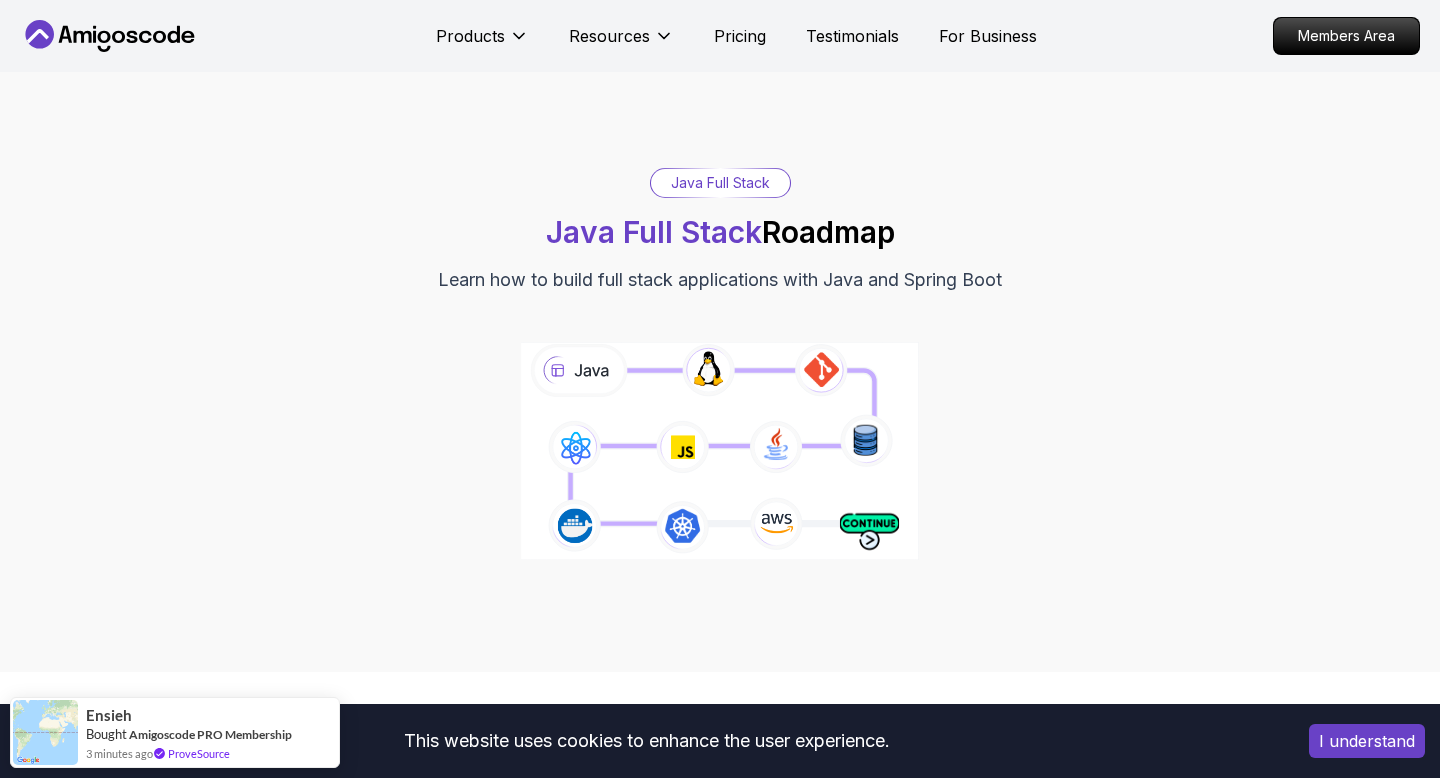 click 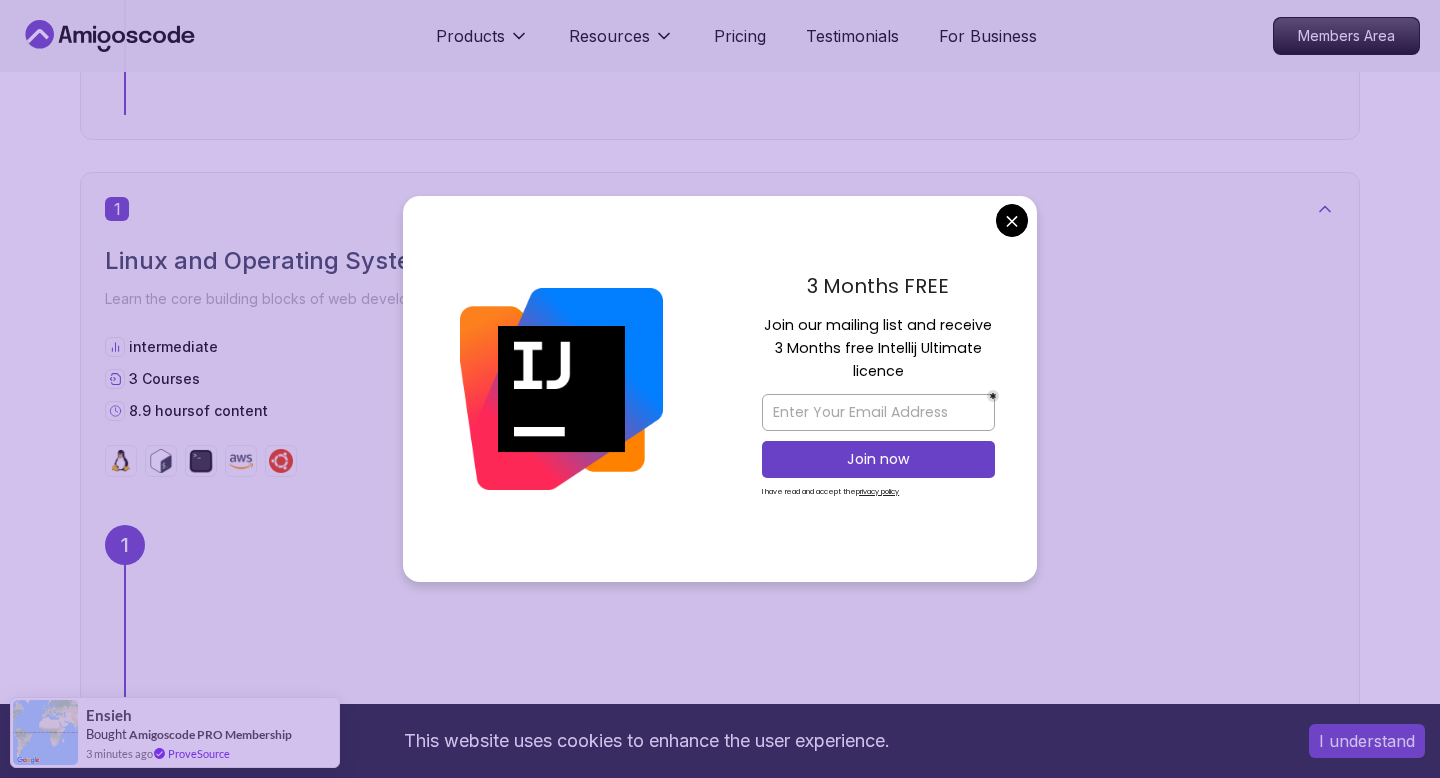 scroll, scrollTop: 908, scrollLeft: 0, axis: vertical 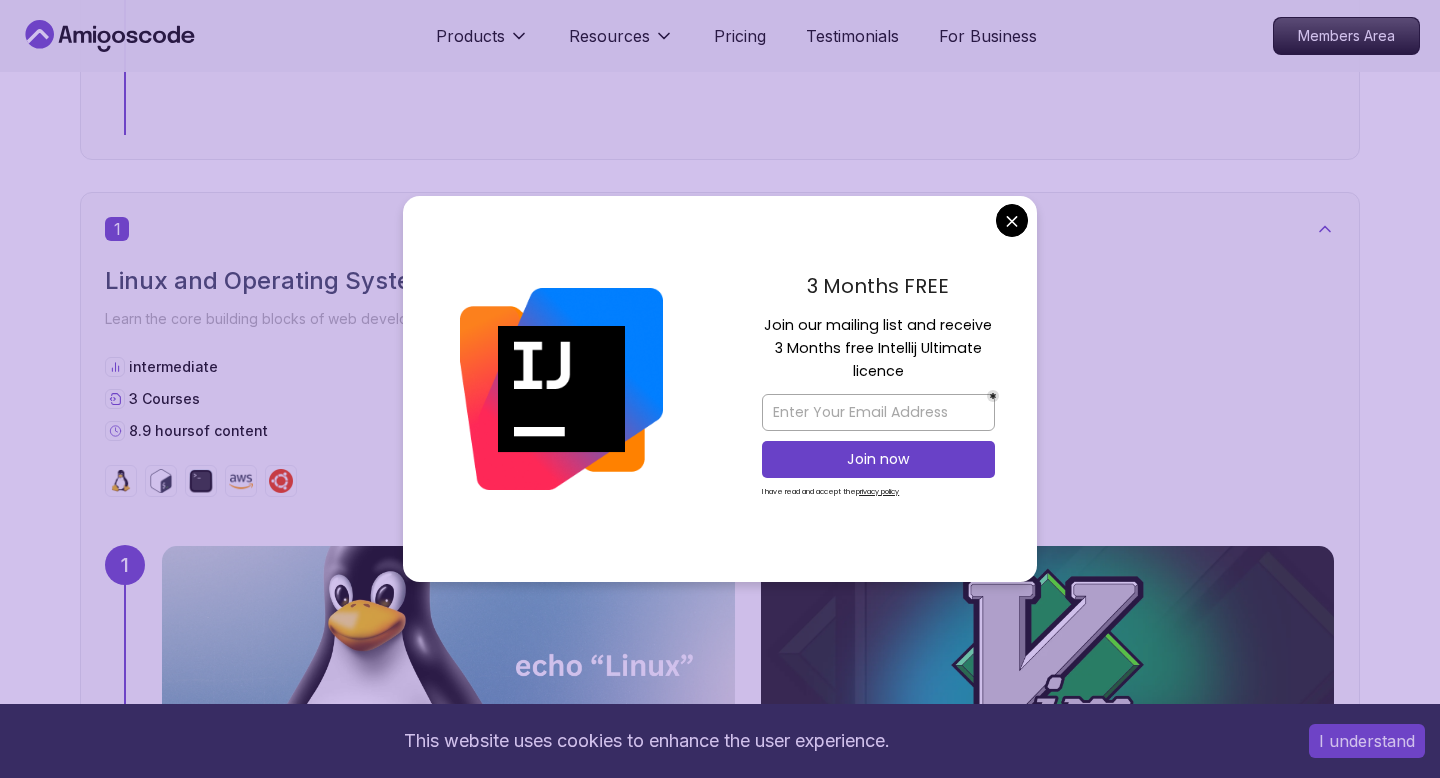click on "This website uses cookies to enhance the user experience. I understand Products Resources Pricing Testimonials For Business Members Area Products Resources Pricing Testimonials For Business Members Area Java Full Stack Java Full Stack  Roadmap Learn how to build full stack applications with Java and Spring Boot Getting Started Let’s kick things off! Begin your journey by completing the first step and unlocking your roadmap. 1 Linux and Operating Systems Learn the core building blocks of web development intermediate 3   Courses   8.9 hours  of content 1 6.00h Linux Fundamentals Pro Learn the fundamentals of Linux and how to use the command line 39m VIM Essentials Pro Learn the basics of Linux and Bash. 2.27h Linux for Professionals Pro Master the advanced concepts and techniques of Linux with our comprehensive course designed for professionals. 2 Version Control Learn how to manage your code beginner 2   Courses   12.7 hours  of content 2 2.55h Git & GitHub Fundamentals 10.13h Git for Professionals Pro 3 1" at bounding box center [720, 7098] 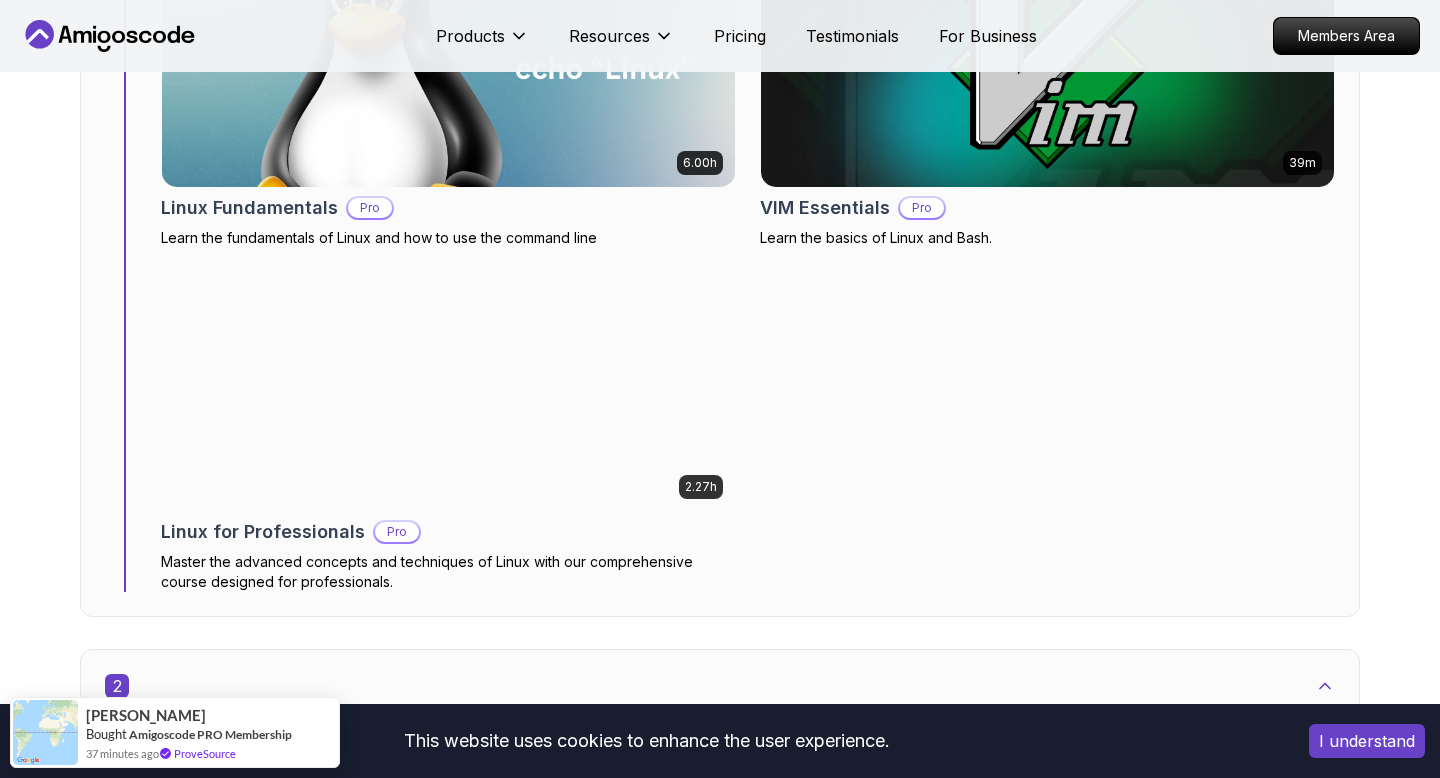 scroll, scrollTop: 1513, scrollLeft: 0, axis: vertical 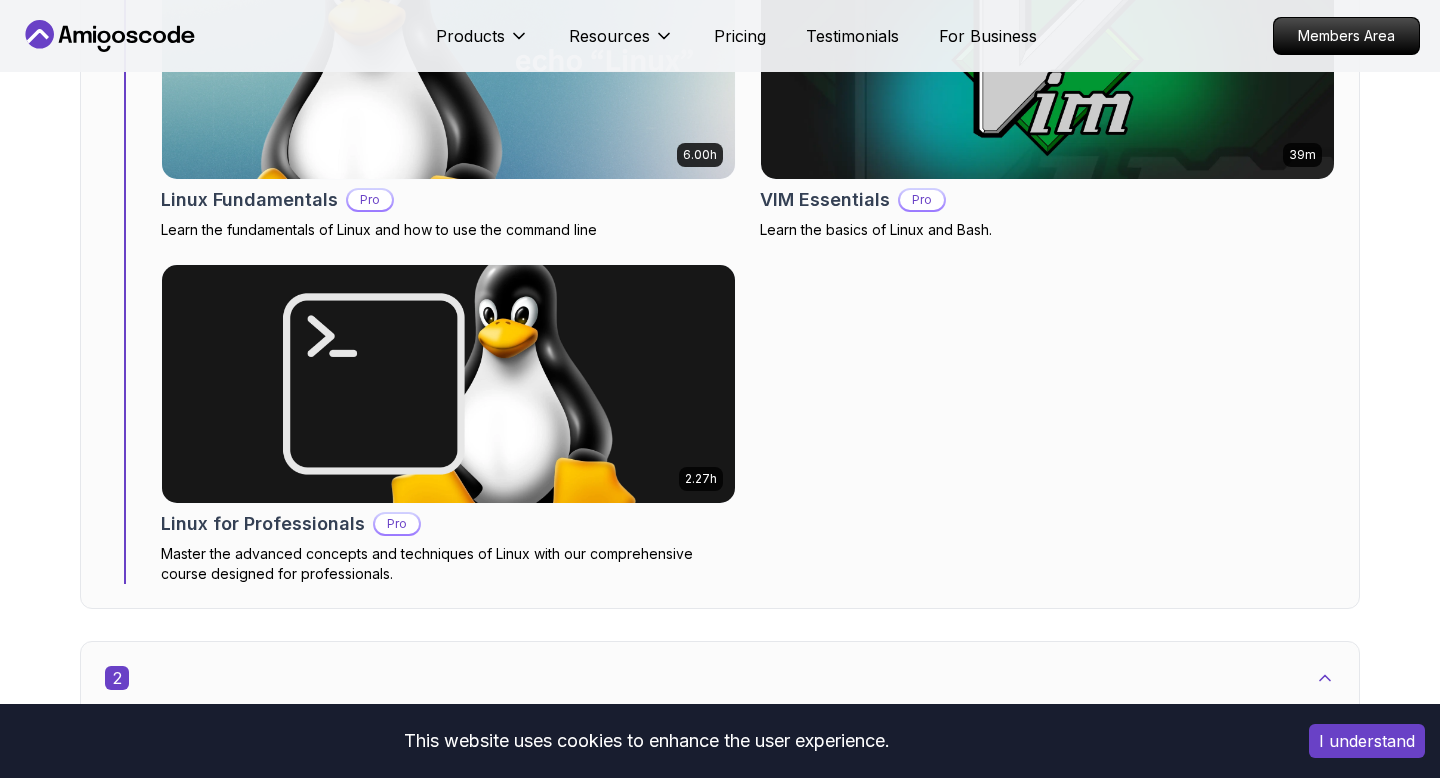 click on "I understand" at bounding box center [1367, 741] 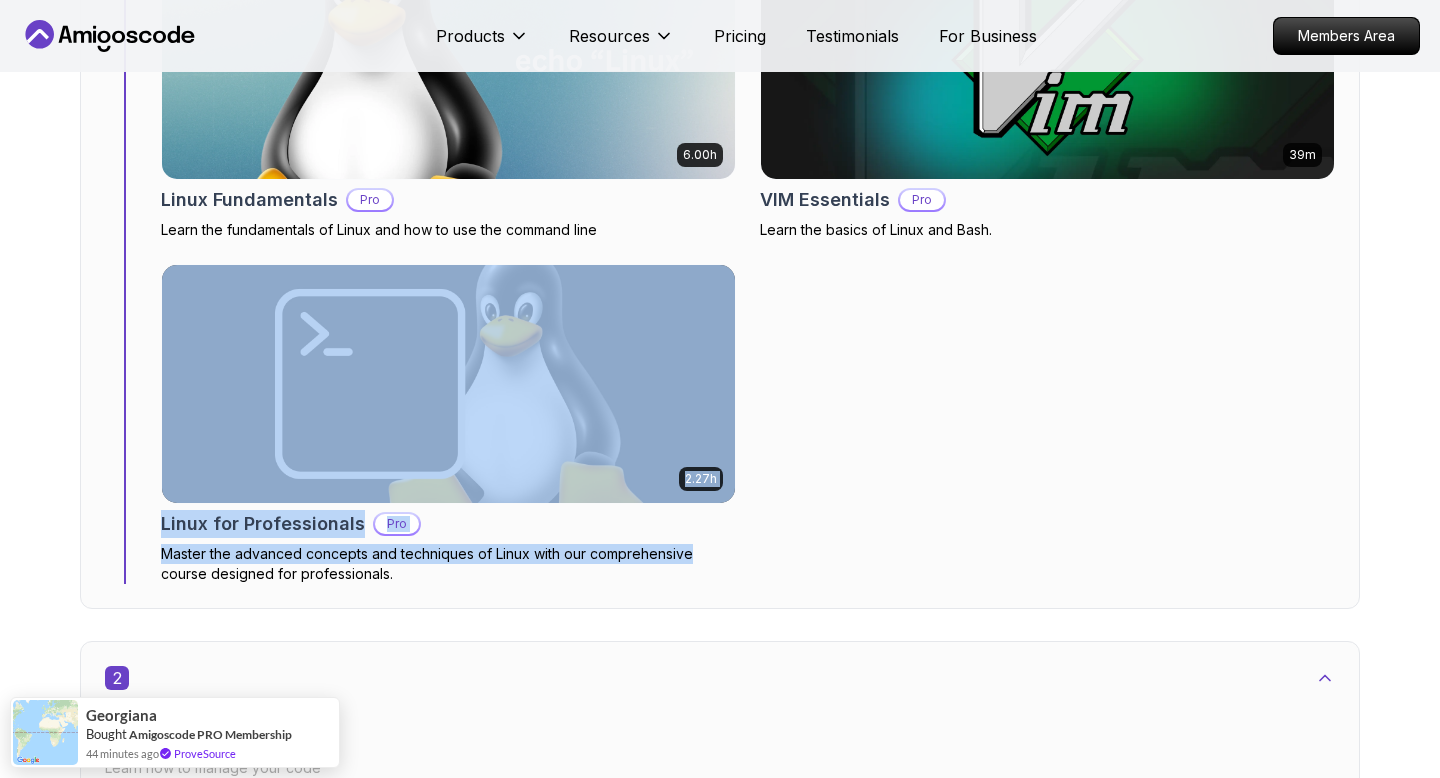 drag, startPoint x: 832, startPoint y: 546, endPoint x: 261, endPoint y: 266, distance: 635.9568 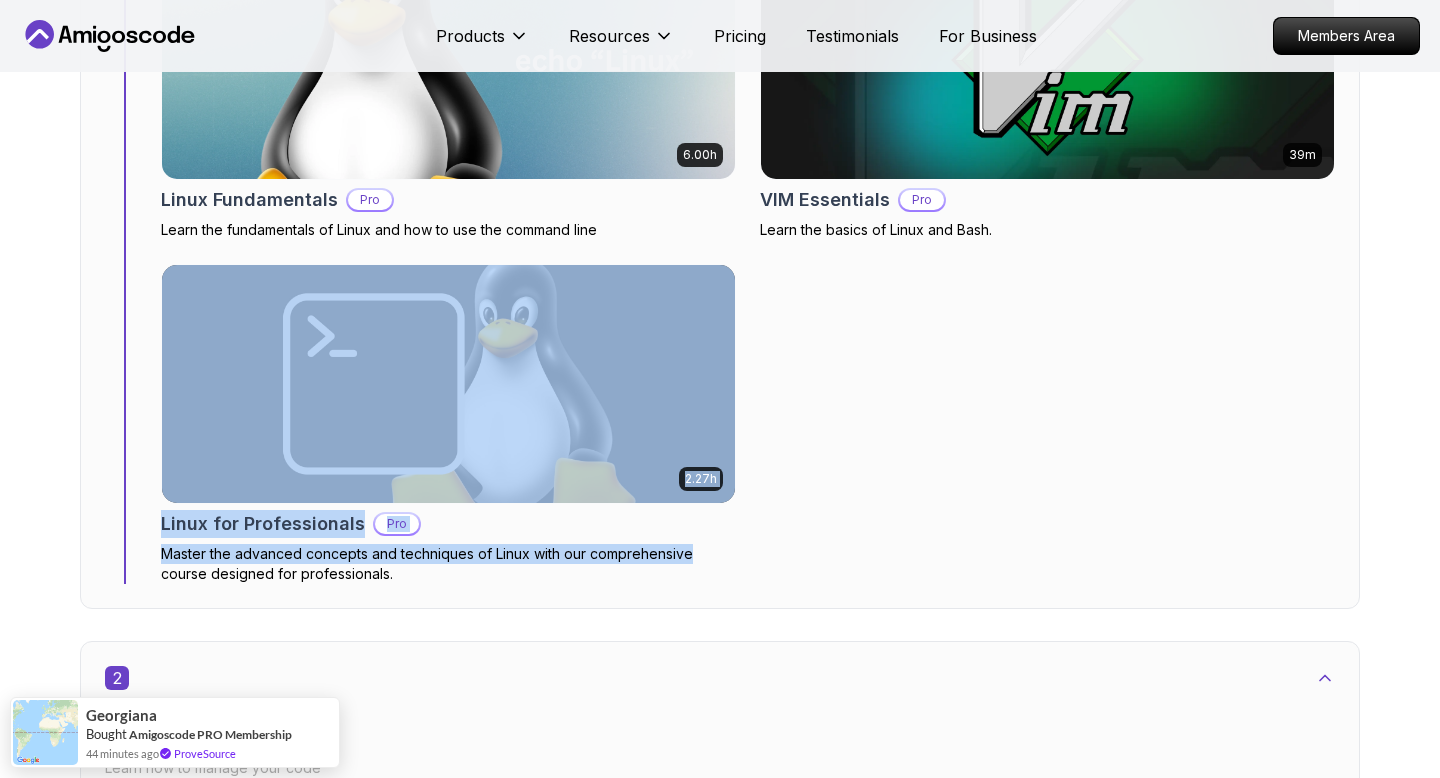 click on "6.00h Linux Fundamentals Pro Learn the fundamentals of Linux and how to use the command line 39m VIM Essentials Pro Learn the basics of Linux and Bash. 2.27h Linux for Professionals Pro Master the advanced concepts and techniques of Linux with our comprehensive course designed for professionals." at bounding box center (748, 262) 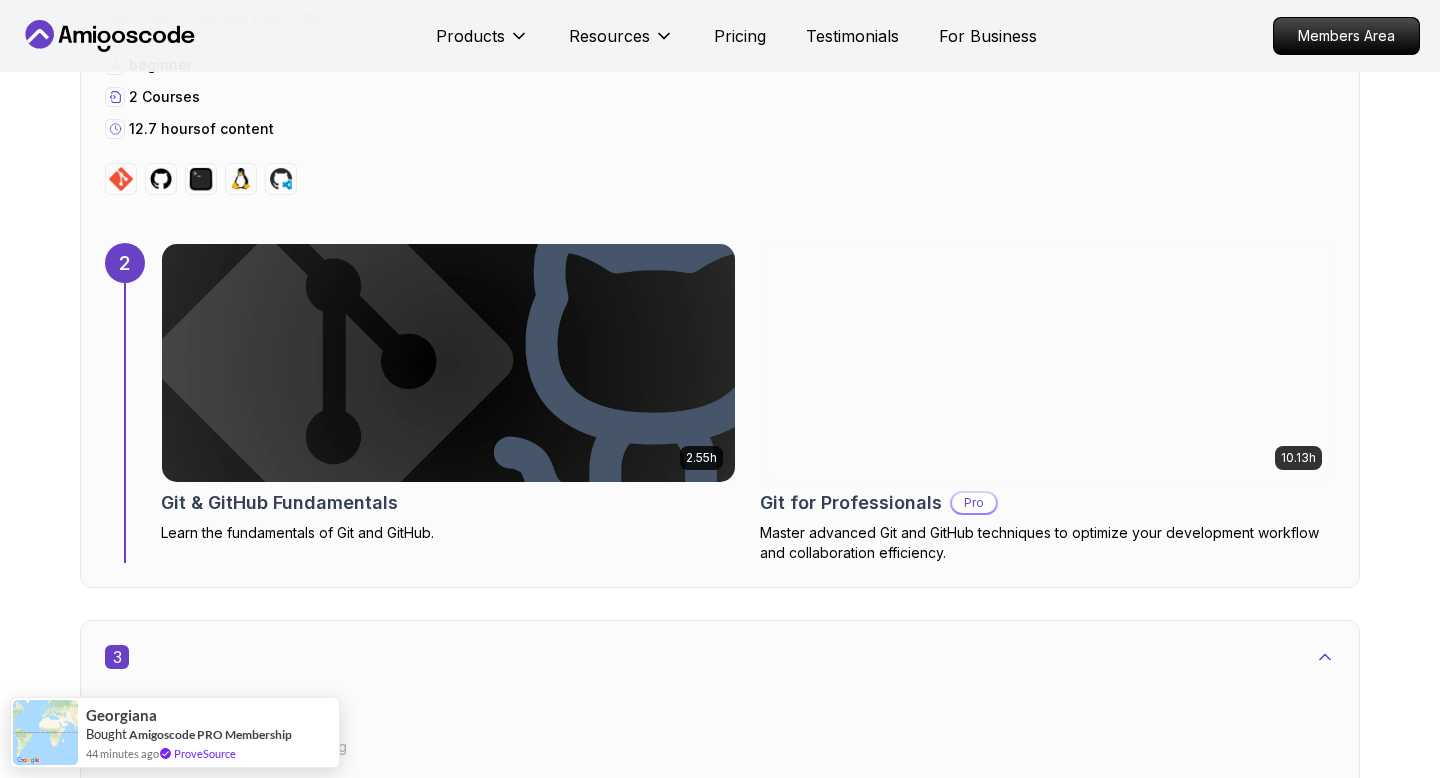 scroll, scrollTop: 2260, scrollLeft: 0, axis: vertical 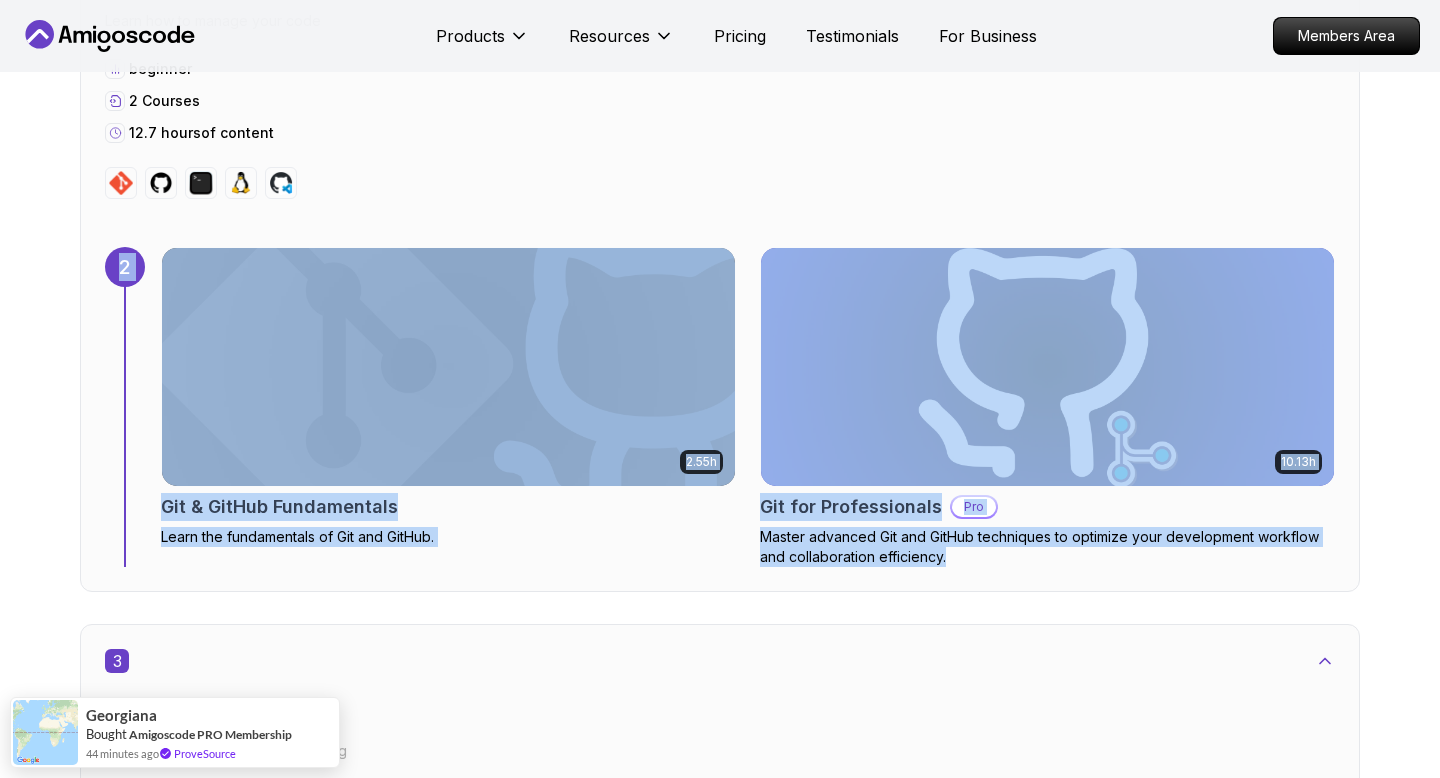 drag, startPoint x: 96, startPoint y: 224, endPoint x: 1171, endPoint y: 580, distance: 1132.4138 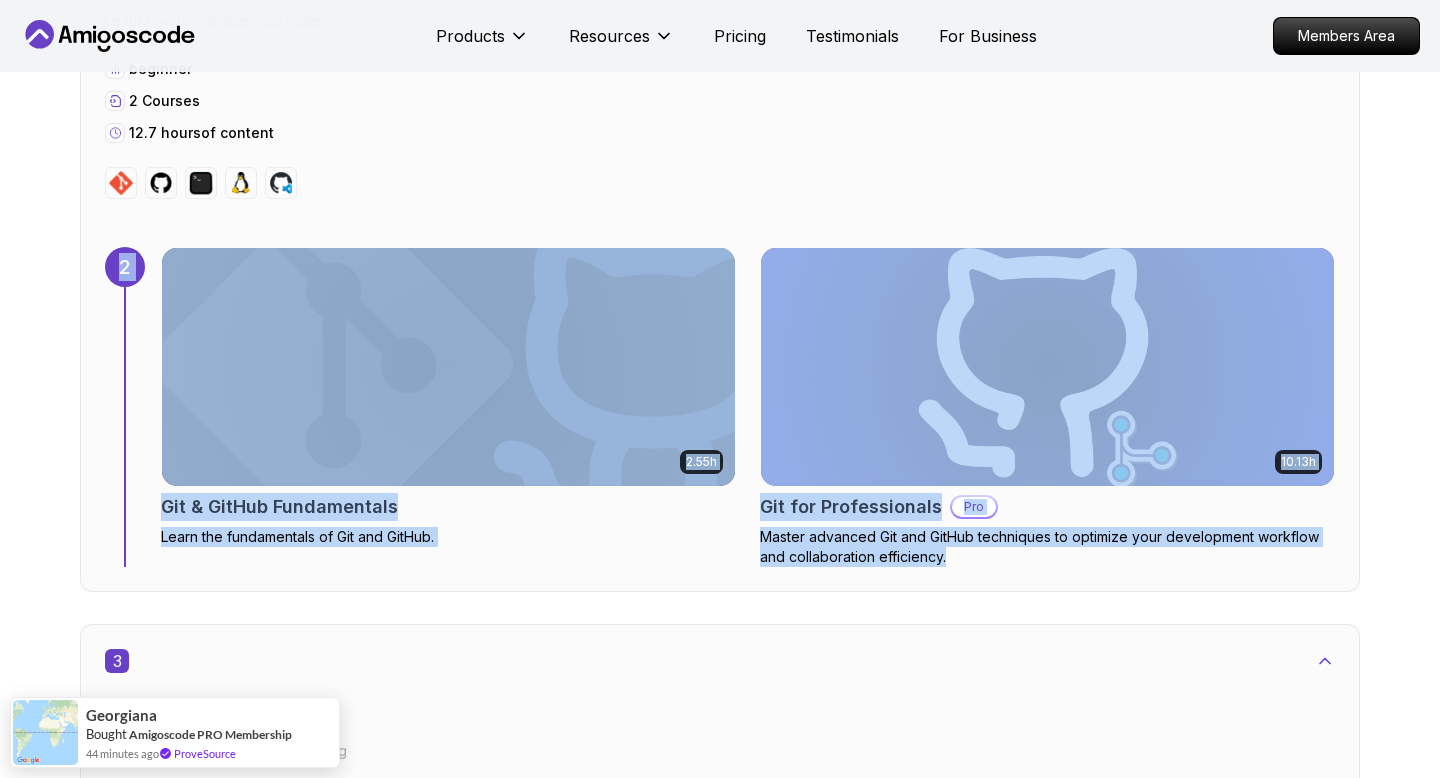 click on "Getting Started Let’s kick things off! Begin your journey by completing the first step and unlocking your roadmap. 1 Linux and Operating Systems Learn the core building blocks of web development intermediate 3   Courses   8.9 hours  of content 1 6.00h Linux Fundamentals Pro Learn the fundamentals of Linux and how to use the command line 39m VIM Essentials Pro Learn the basics of Linux and Bash. 2.27h Linux for Professionals Pro Master the advanced concepts and techniques of Linux with our comprehensive course designed for professionals. 2 Version Control Learn how to manage your code beginner 2   Courses   12.7 hours  of content 2 2.55h Git & GitHub Fundamentals Learn the fundamentals of Git and GitHub. 10.13h Git for Professionals Pro Master advanced Git and GitHub techniques to optimize your development workflow and collaboration efficiency. 3 Java Learn the core of Java programming beginner 1   Course   2.4 hours  of content 3 2.41h Java for Beginners 4 IDE Learn how to use IntelliJ IDEA beginner 1     4" at bounding box center (720, 5211) 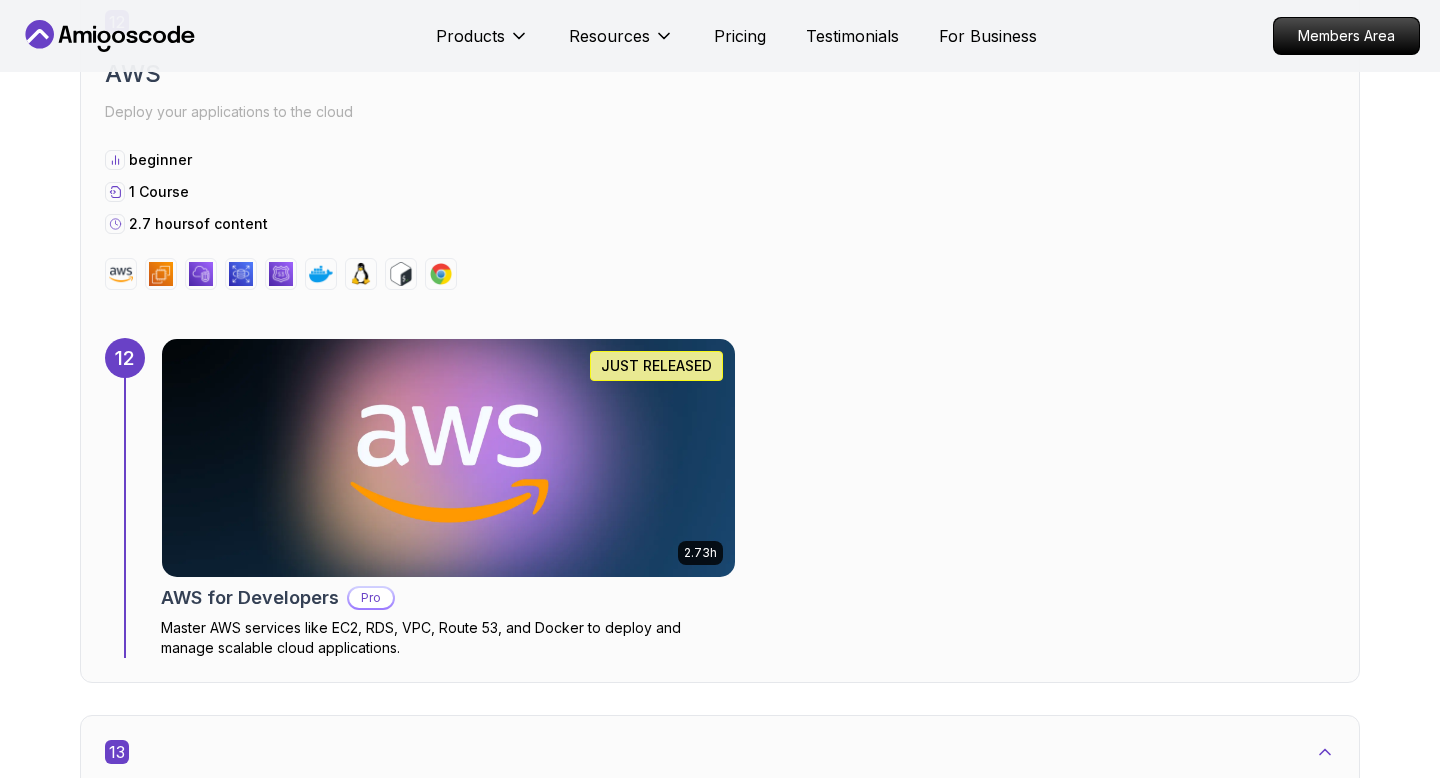scroll, scrollTop: 10675, scrollLeft: 0, axis: vertical 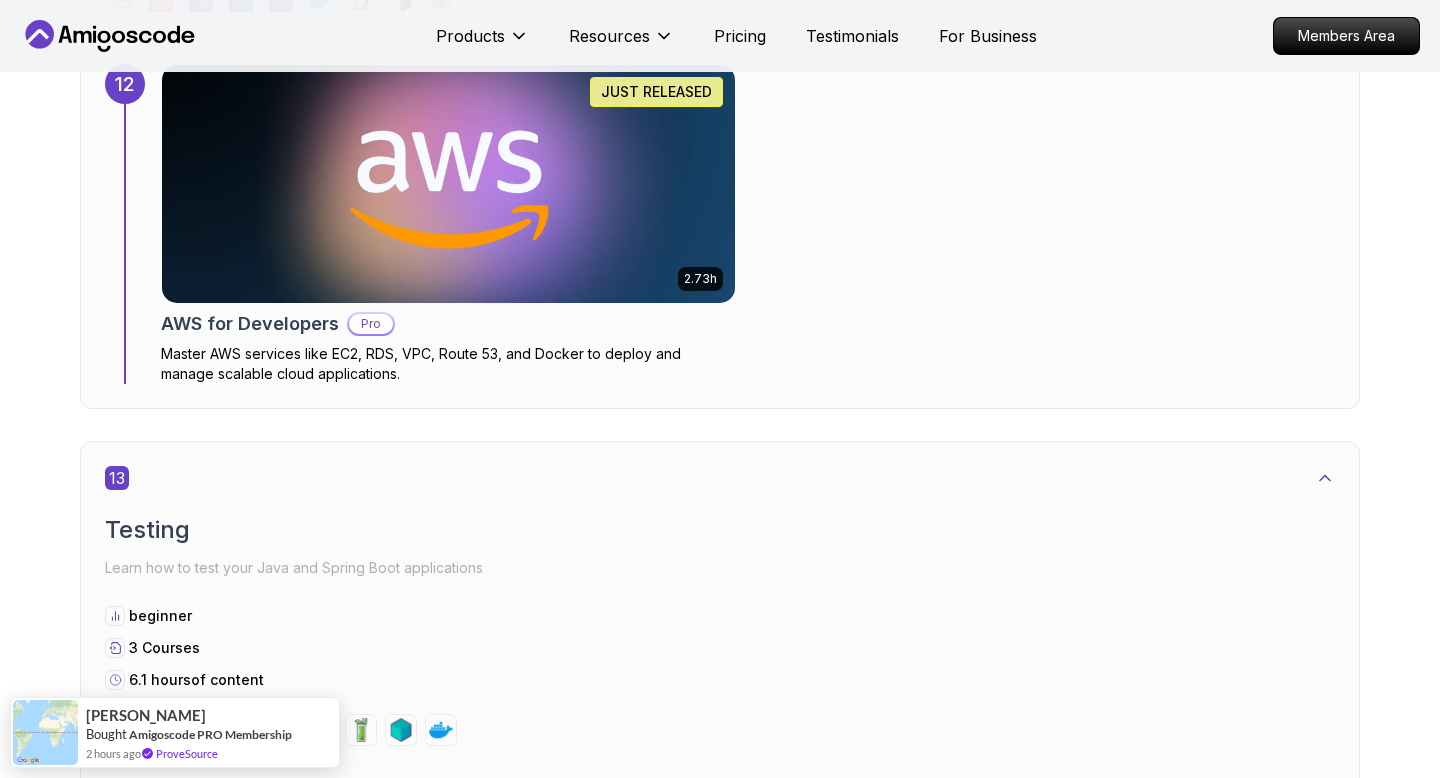 click on "2.73h JUST RELEASED AWS for Developers Pro Master AWS services like EC2, RDS, VPC, Route 53, and Docker to deploy and manage scalable cloud applications." at bounding box center (748, 224) 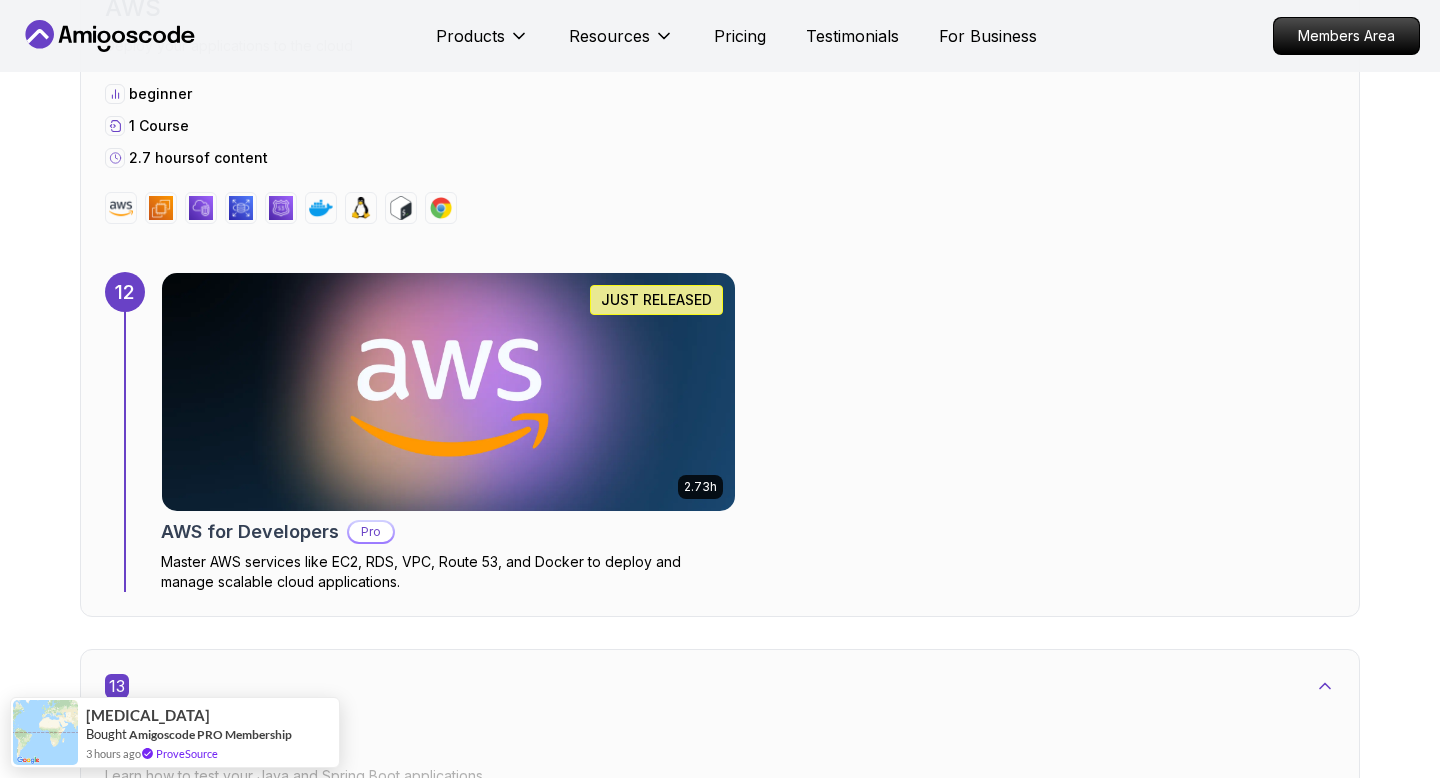 scroll, scrollTop: 10528, scrollLeft: 0, axis: vertical 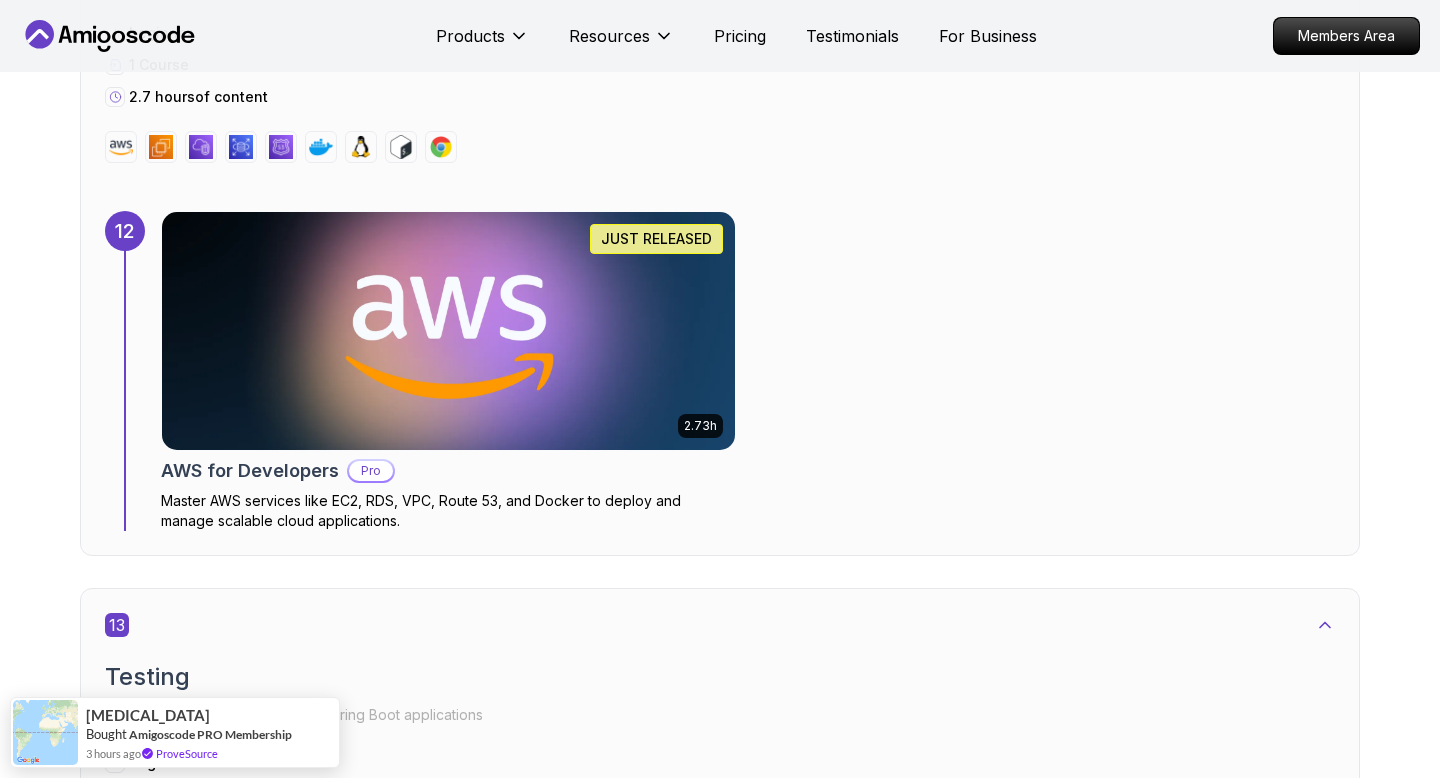 click at bounding box center [449, 331] 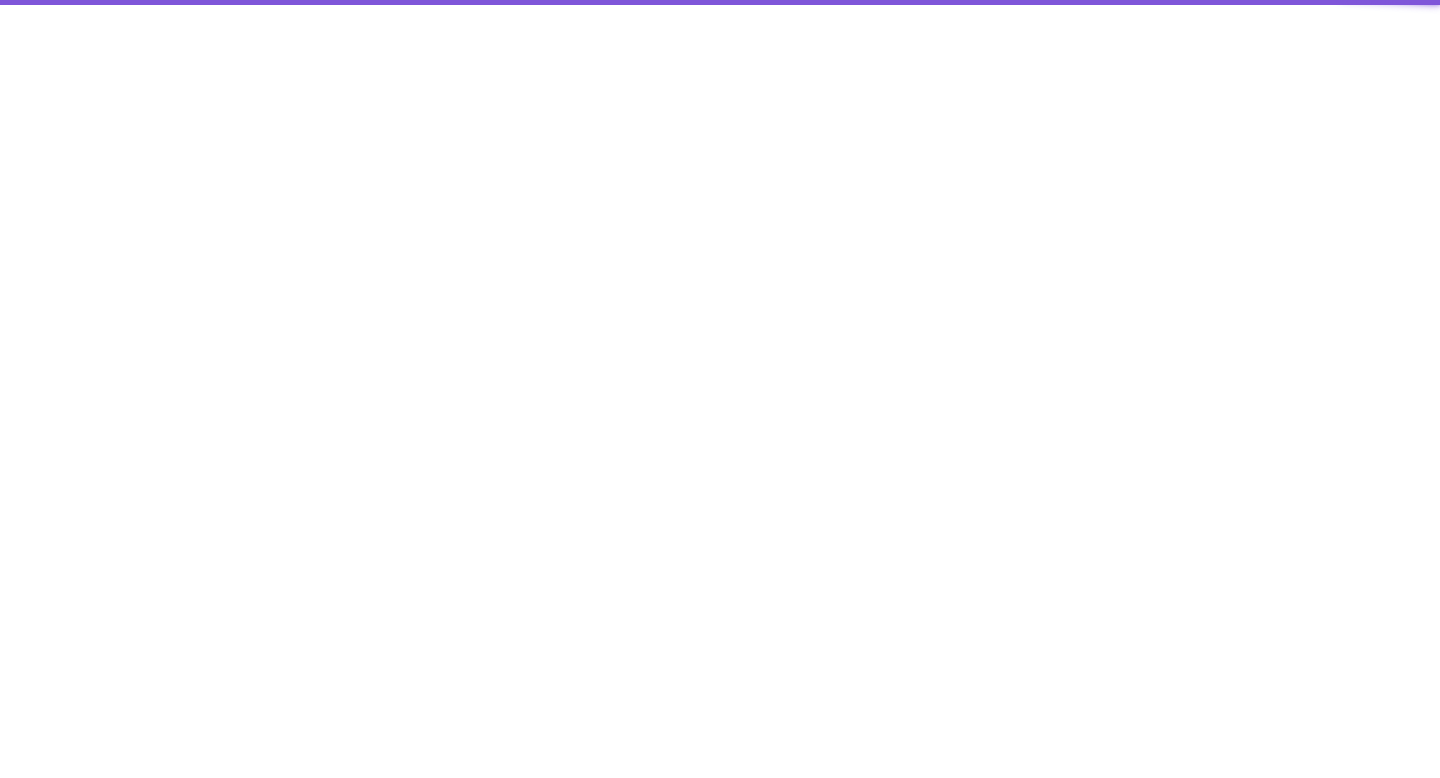 scroll, scrollTop: 0, scrollLeft: 0, axis: both 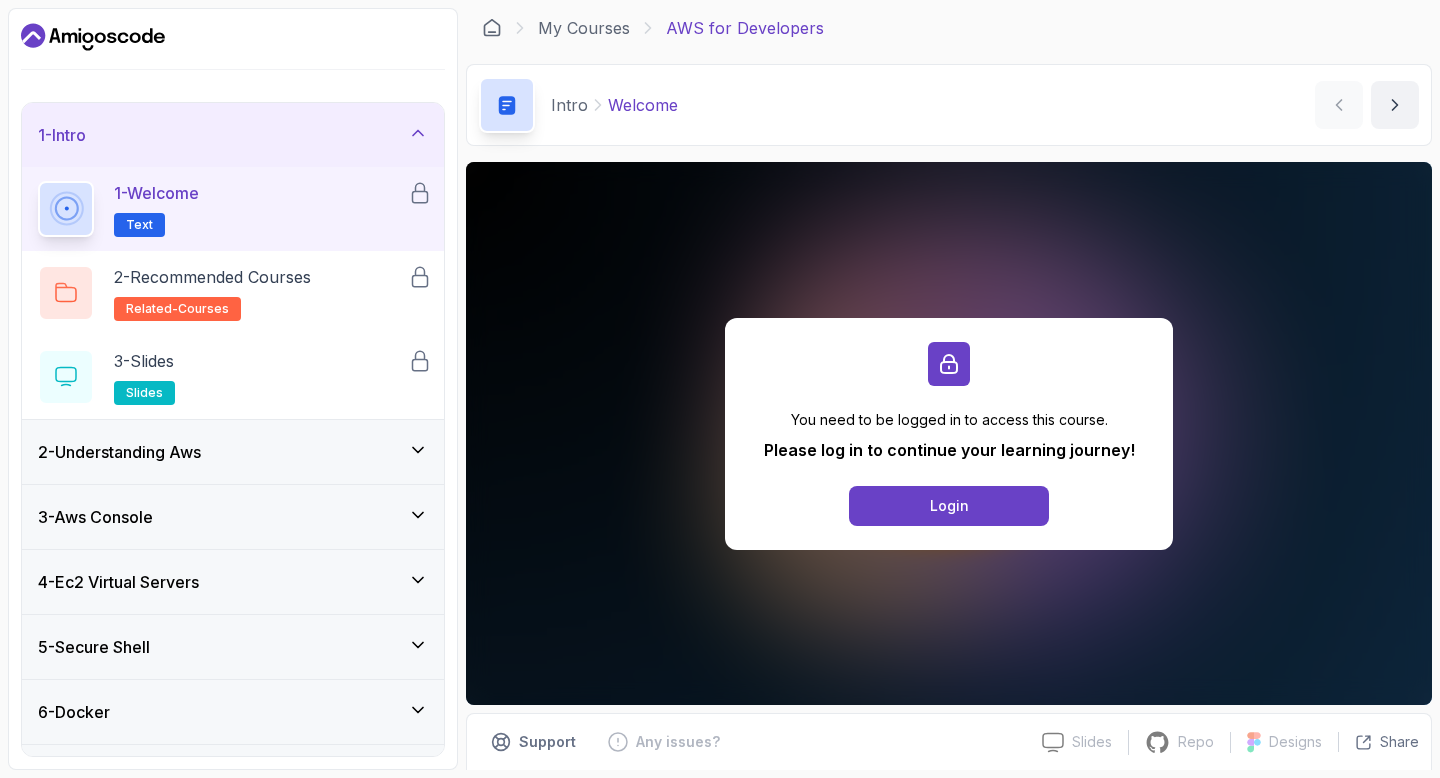 click on "1  -  Intro" at bounding box center [233, 135] 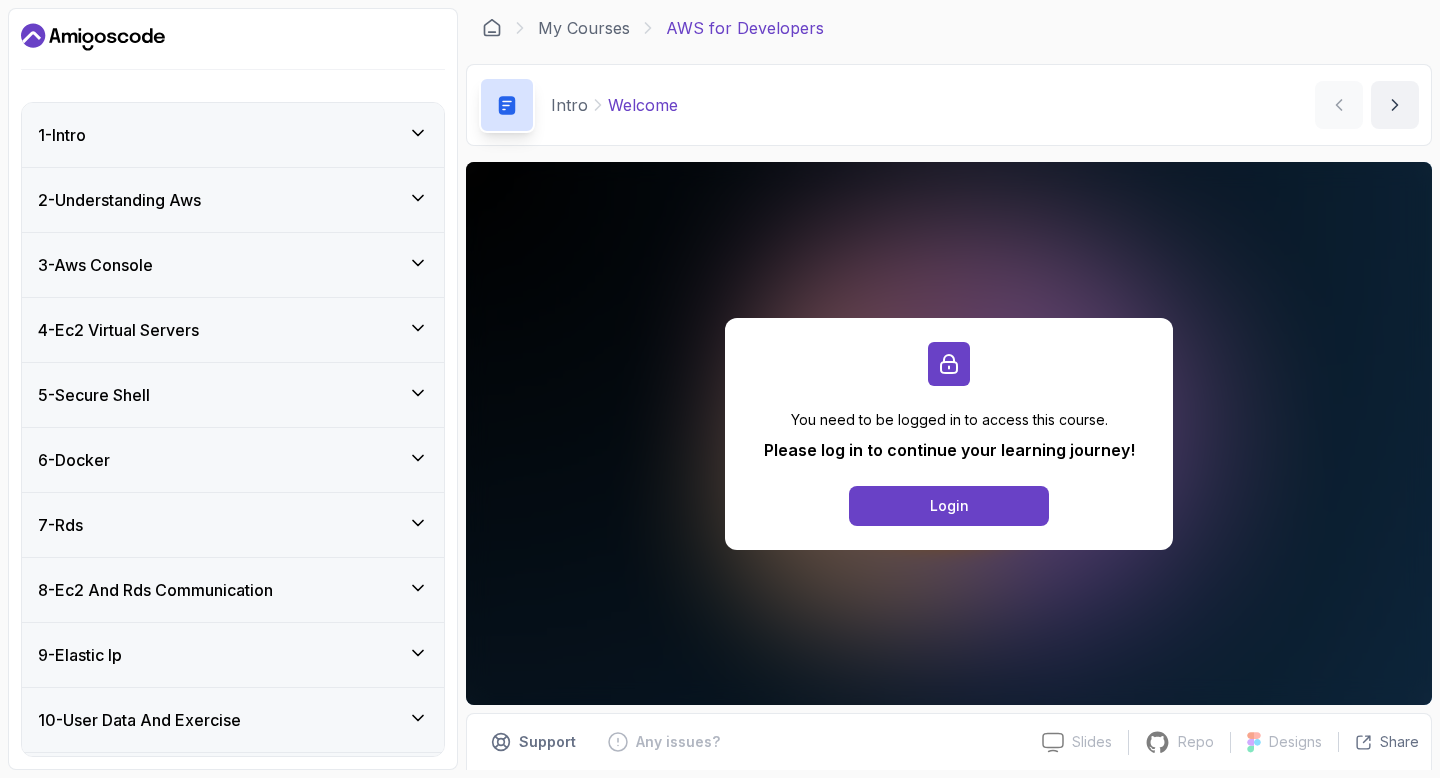 click on "1  -  Intro" at bounding box center [233, 135] 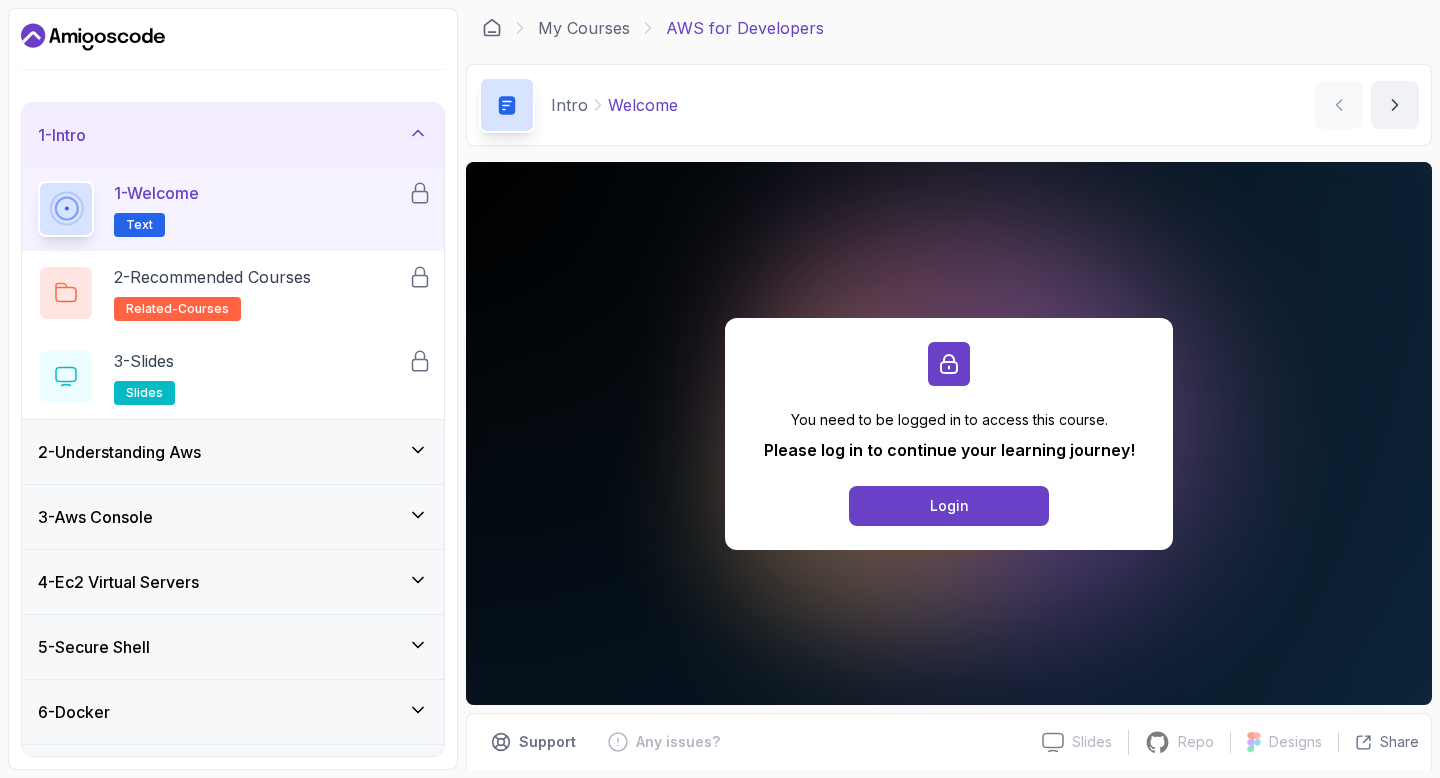 click on "1  -  Intro" at bounding box center (233, 135) 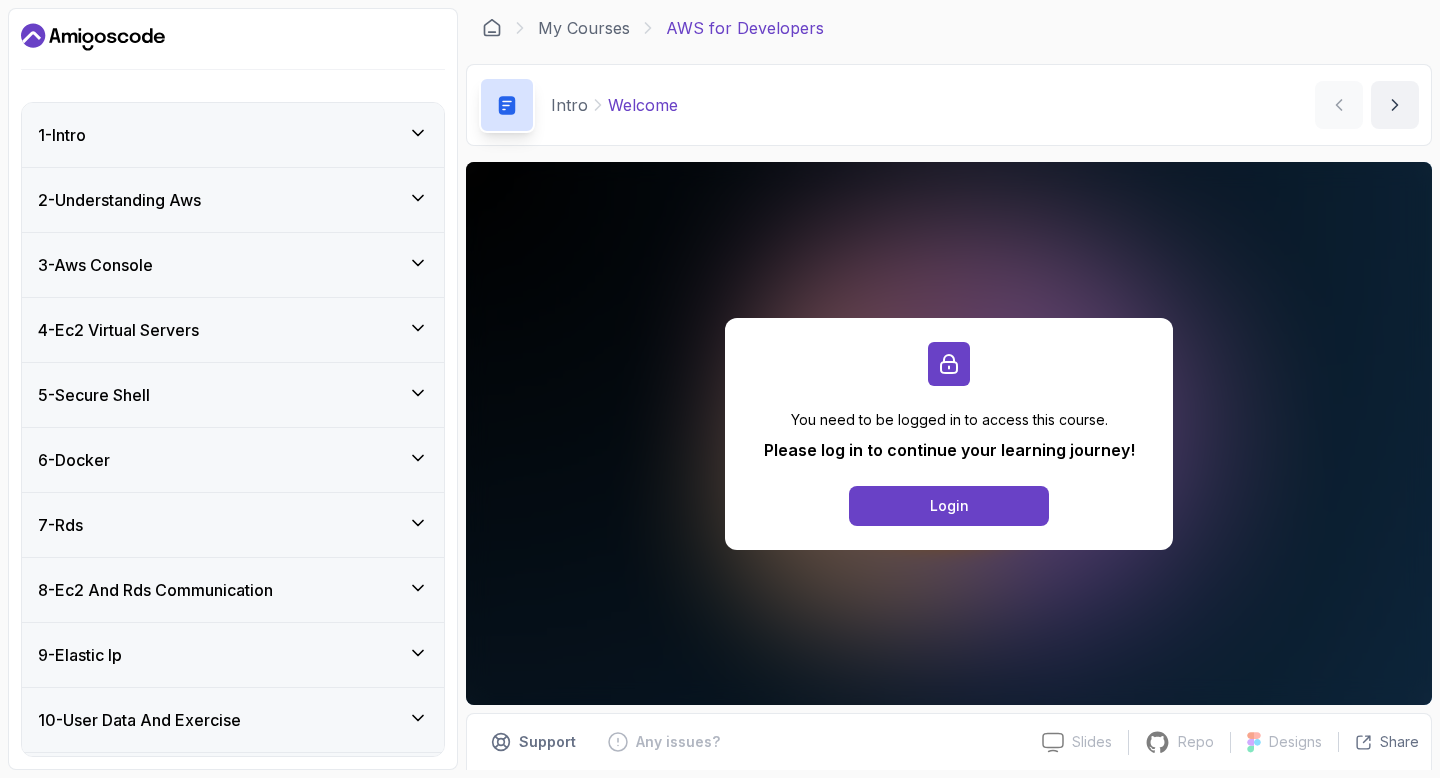 click on "2  -  Understanding Aws" at bounding box center (233, 200) 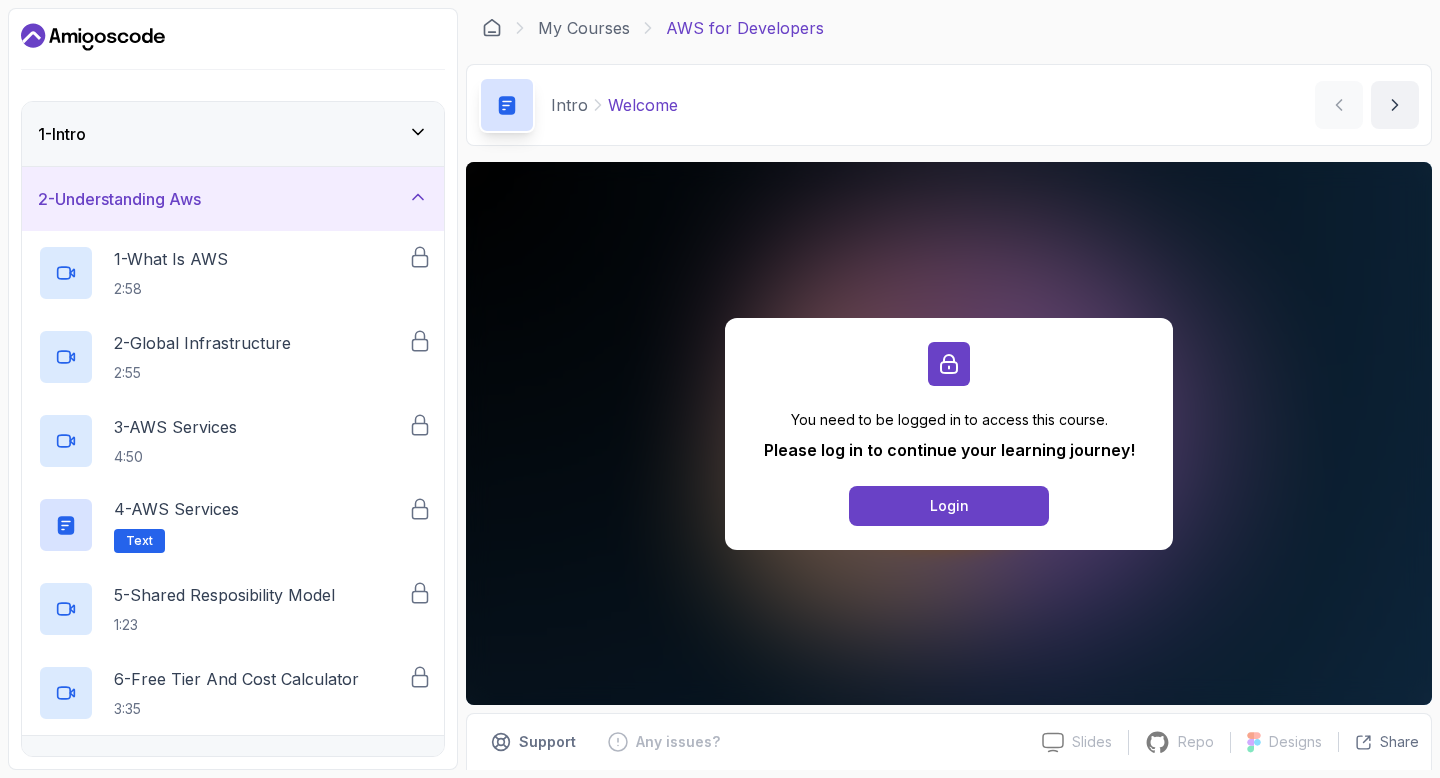 click on "2  -  Understanding Aws" at bounding box center (233, 199) 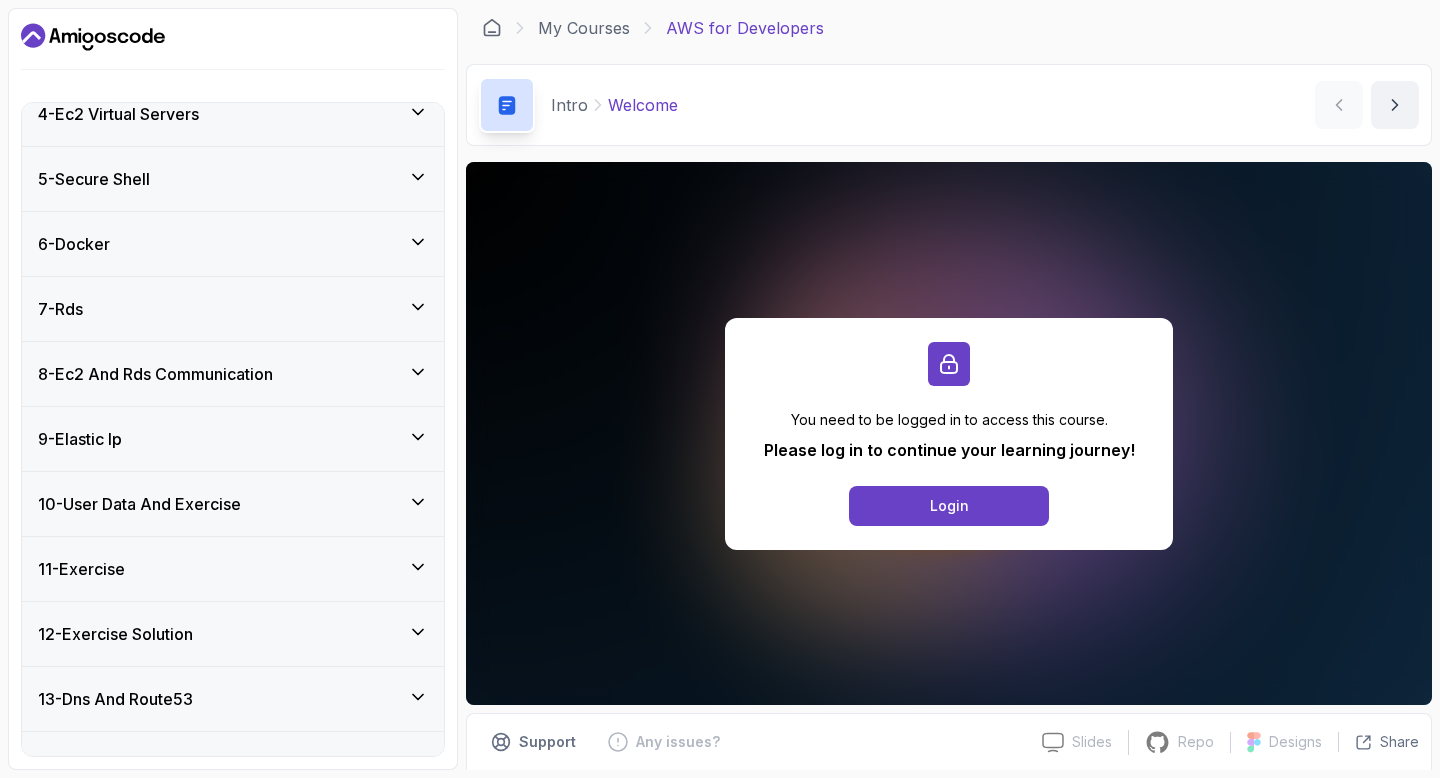 scroll, scrollTop: 255, scrollLeft: 0, axis: vertical 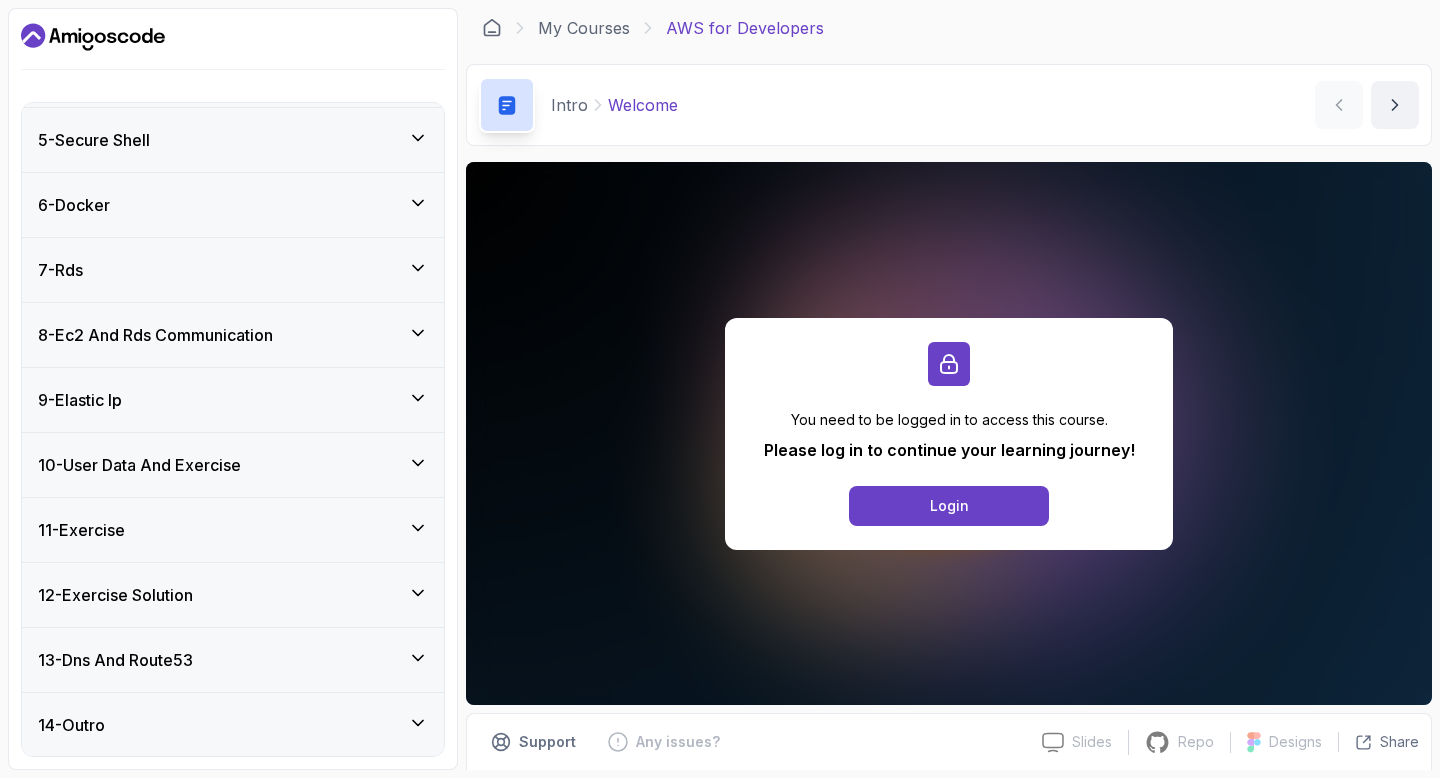 click on "13  -  Dns And Route53" at bounding box center [115, 660] 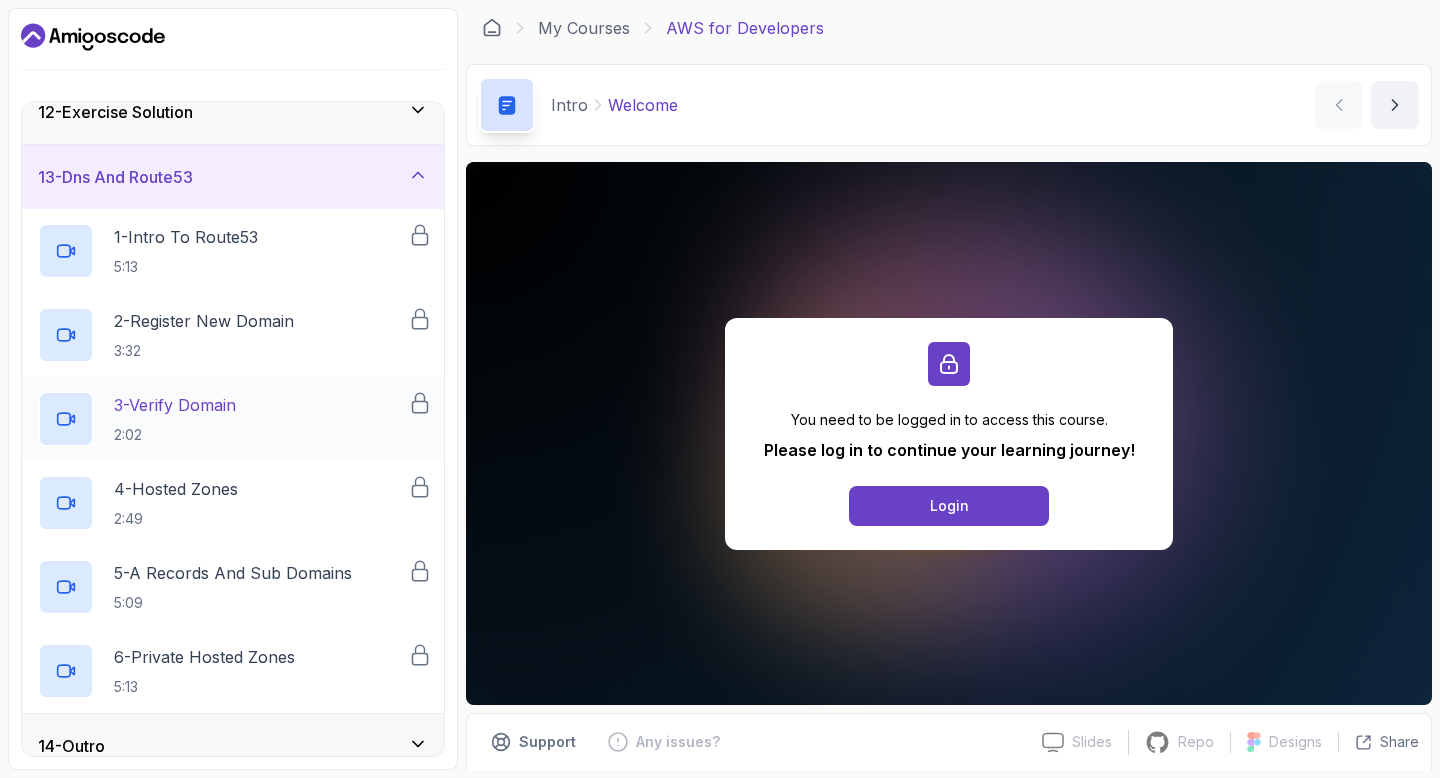 scroll, scrollTop: 736, scrollLeft: 0, axis: vertical 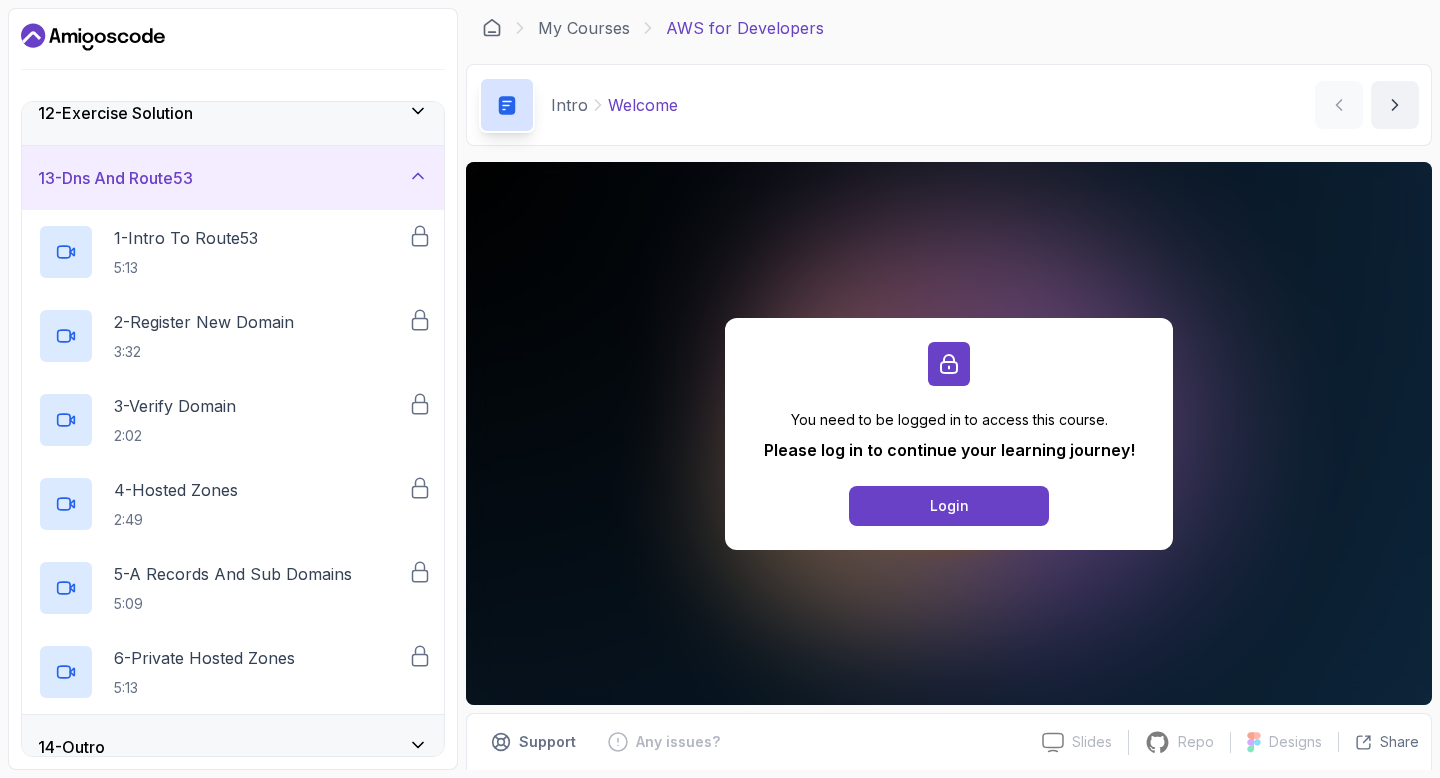 click on "13  -  Dns And Route53" at bounding box center [233, 178] 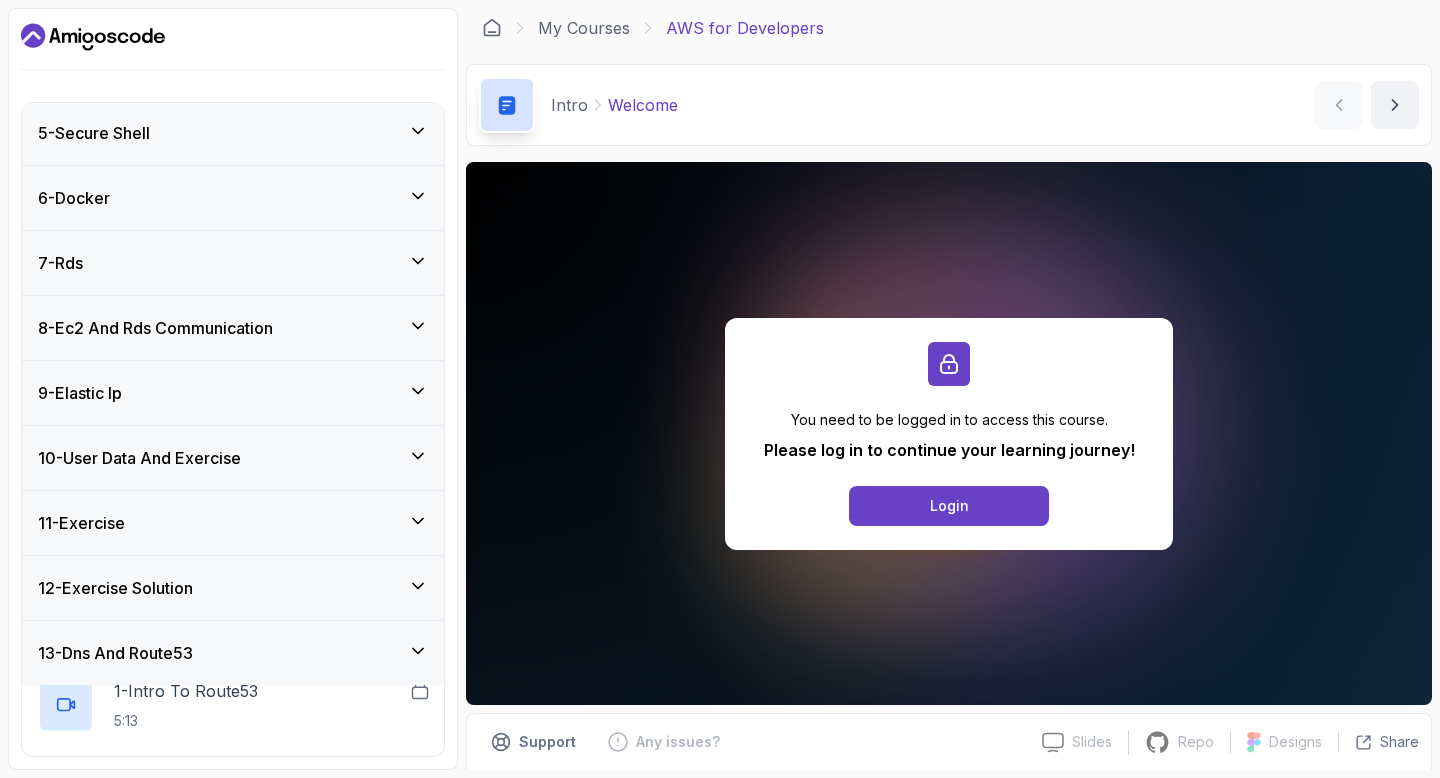 scroll, scrollTop: 255, scrollLeft: 0, axis: vertical 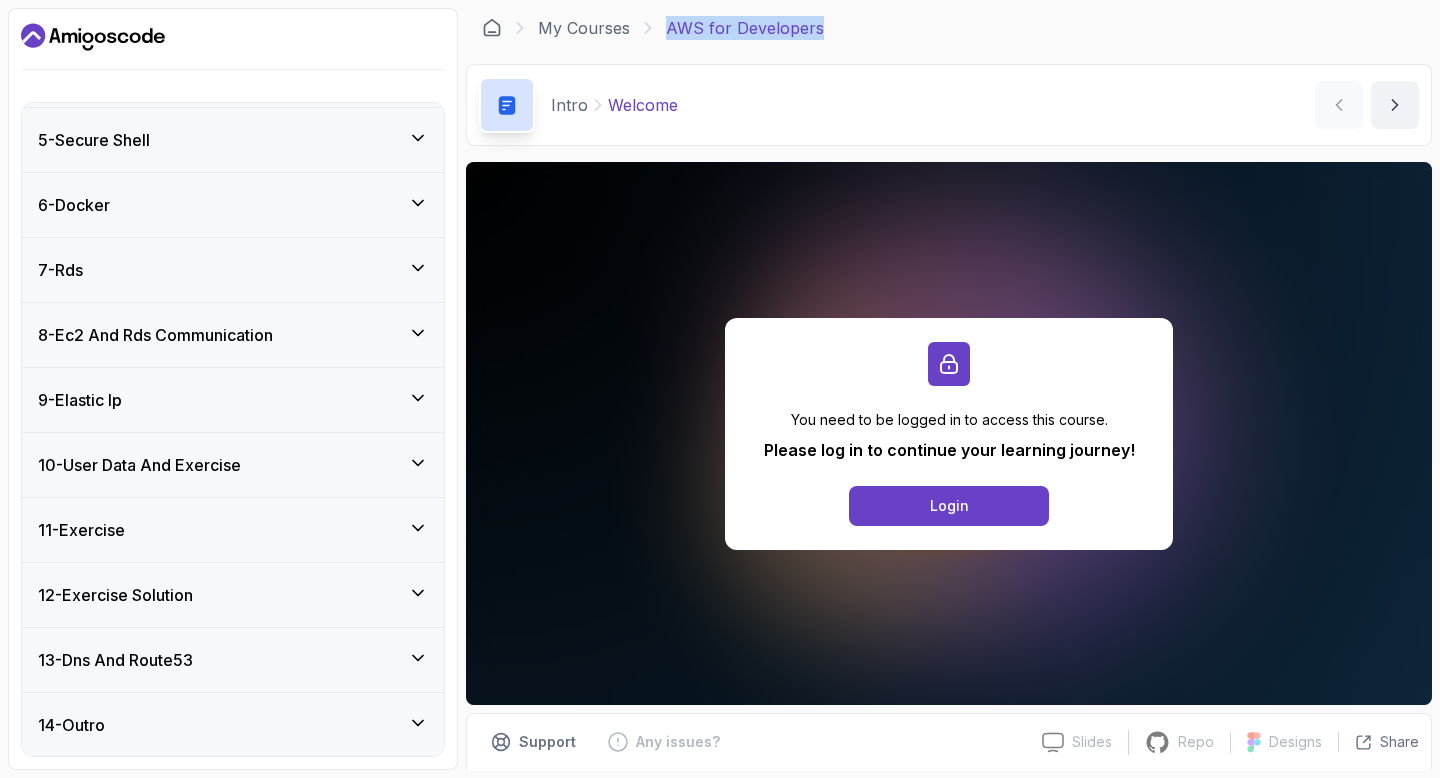 drag, startPoint x: 826, startPoint y: 23, endPoint x: 666, endPoint y: 27, distance: 160.04999 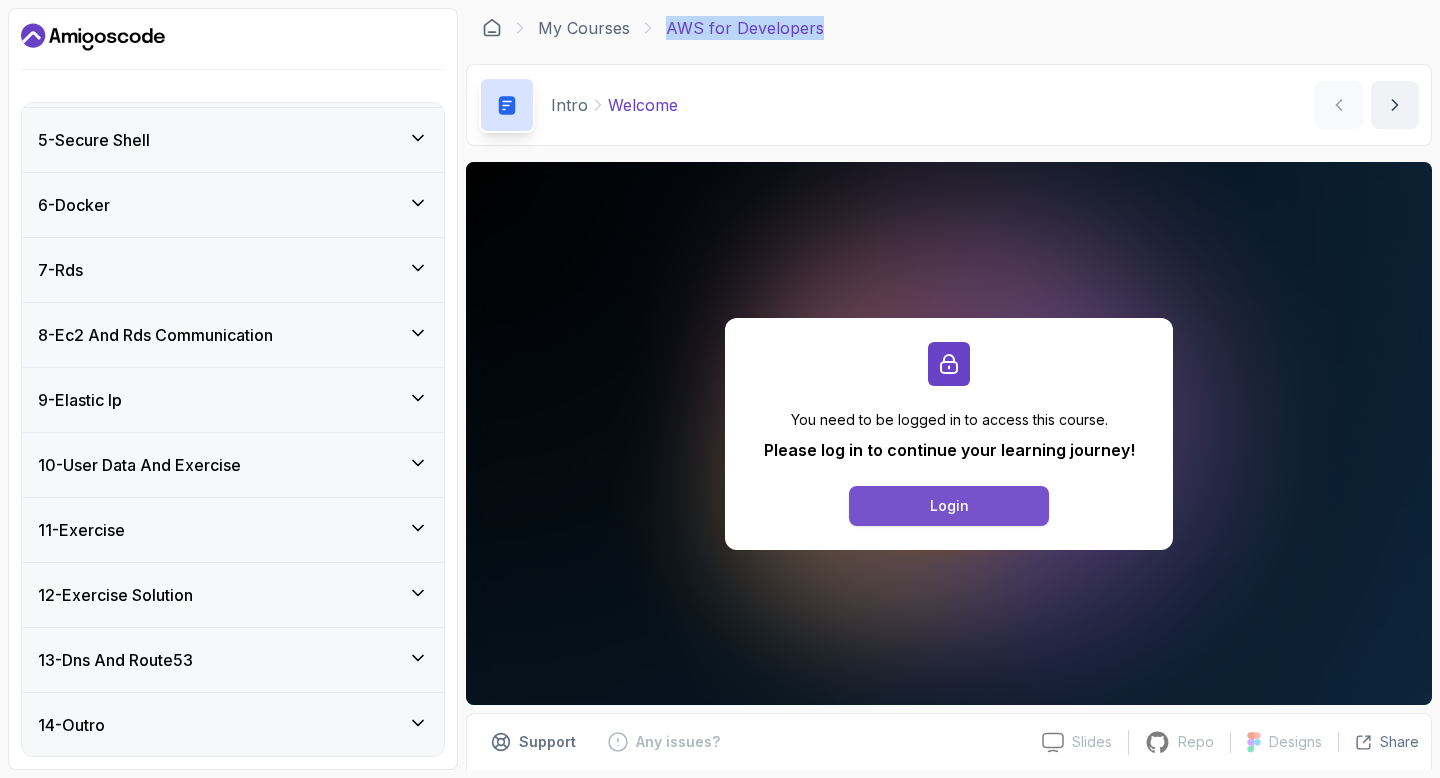 click on "Login" at bounding box center (949, 506) 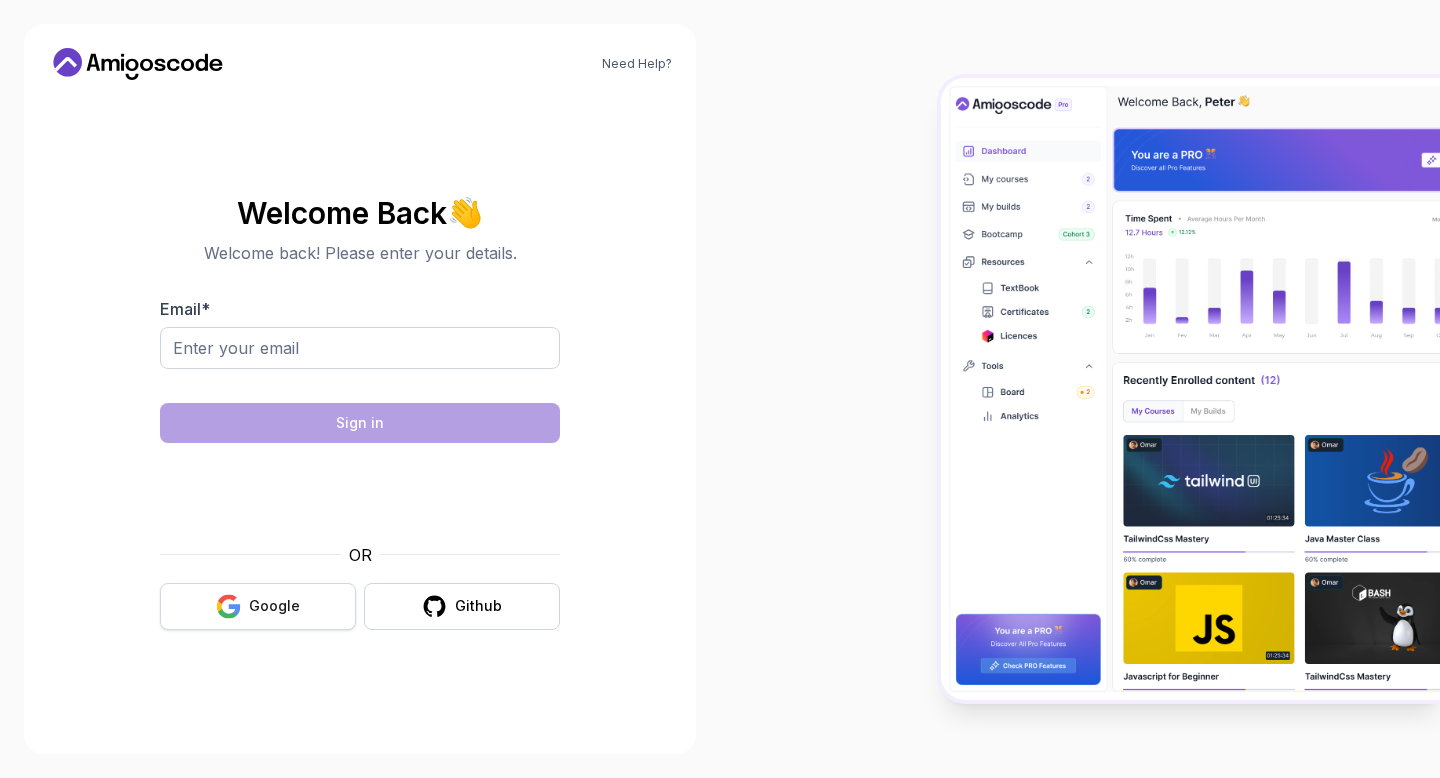 scroll, scrollTop: 0, scrollLeft: 0, axis: both 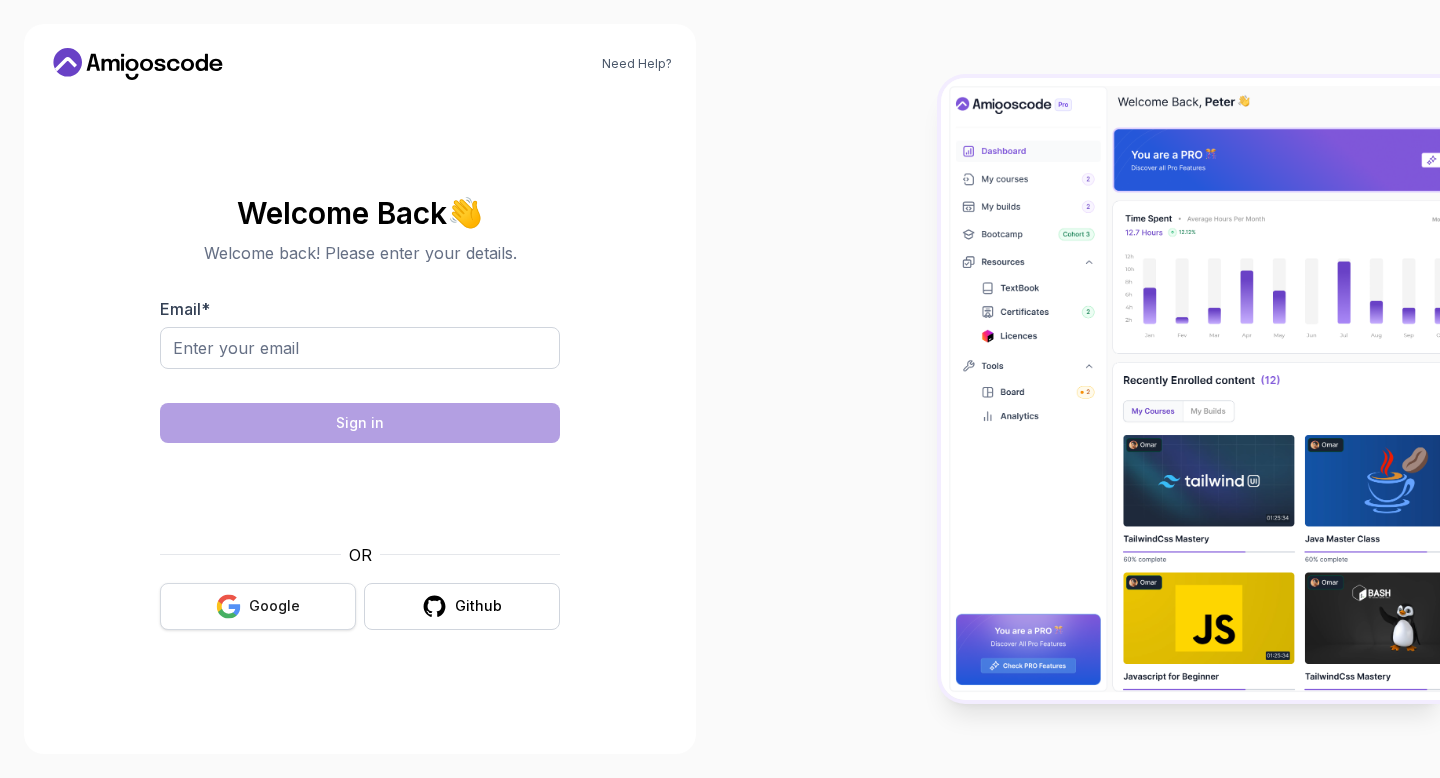 click on "Google" at bounding box center [258, 606] 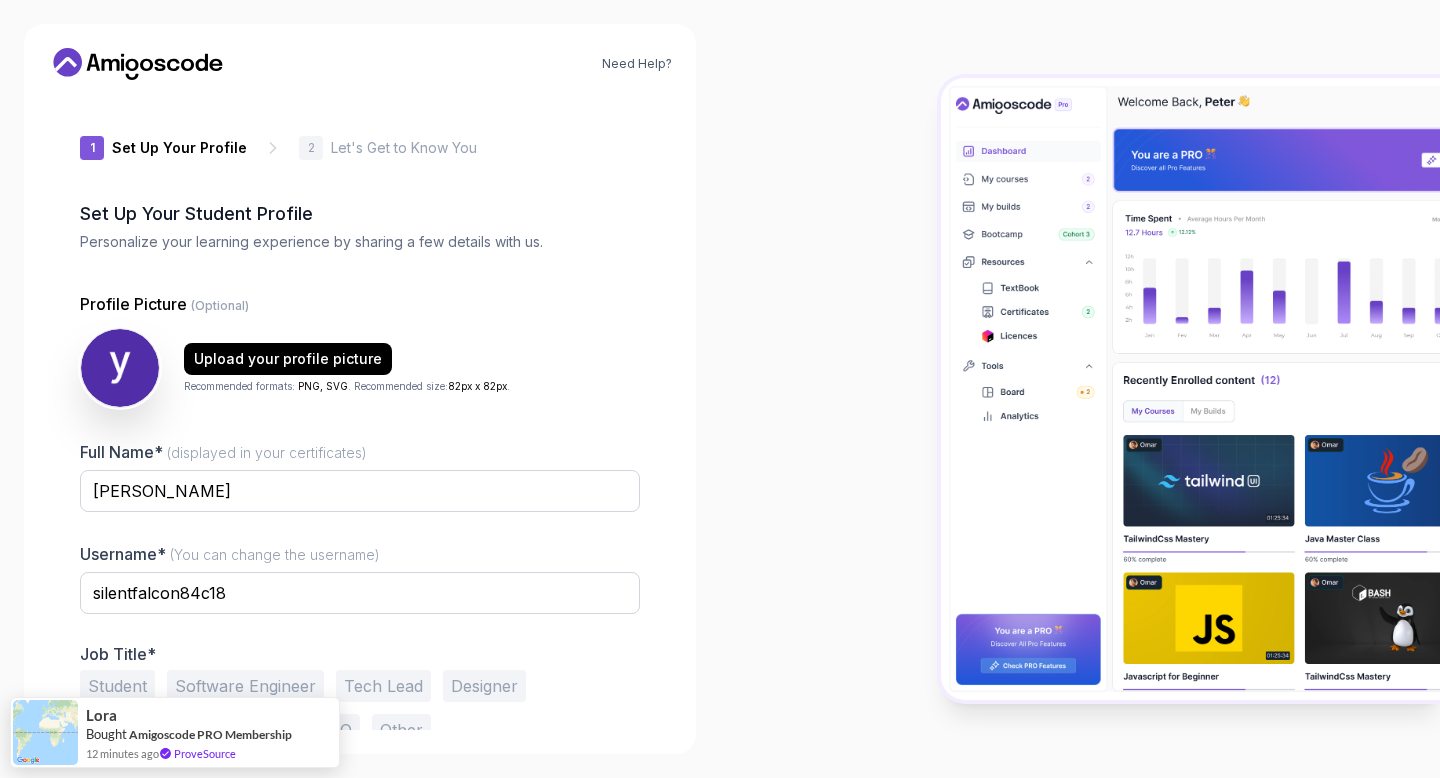 scroll, scrollTop: 0, scrollLeft: 0, axis: both 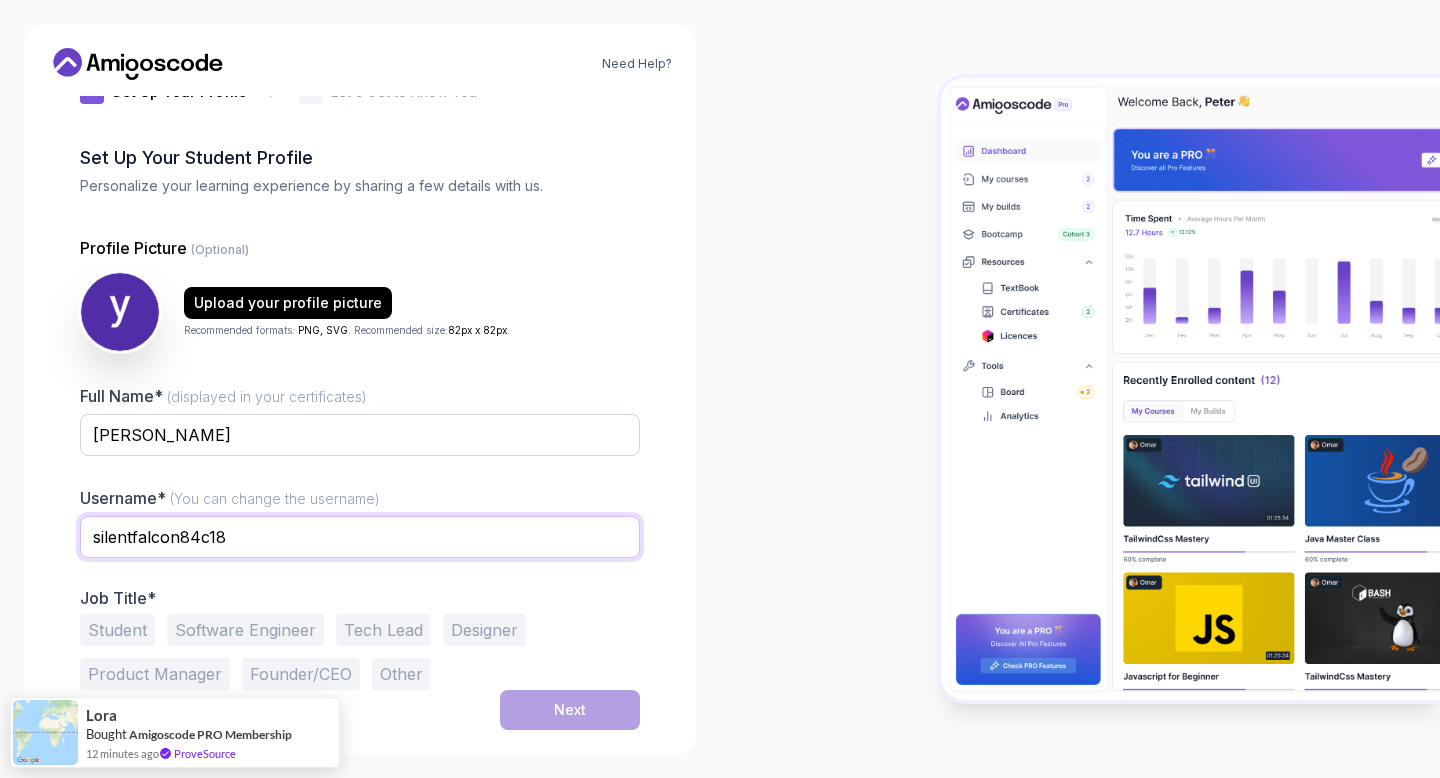 click on "silentfalcon84c18" at bounding box center [360, 537] 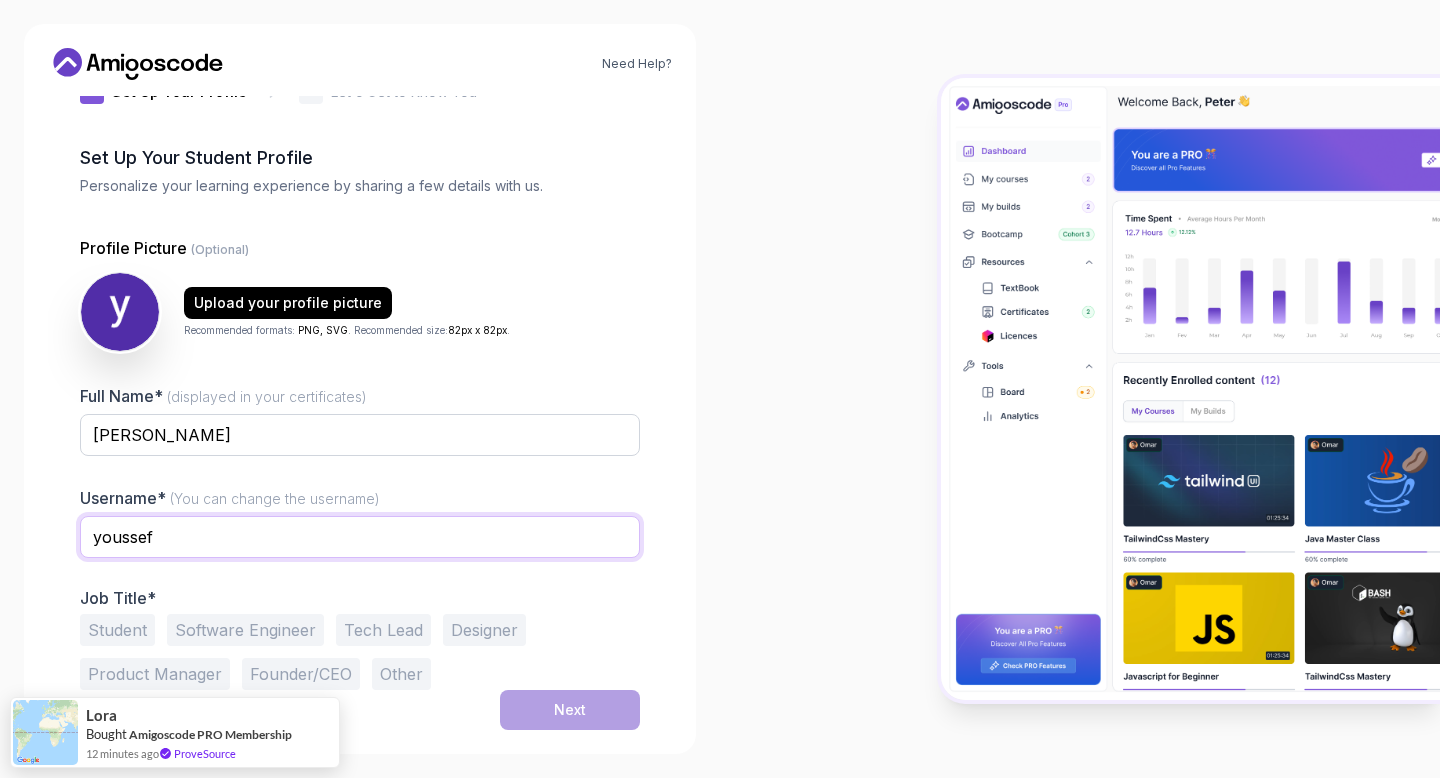 type on "youssef" 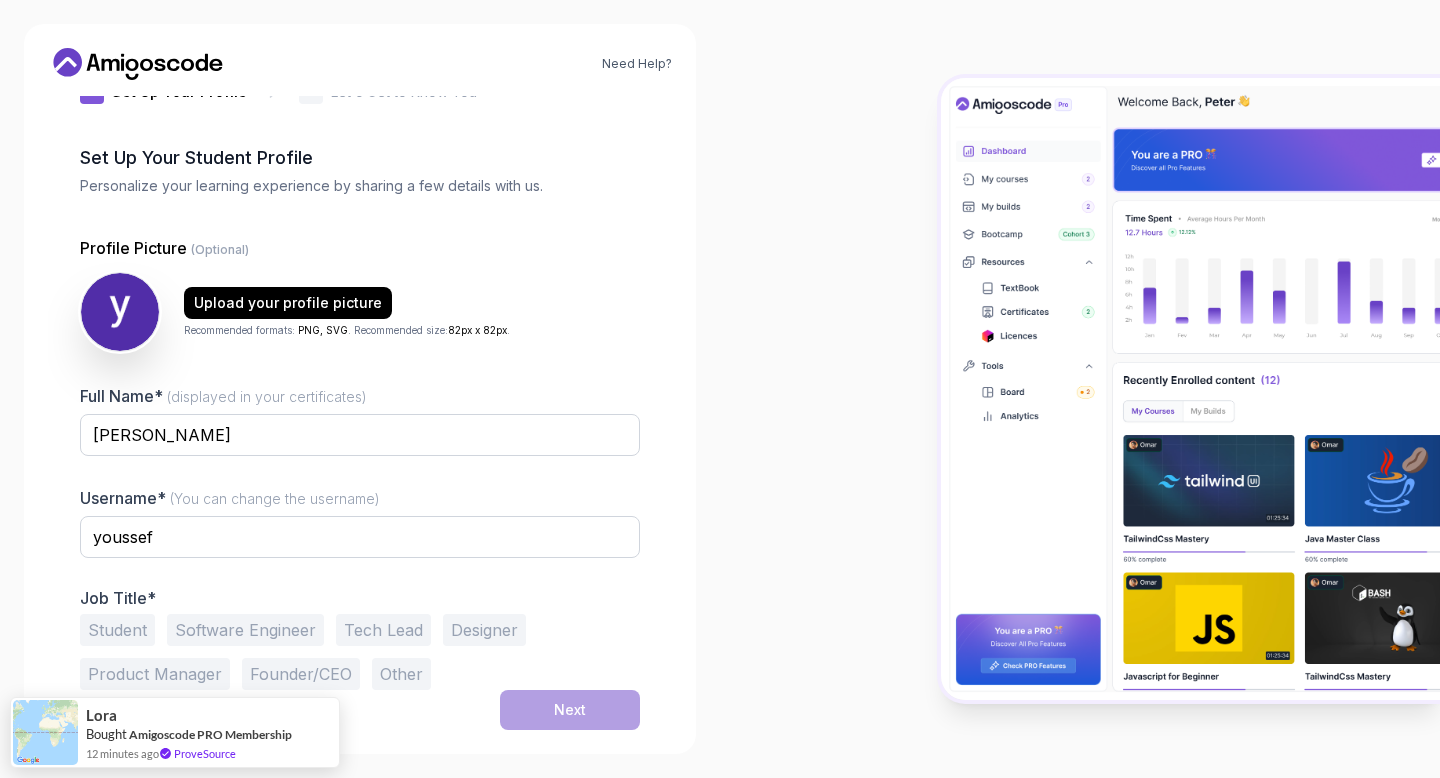 click on "Username*   (You can change the username) youssef" at bounding box center [360, 533] 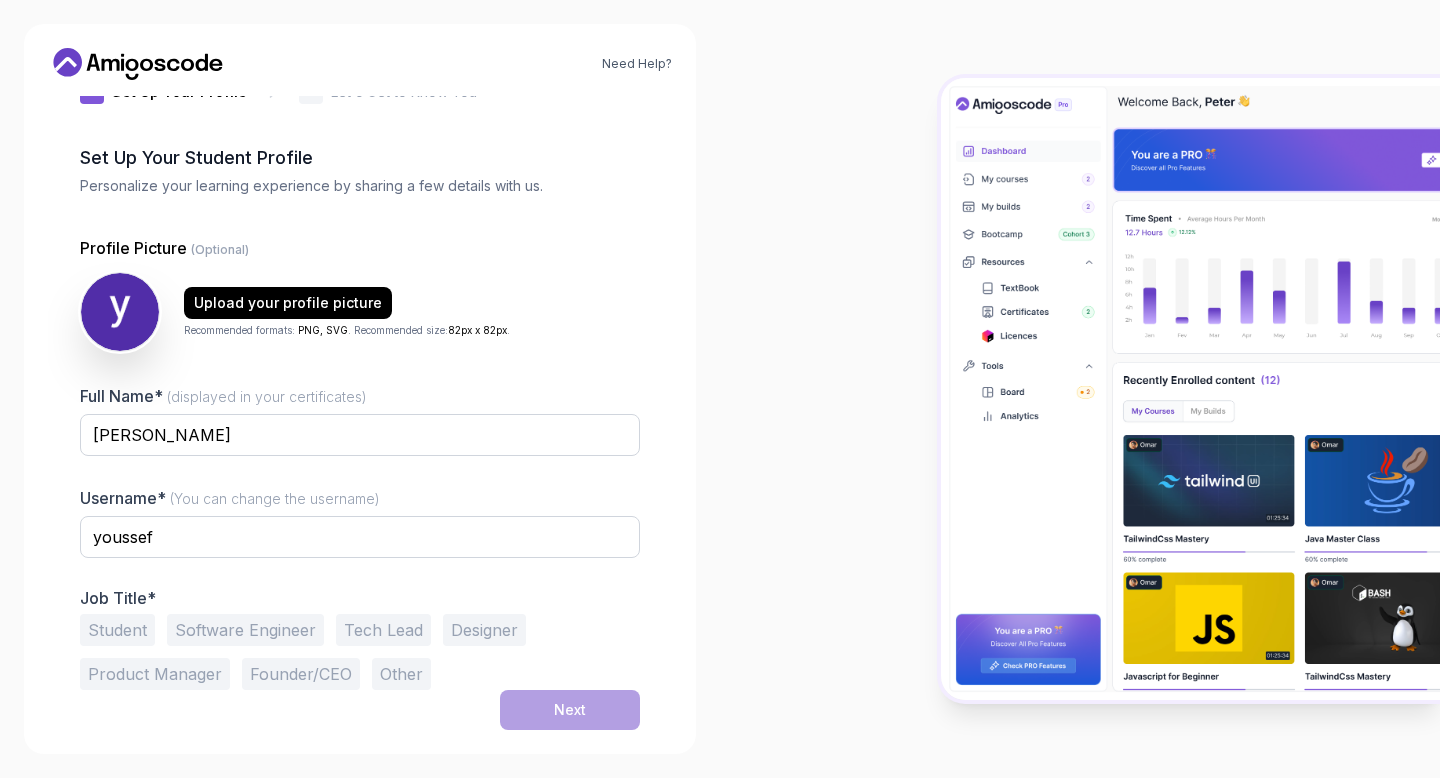 click on "Software Engineer" at bounding box center (245, 630) 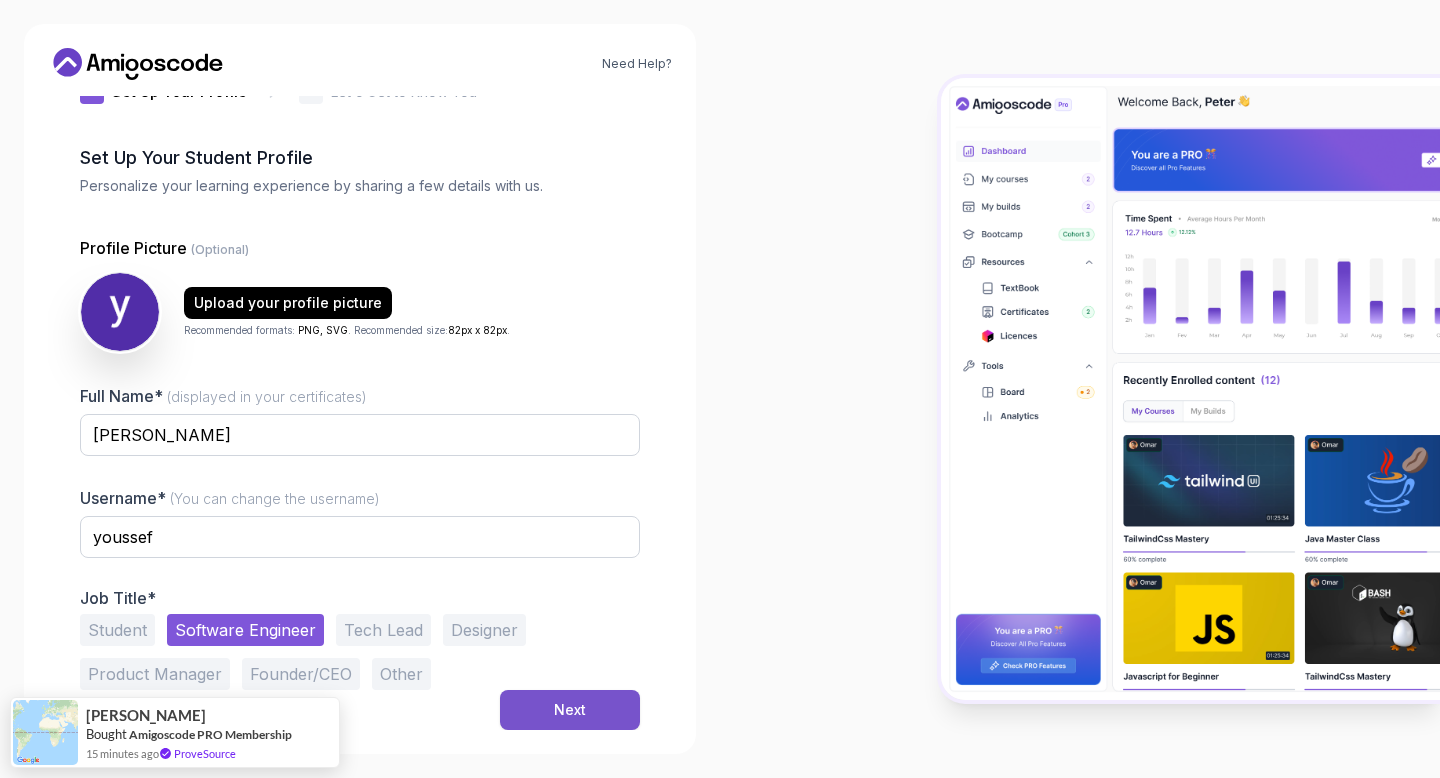 click on "Next" at bounding box center (570, 710) 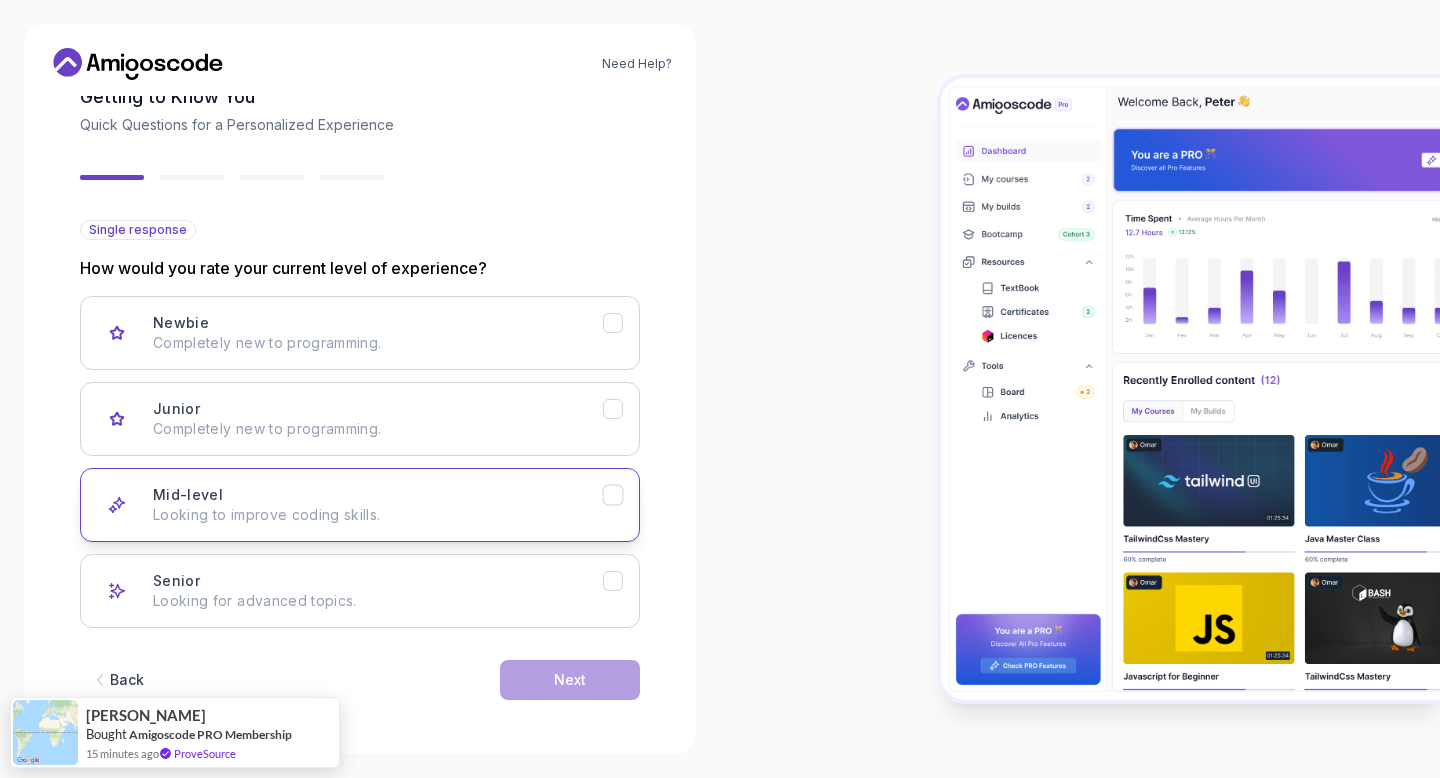scroll, scrollTop: 119, scrollLeft: 0, axis: vertical 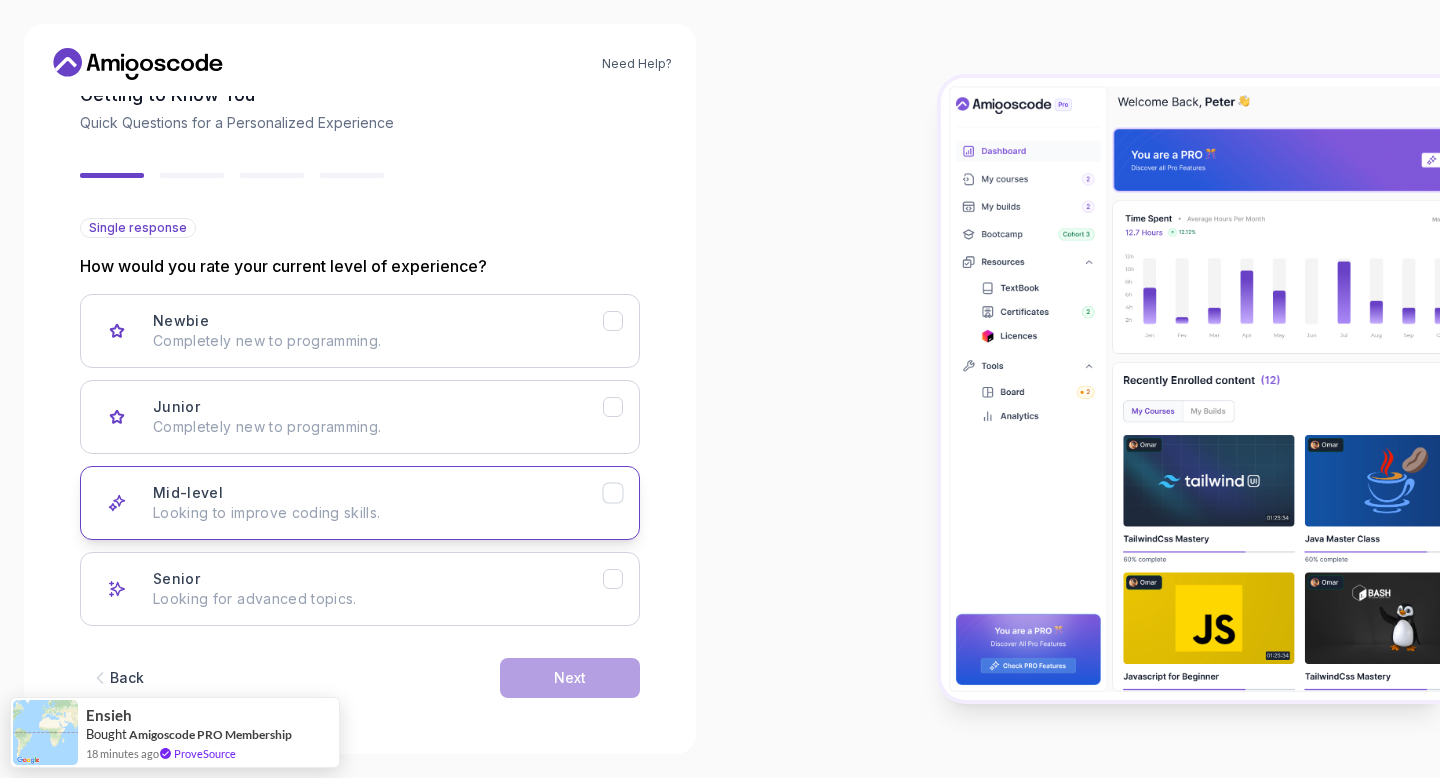 click on "Looking to improve coding skills." at bounding box center [378, 513] 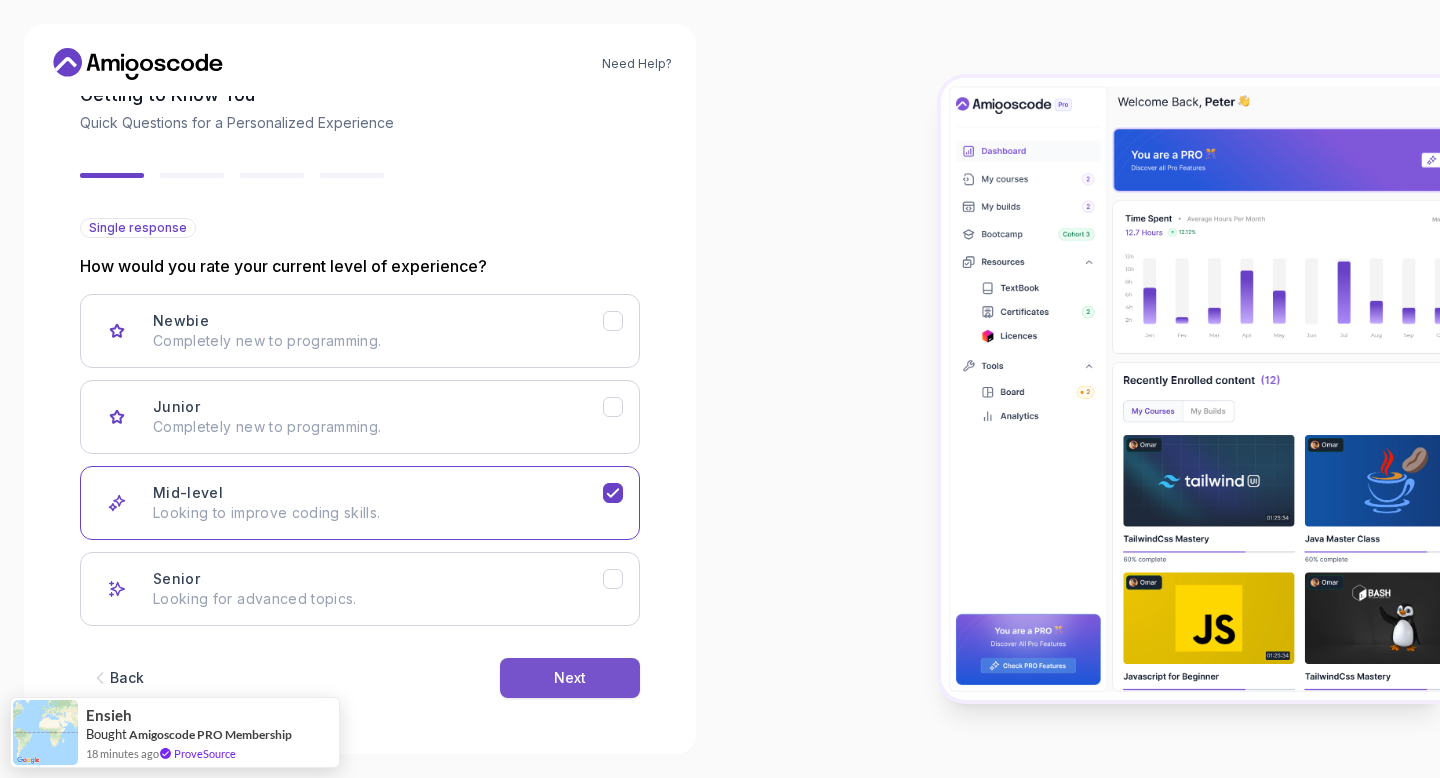 click on "Next" at bounding box center (570, 678) 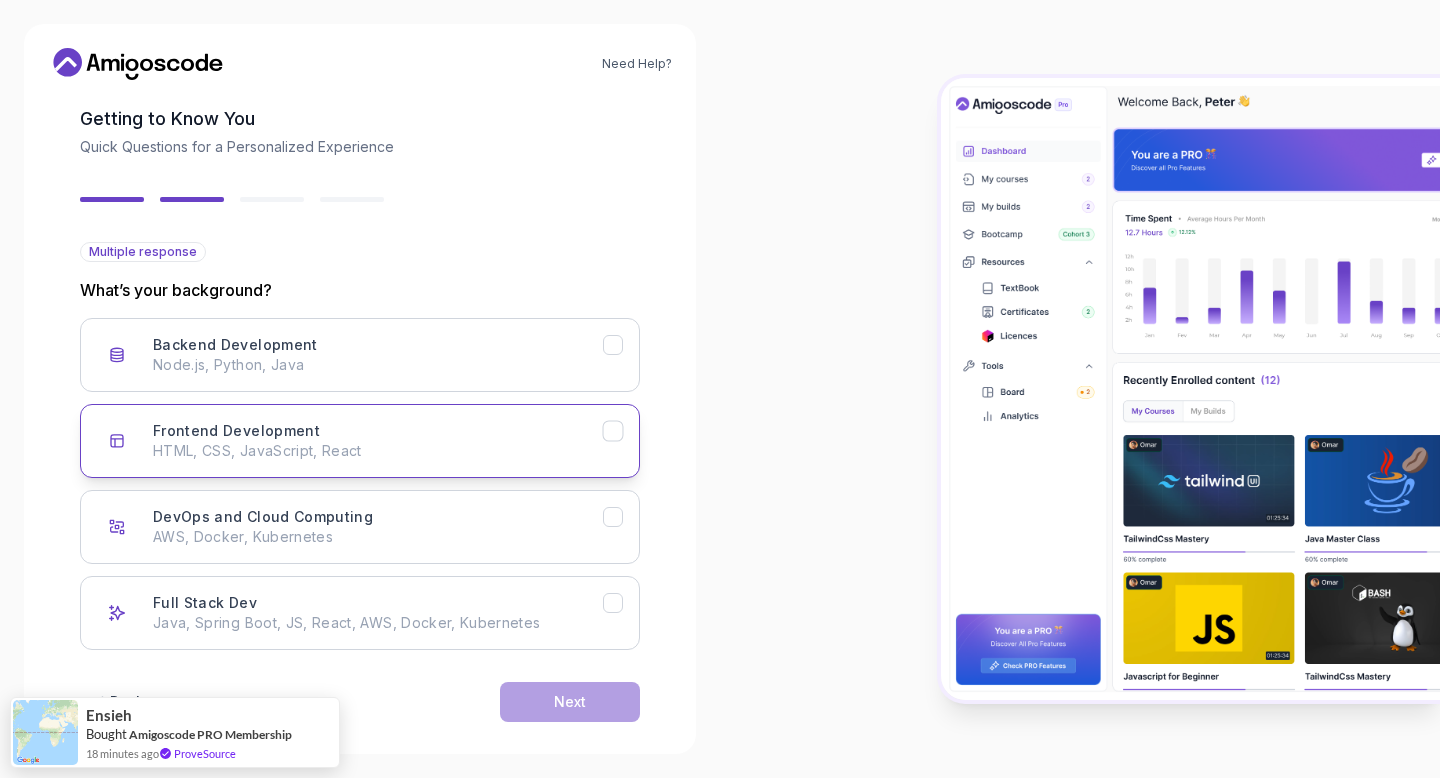 scroll, scrollTop: 83, scrollLeft: 0, axis: vertical 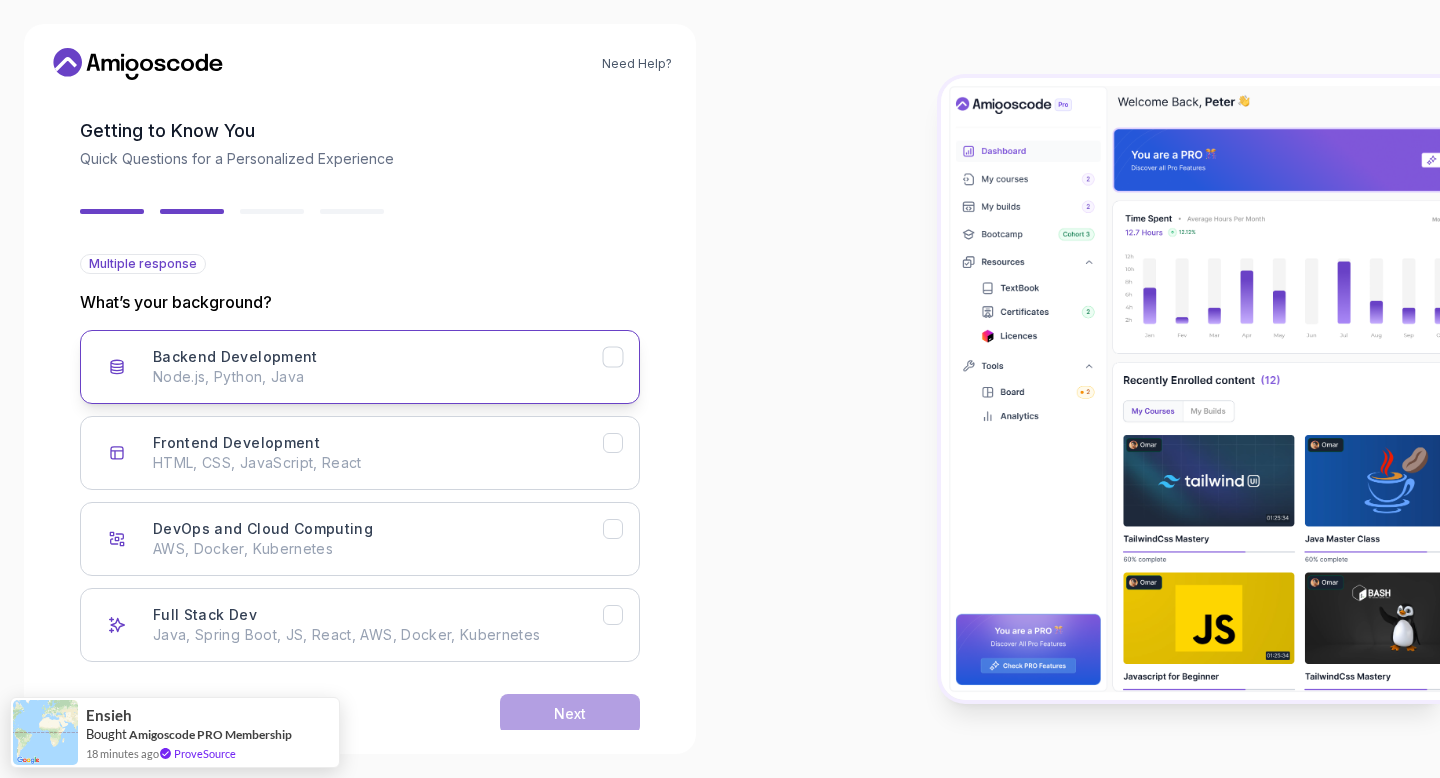 click on "Node.js, Python, Java" at bounding box center [378, 377] 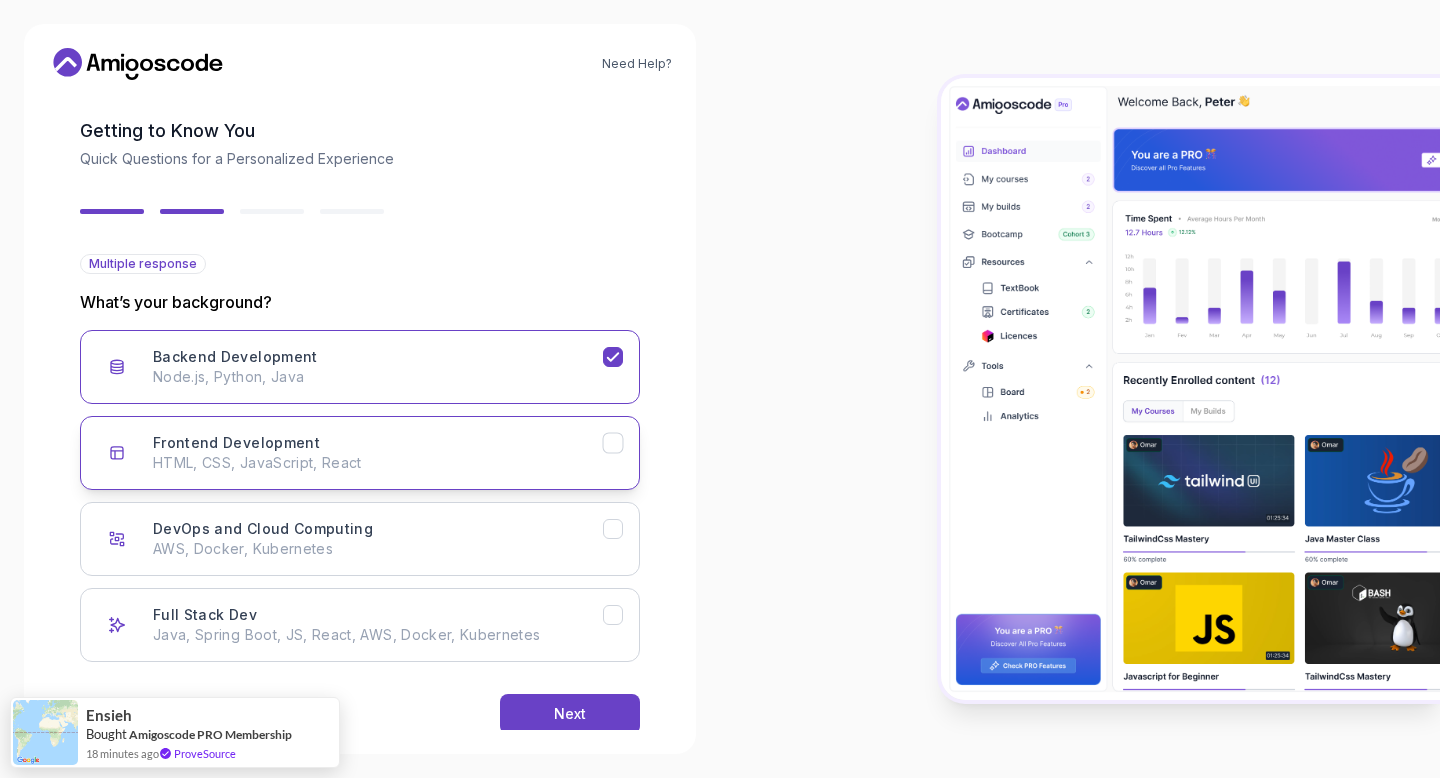 click on "HTML, CSS, JavaScript, React" at bounding box center [378, 463] 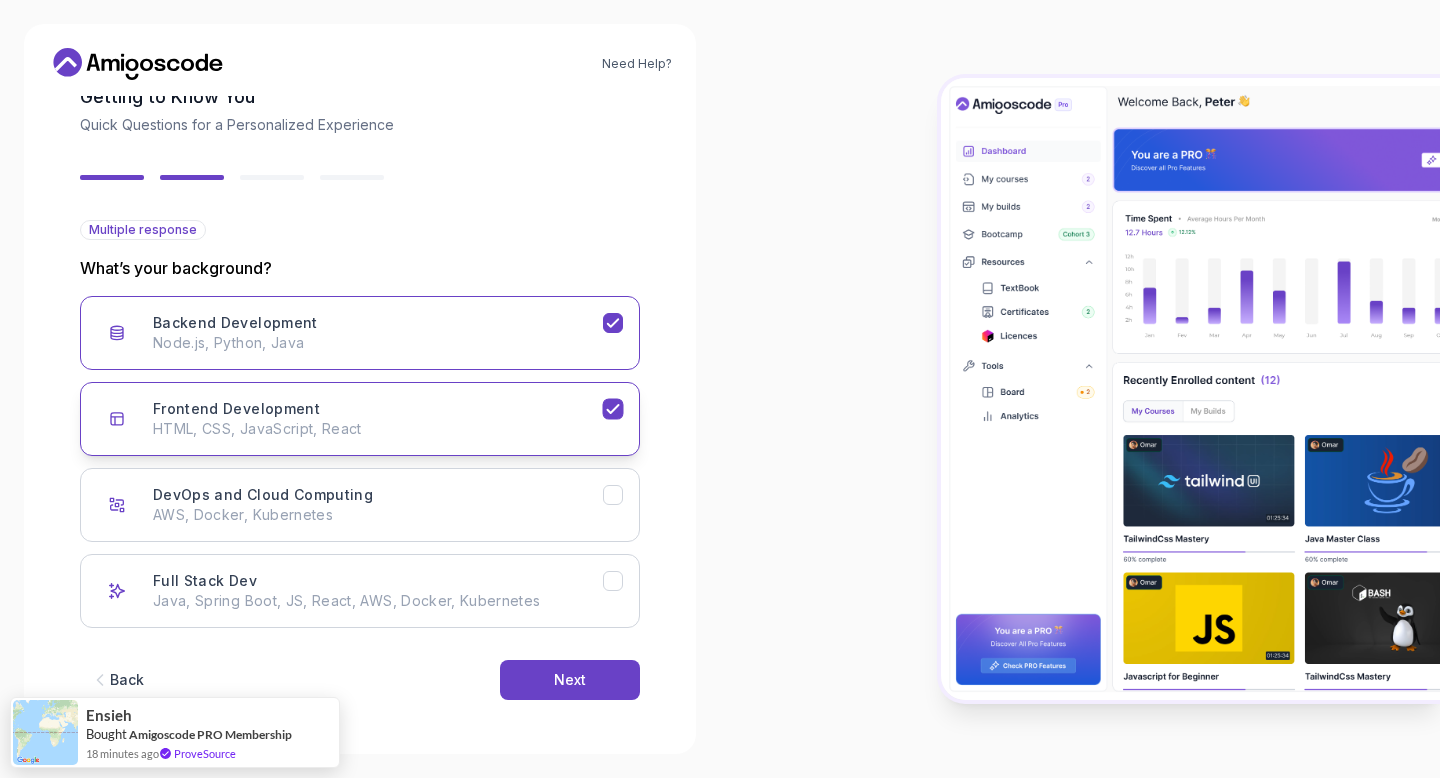 scroll, scrollTop: 119, scrollLeft: 0, axis: vertical 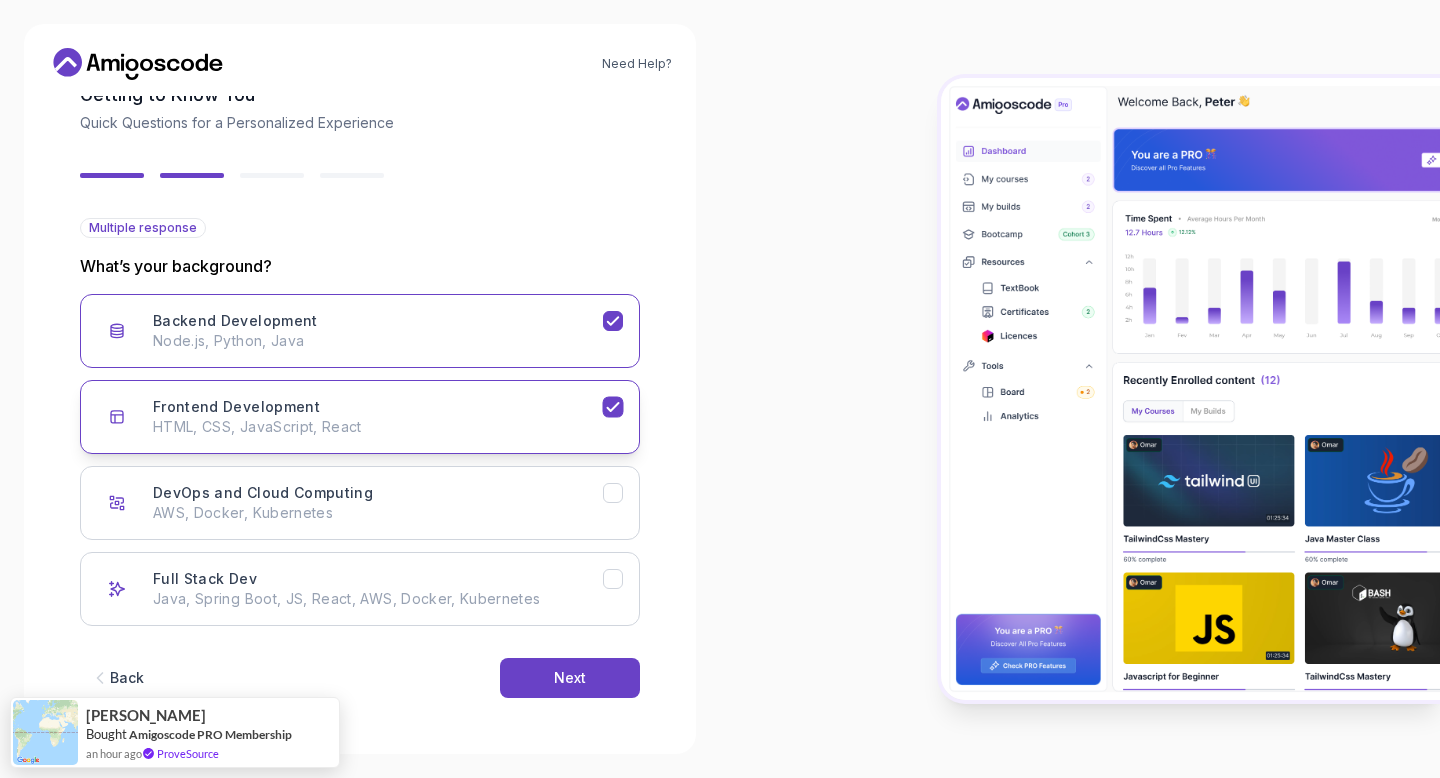 click on "HTML, CSS, JavaScript, React" at bounding box center (378, 427) 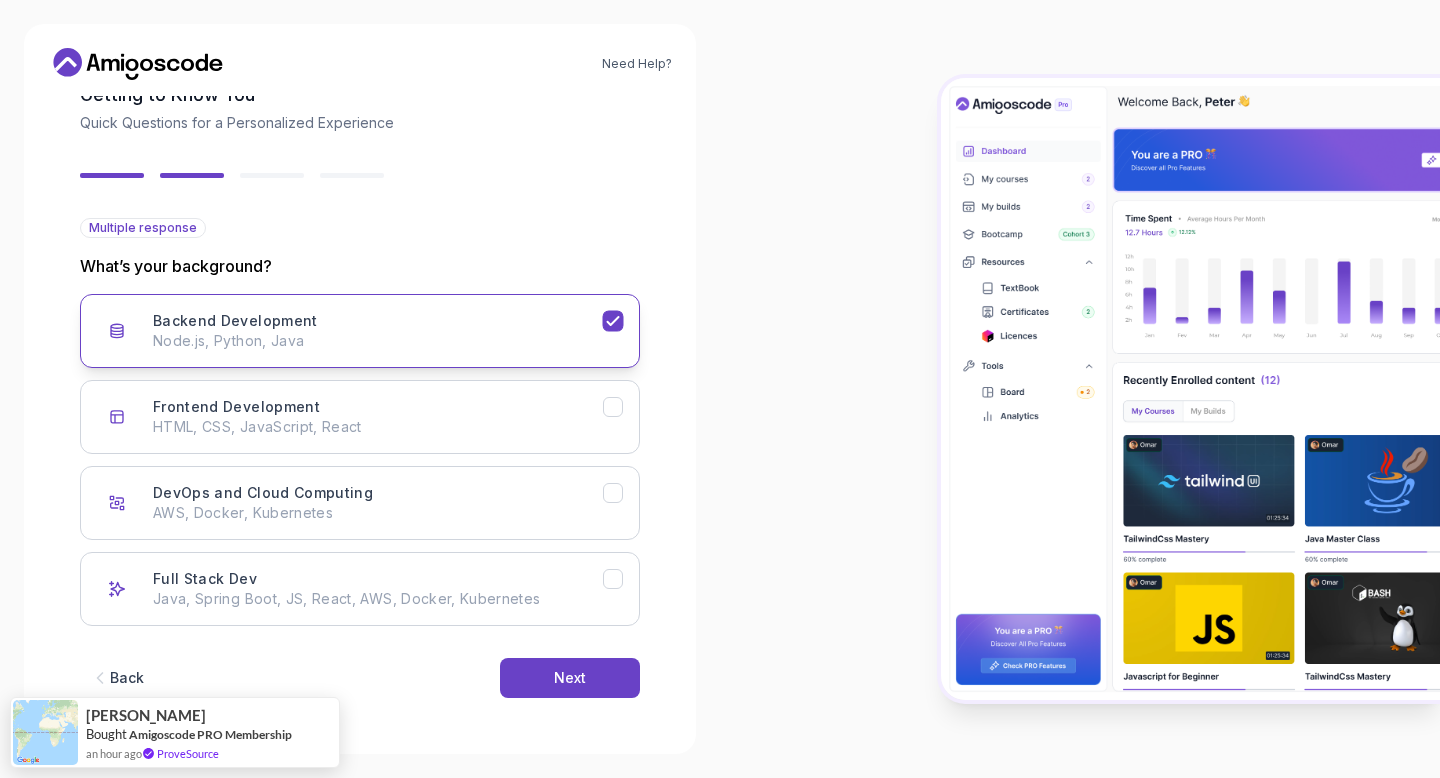 click on "Backend Development Node.js, Python, Java" at bounding box center [360, 331] 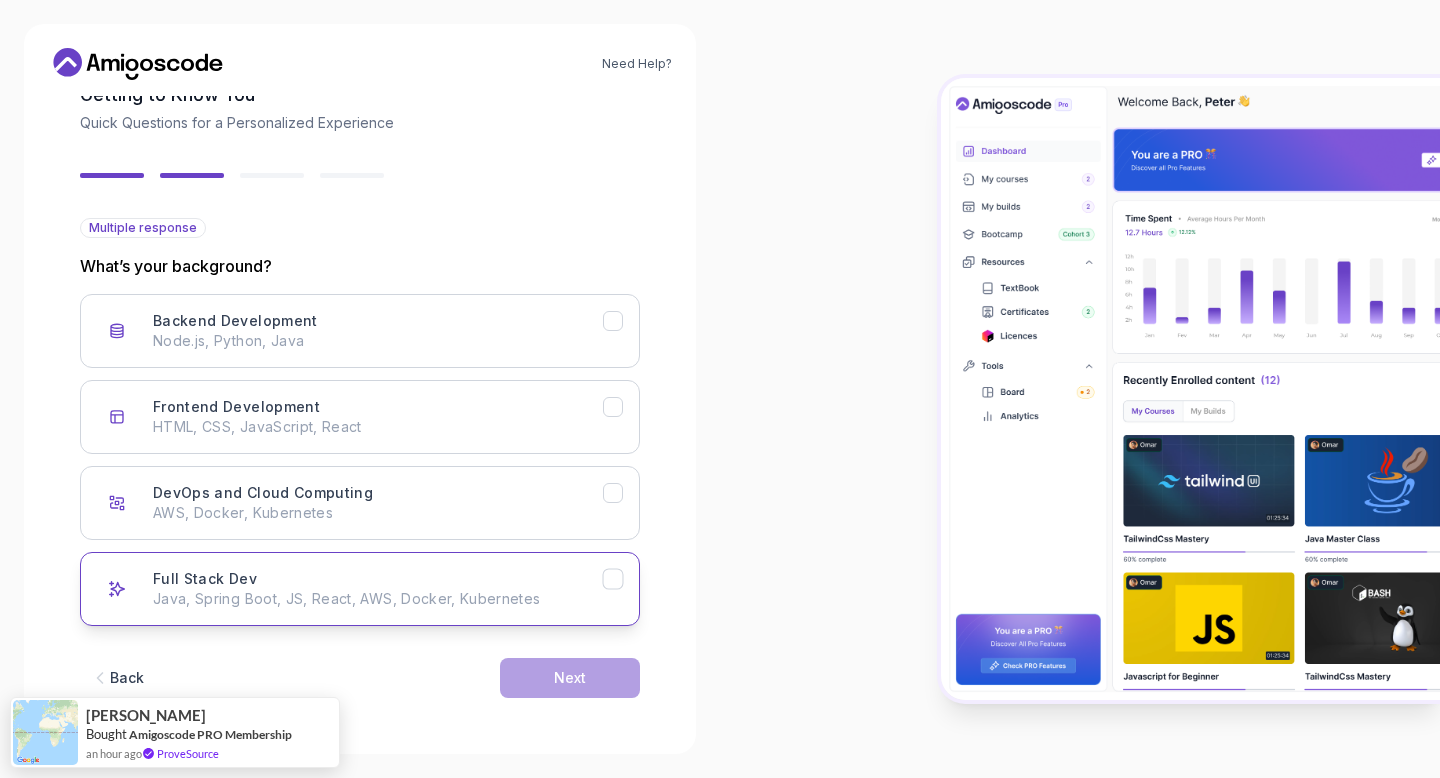 click on "Java, Spring Boot, JS, React, AWS, Docker, Kubernetes" at bounding box center (378, 599) 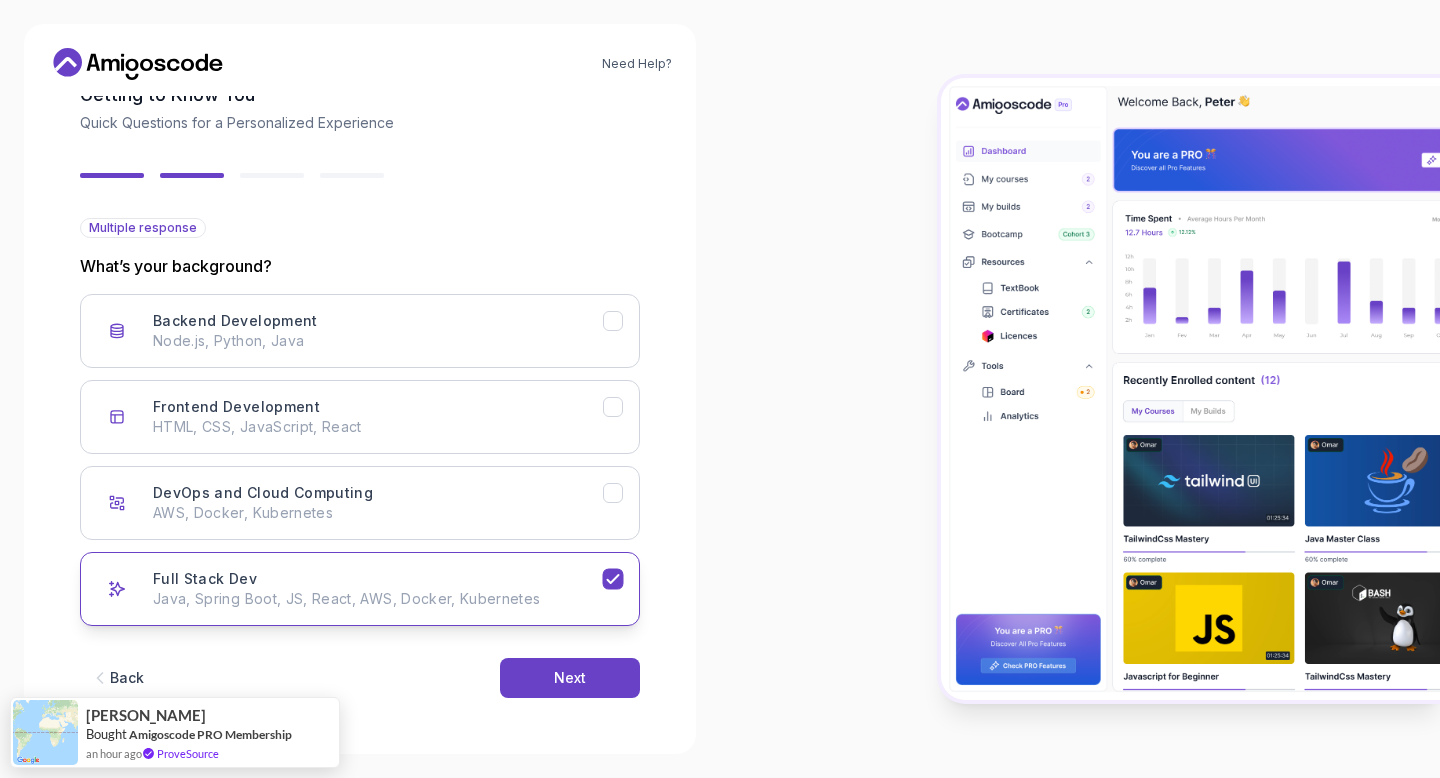 click on "Full Stack Dev Java, Spring Boot, JS, React, AWS, Docker, Kubernetes" at bounding box center (378, 589) 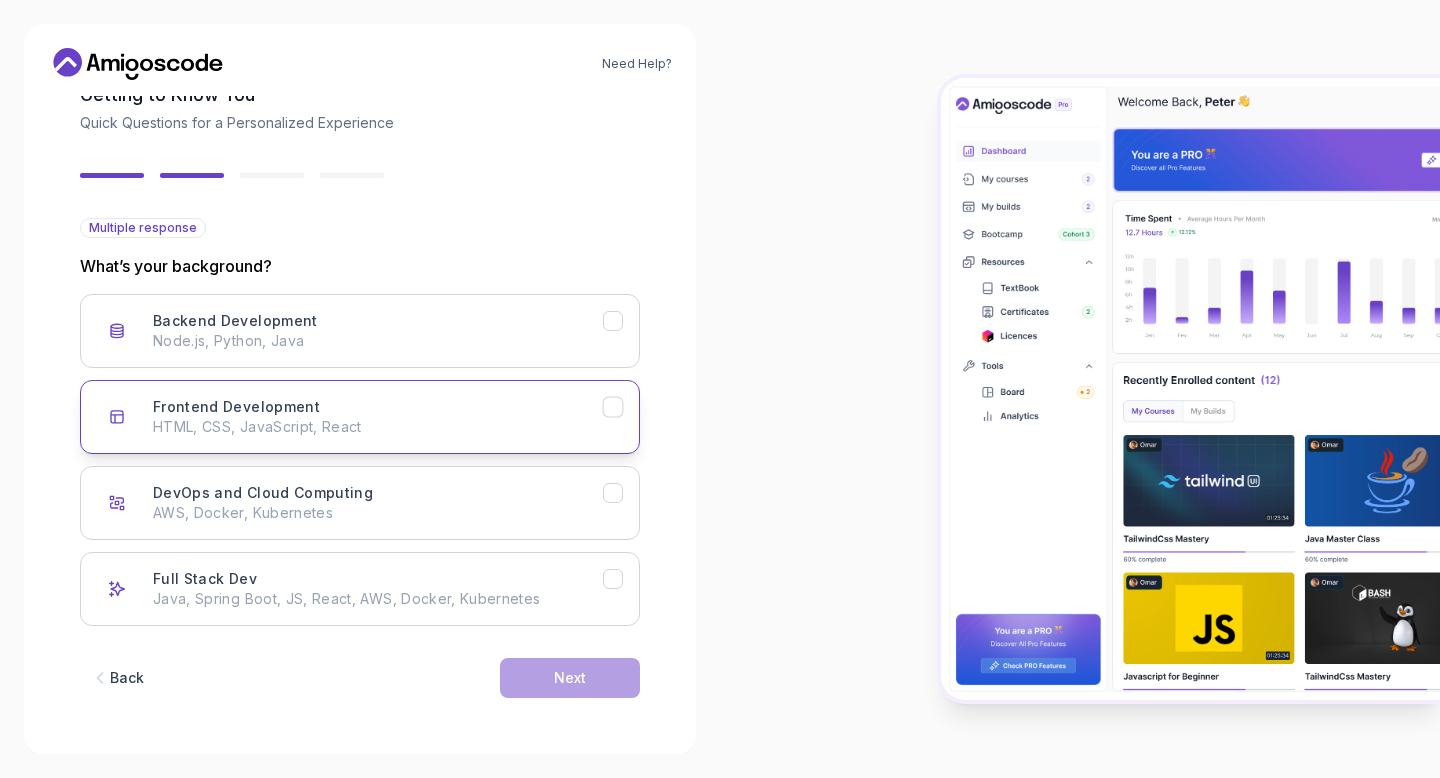 click on "Frontend Development HTML, CSS, JavaScript, React" at bounding box center (378, 417) 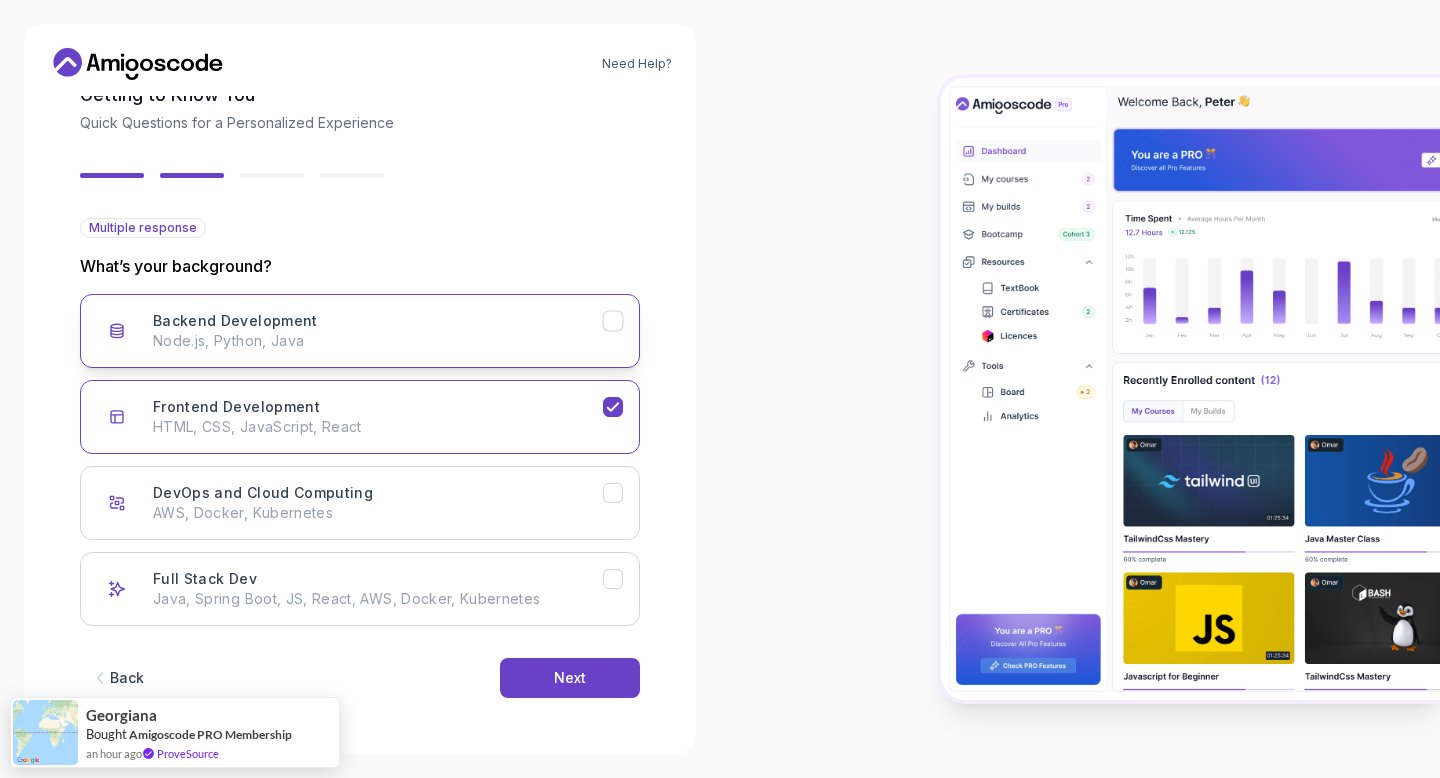 click on "Node.js, Python, Java" at bounding box center (378, 341) 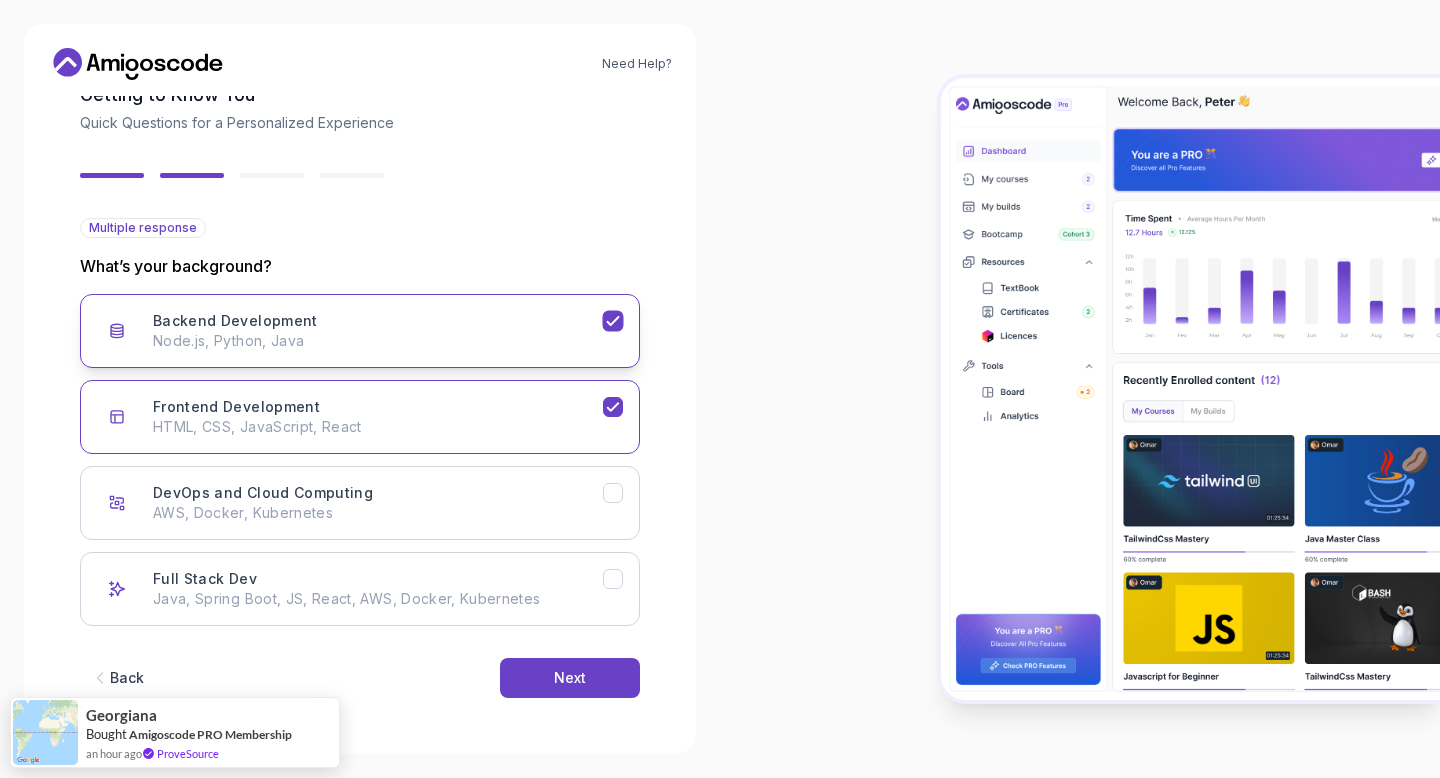 click on "Node.js, Python, Java" at bounding box center [378, 341] 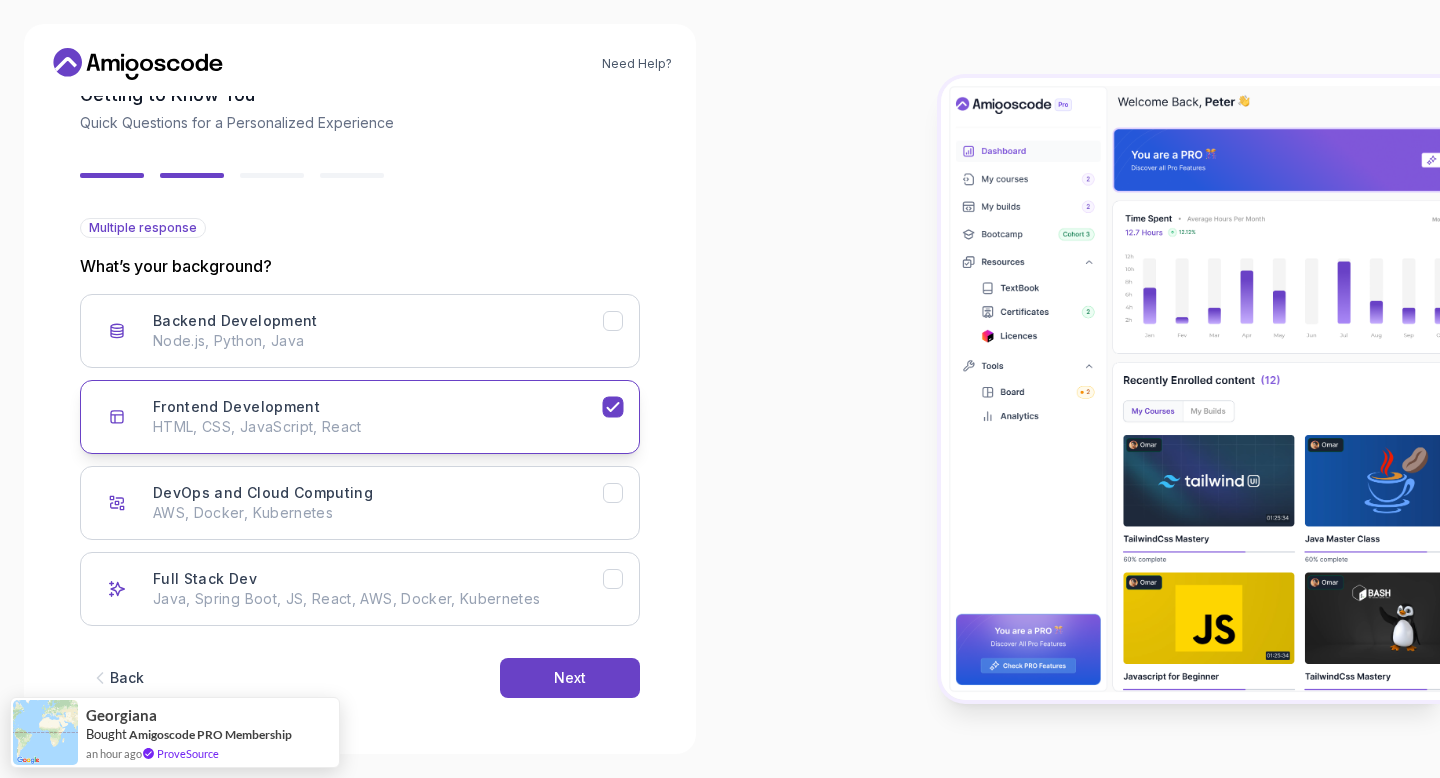 click on "Frontend Development HTML, CSS, JavaScript, React" at bounding box center (378, 417) 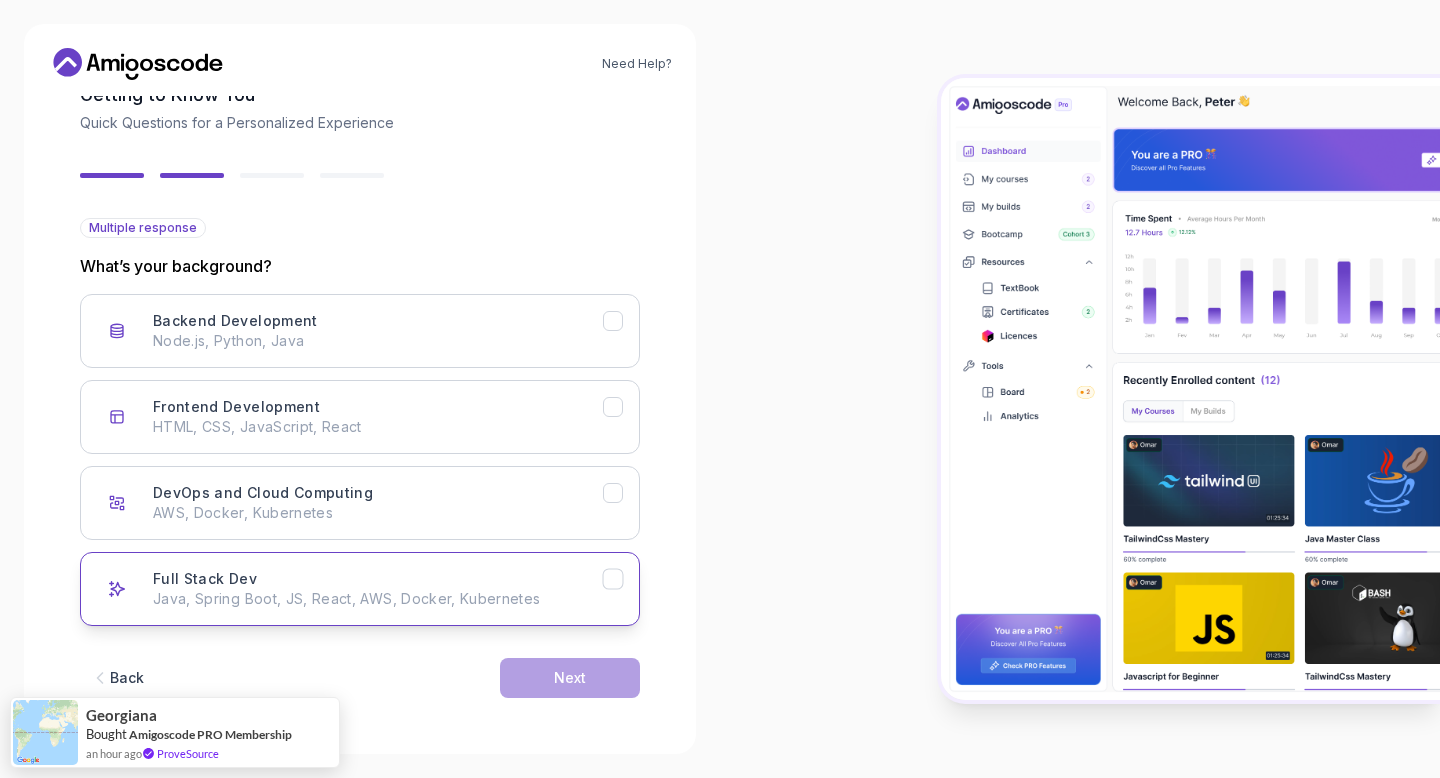 click on "Java, Spring Boot, JS, React, AWS, Docker, Kubernetes" at bounding box center [378, 599] 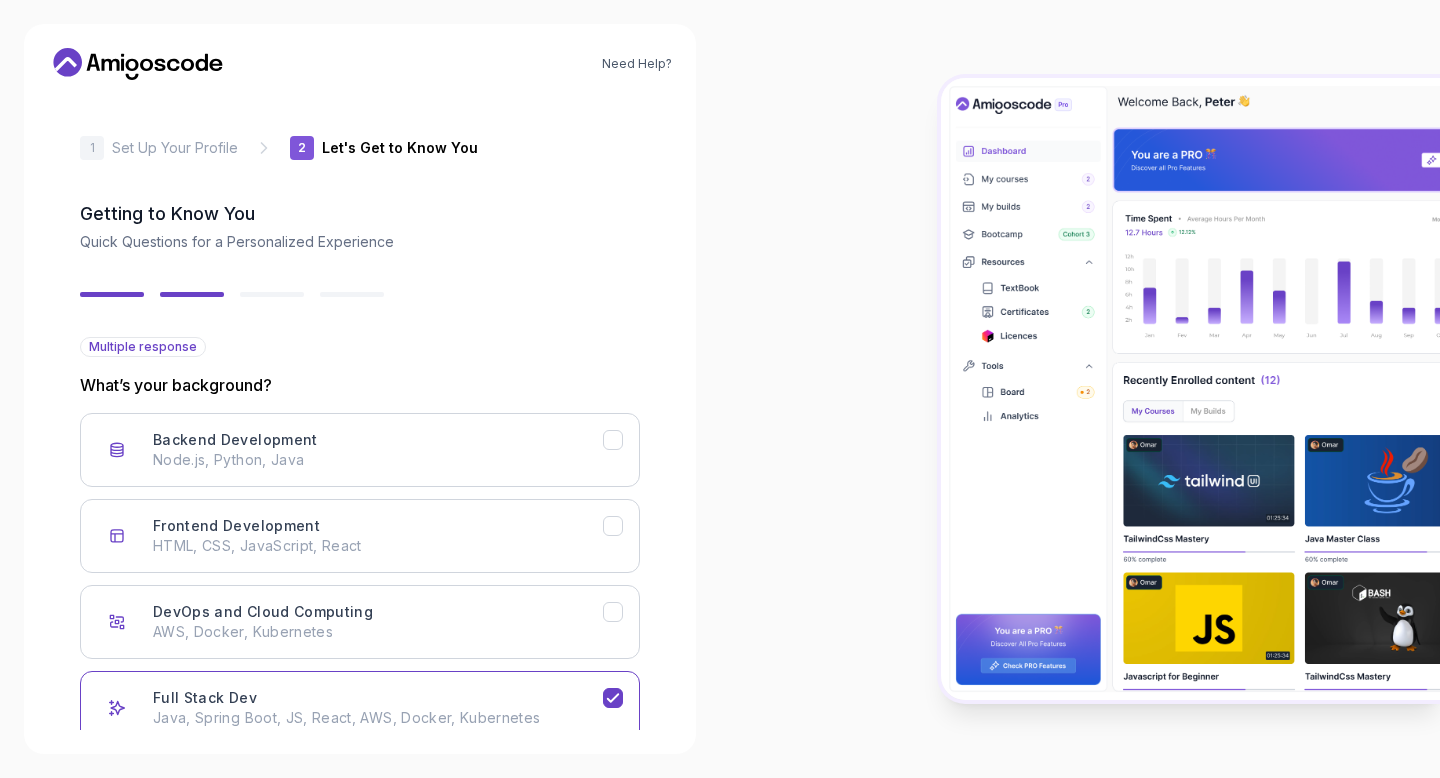 scroll, scrollTop: 119, scrollLeft: 0, axis: vertical 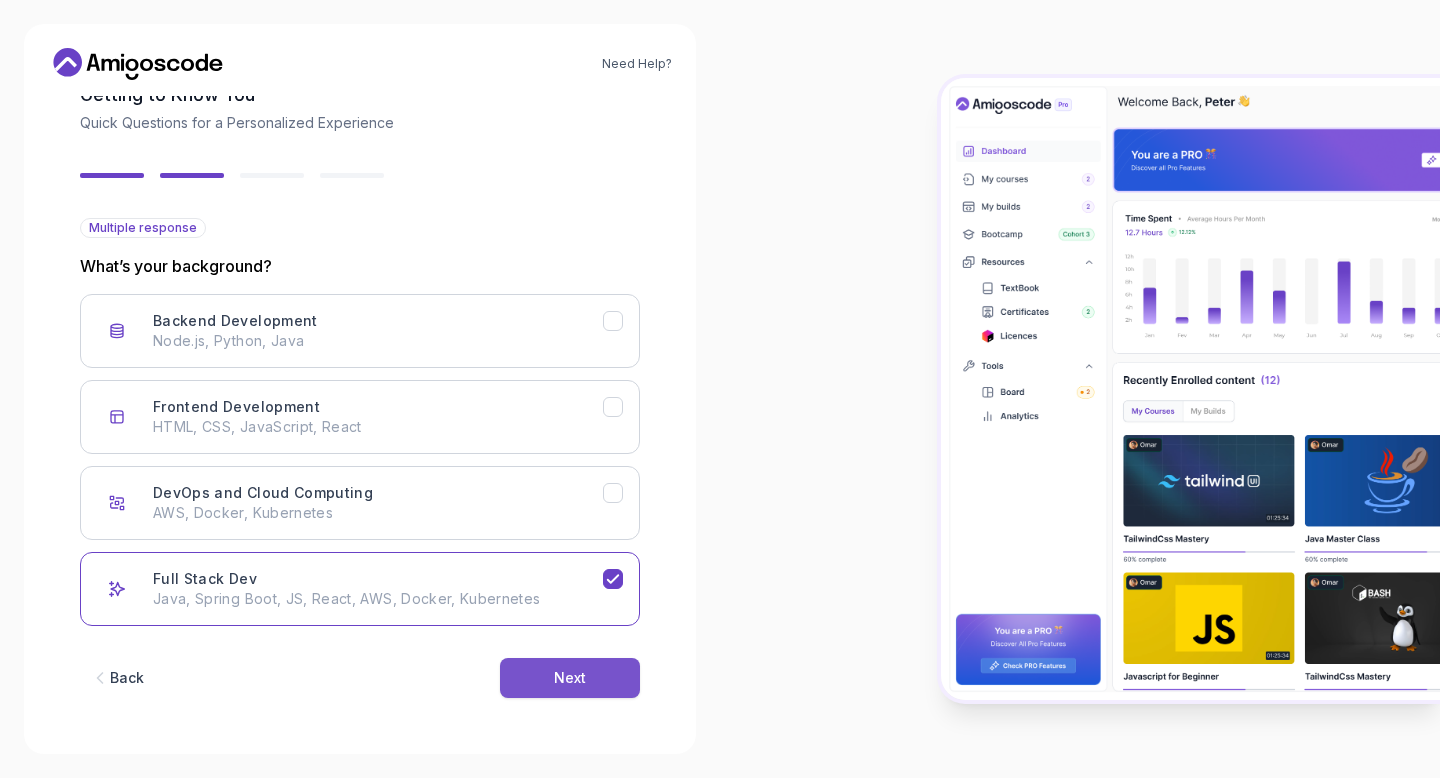 click on "Next" at bounding box center [570, 678] 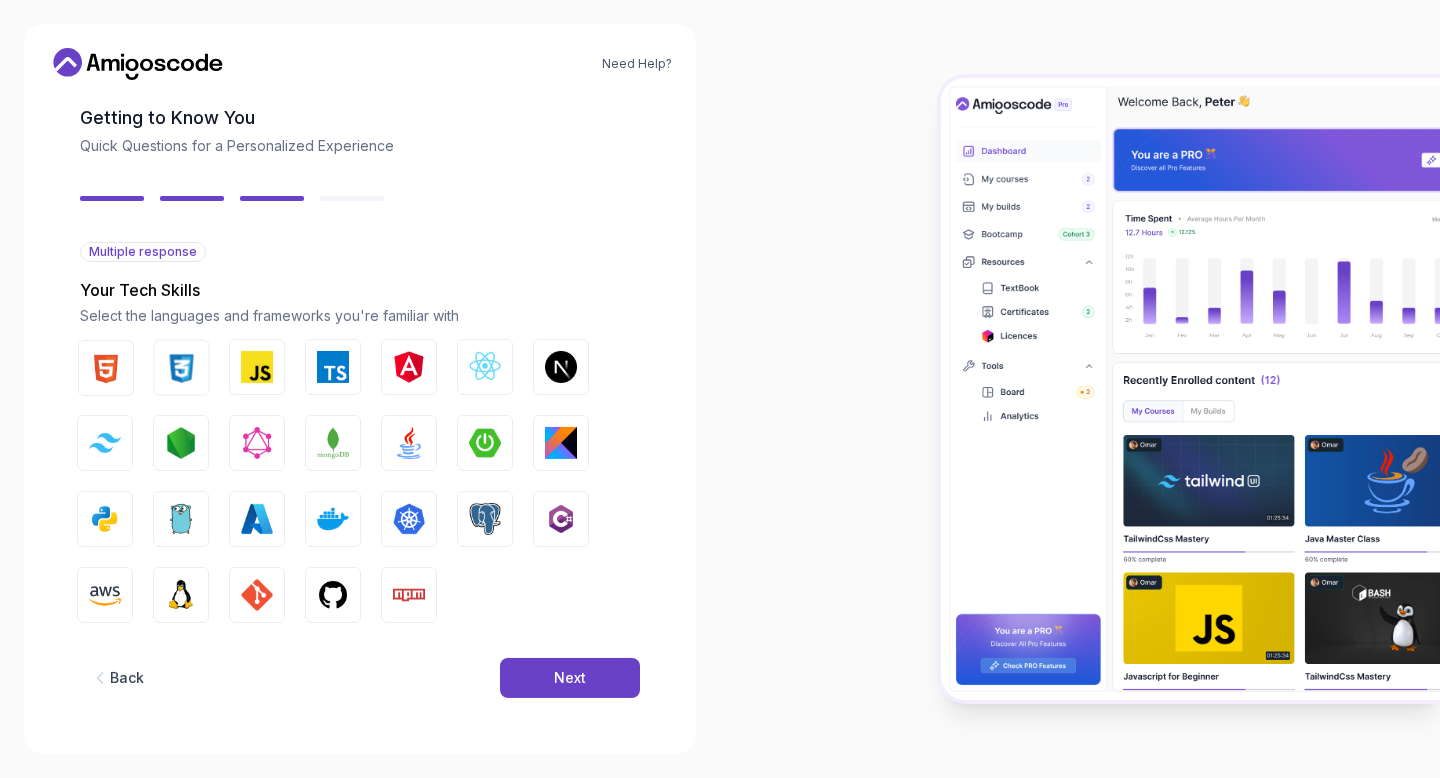 scroll, scrollTop: 95, scrollLeft: 0, axis: vertical 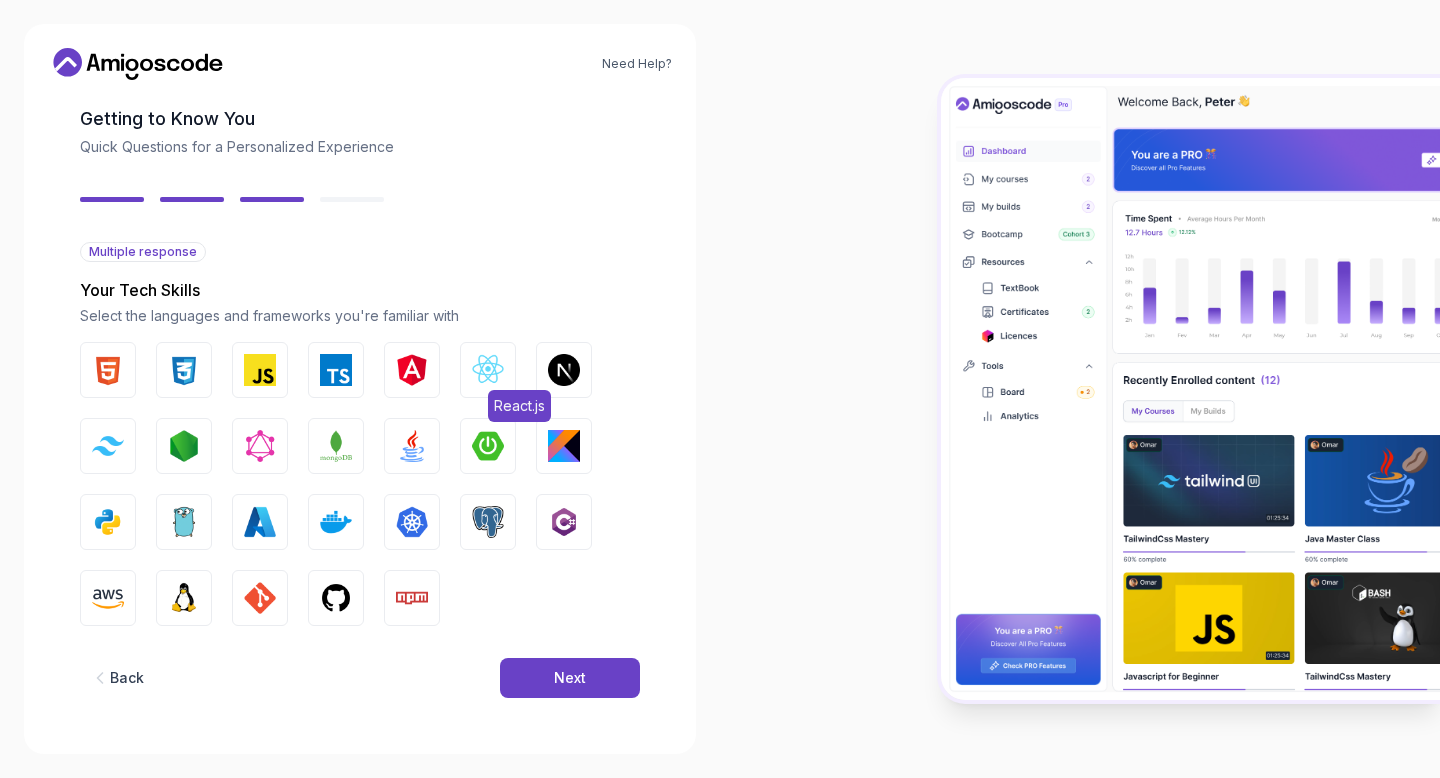 click at bounding box center [488, 370] 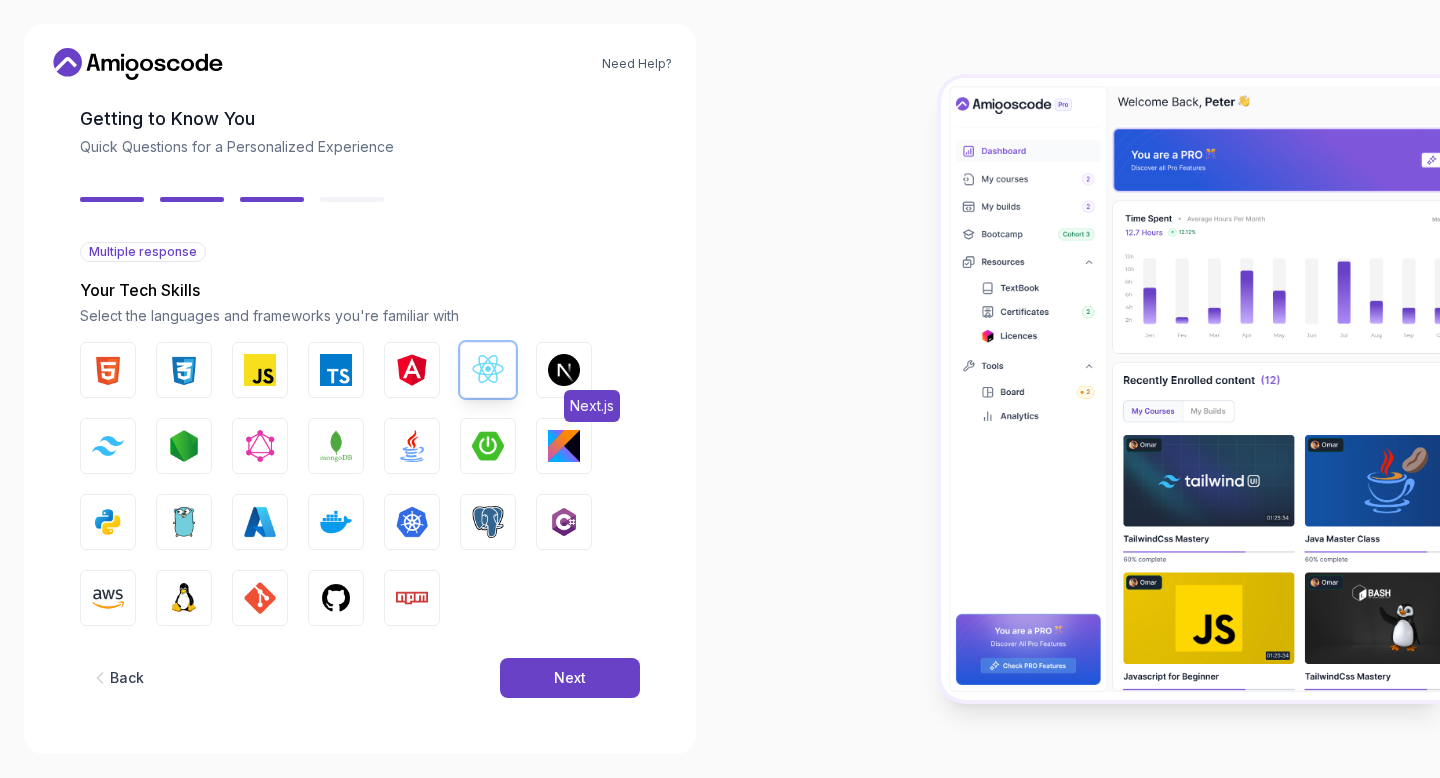click at bounding box center (564, 370) 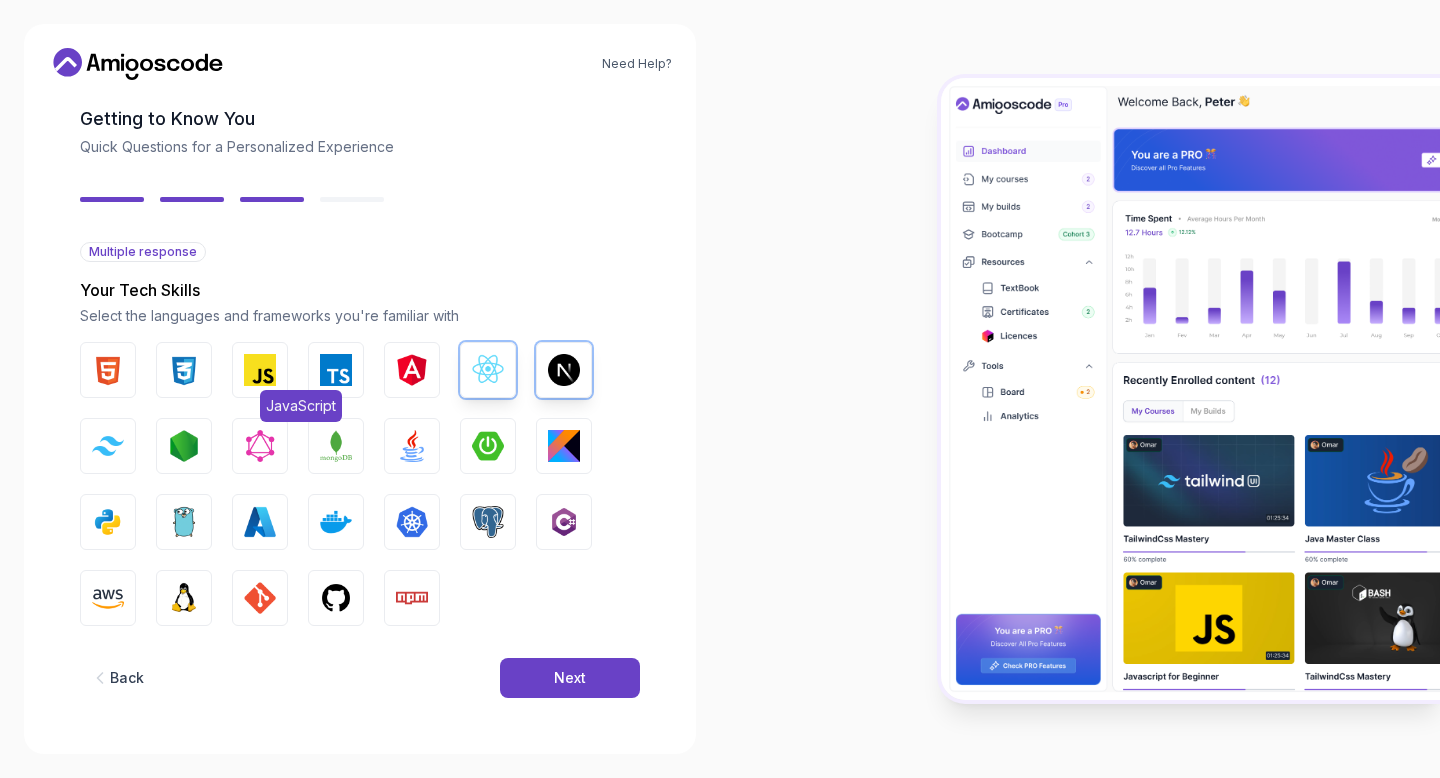click at bounding box center [260, 370] 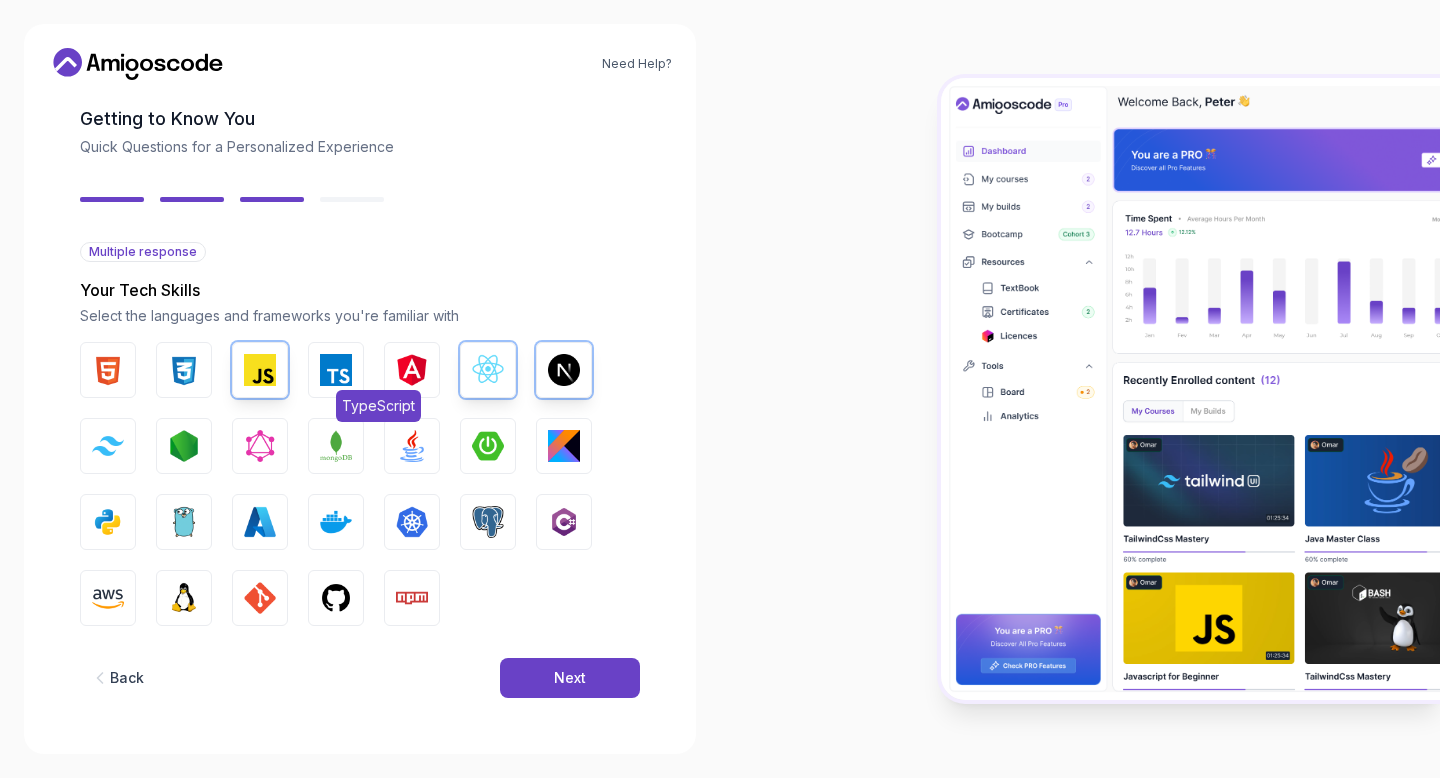 click at bounding box center [336, 370] 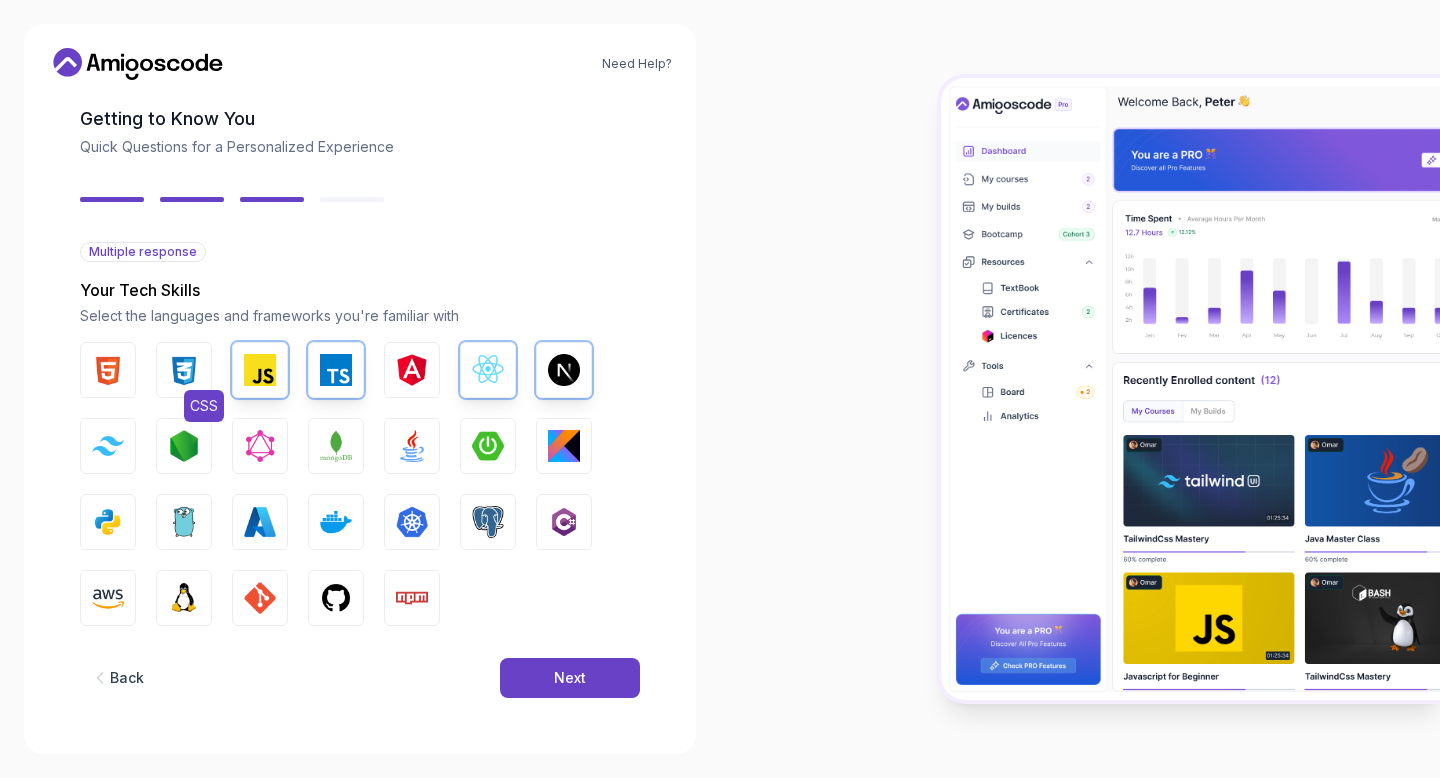 click at bounding box center [184, 370] 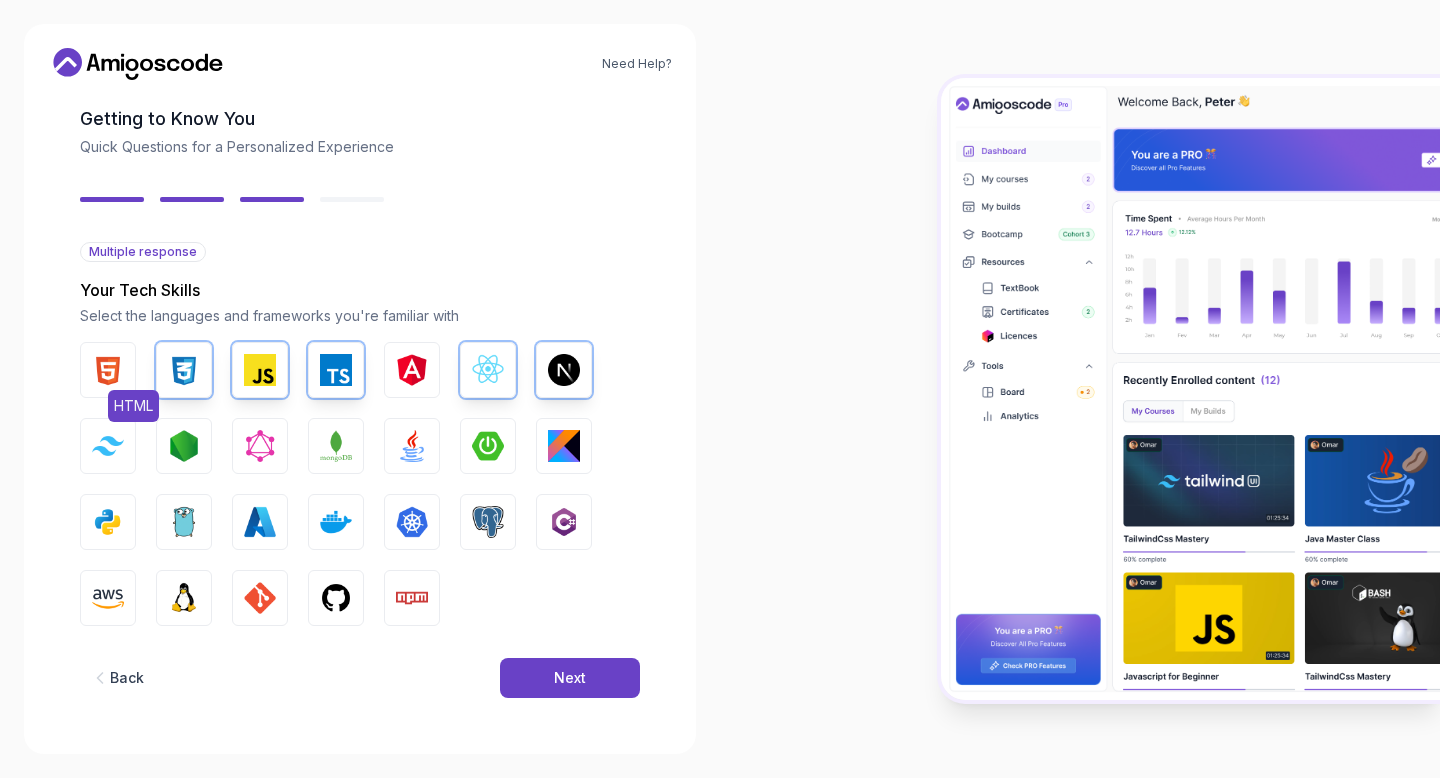 click at bounding box center (108, 370) 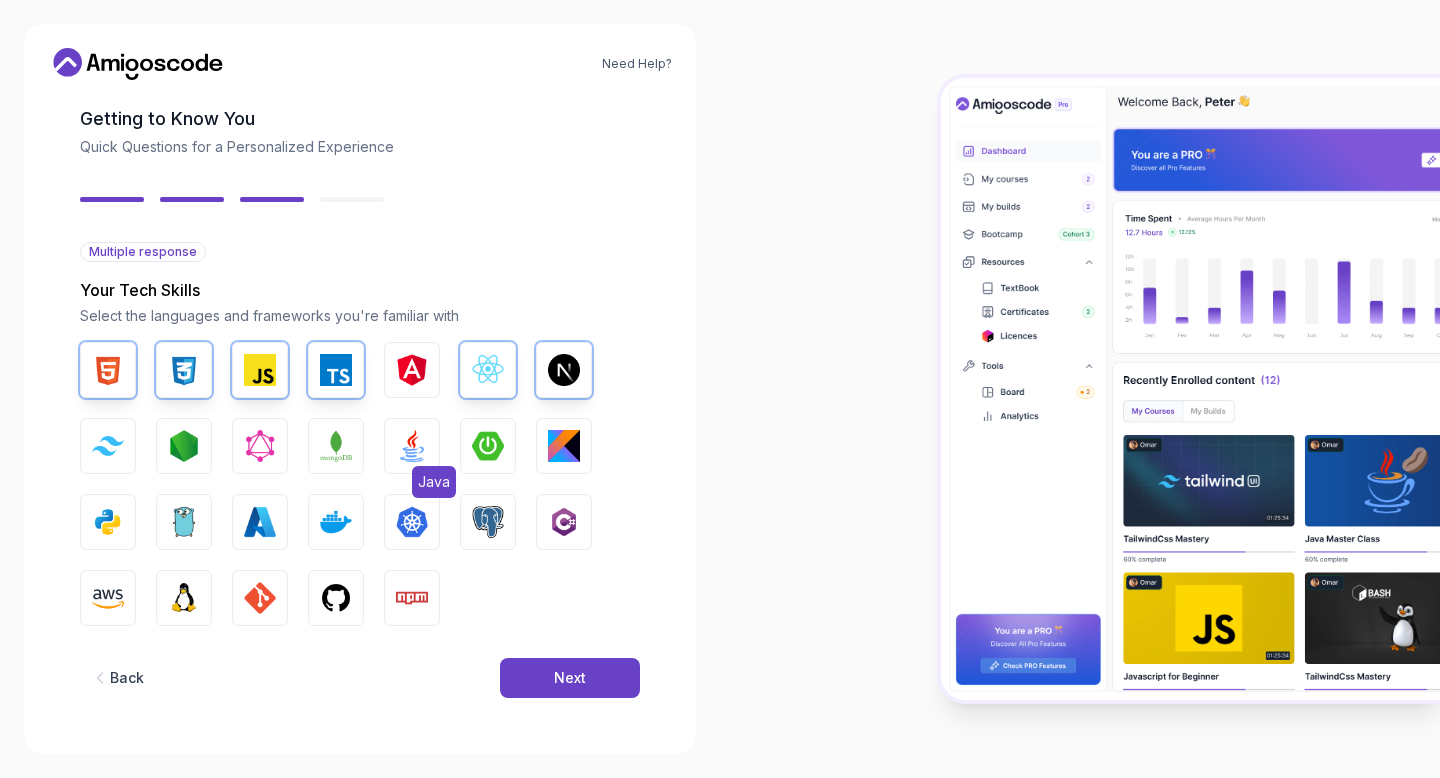 click at bounding box center (412, 446) 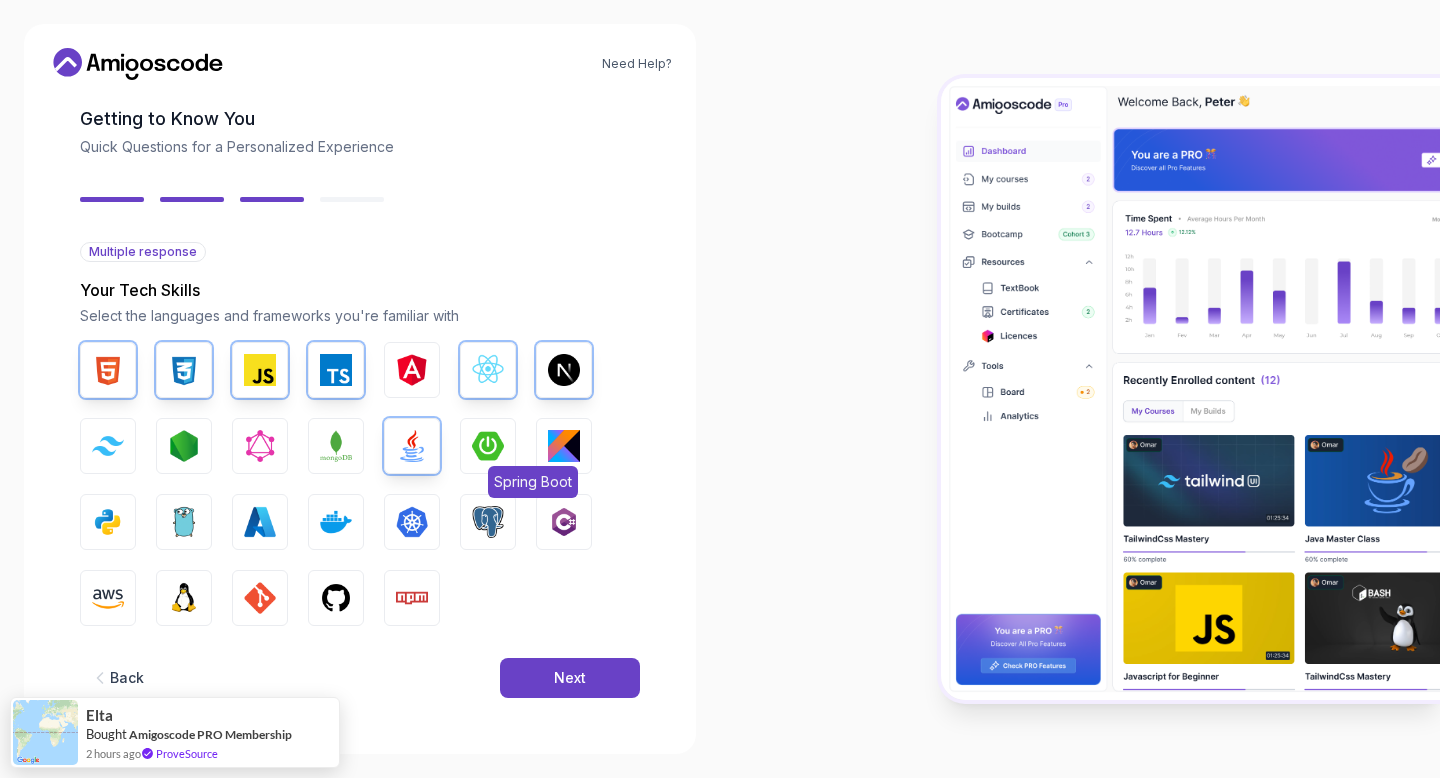 click at bounding box center [488, 446] 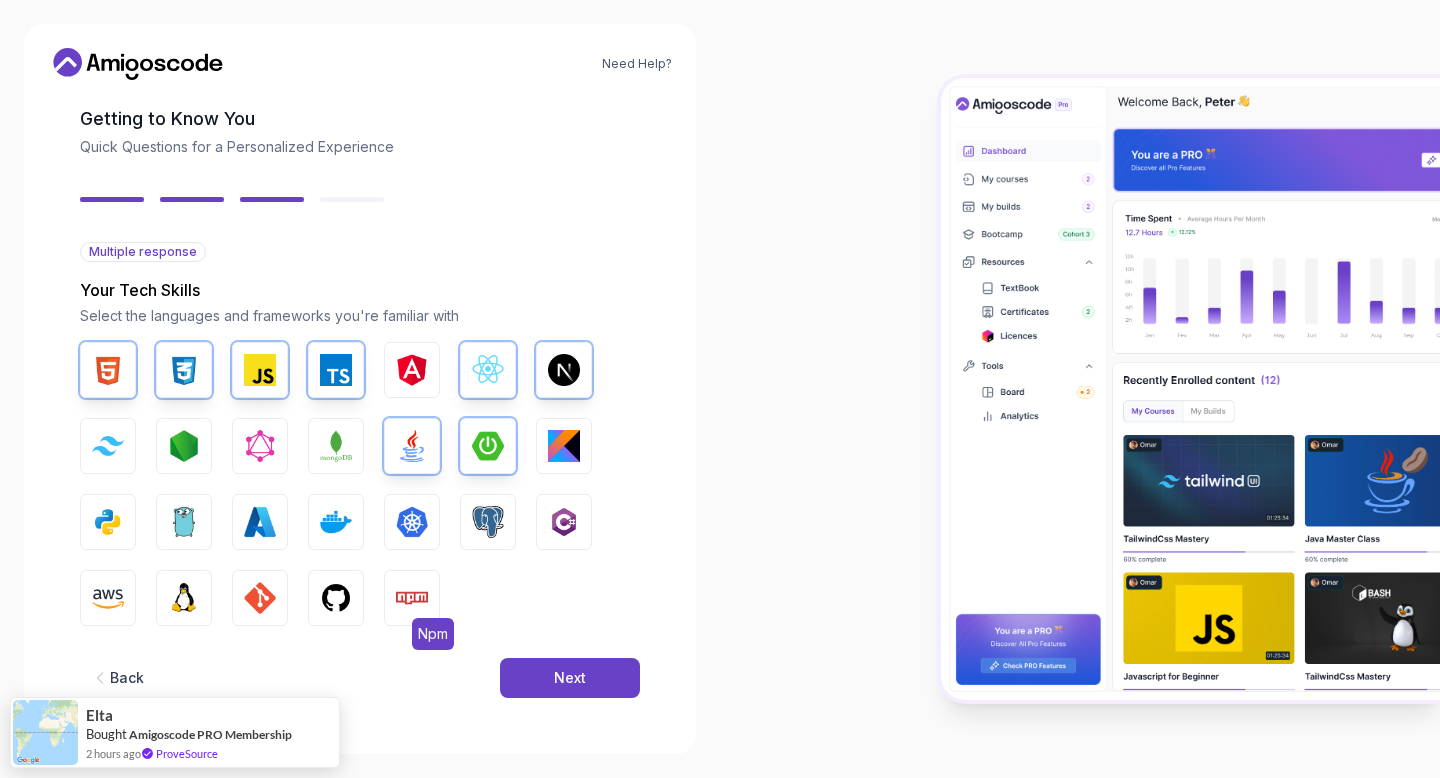 click at bounding box center [412, 598] 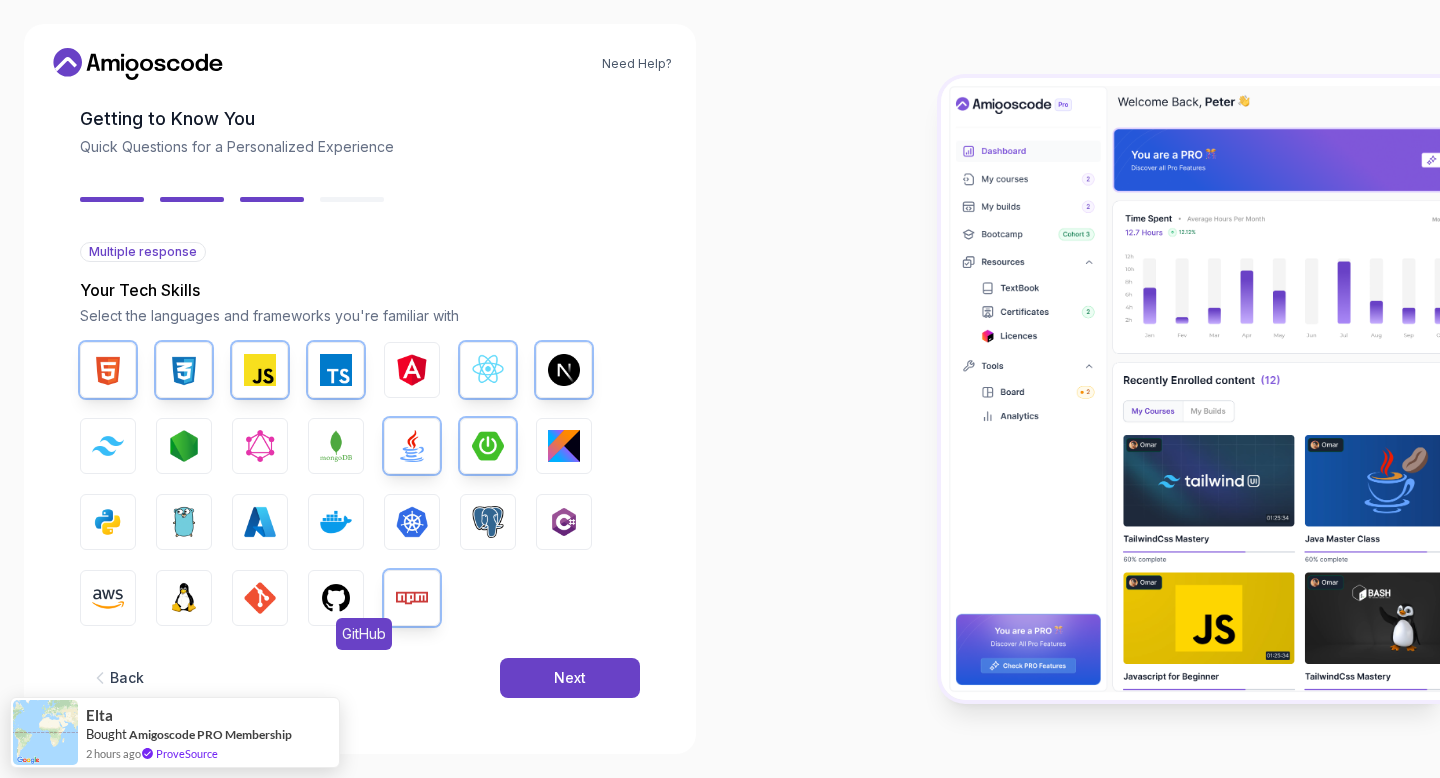 click at bounding box center (336, 598) 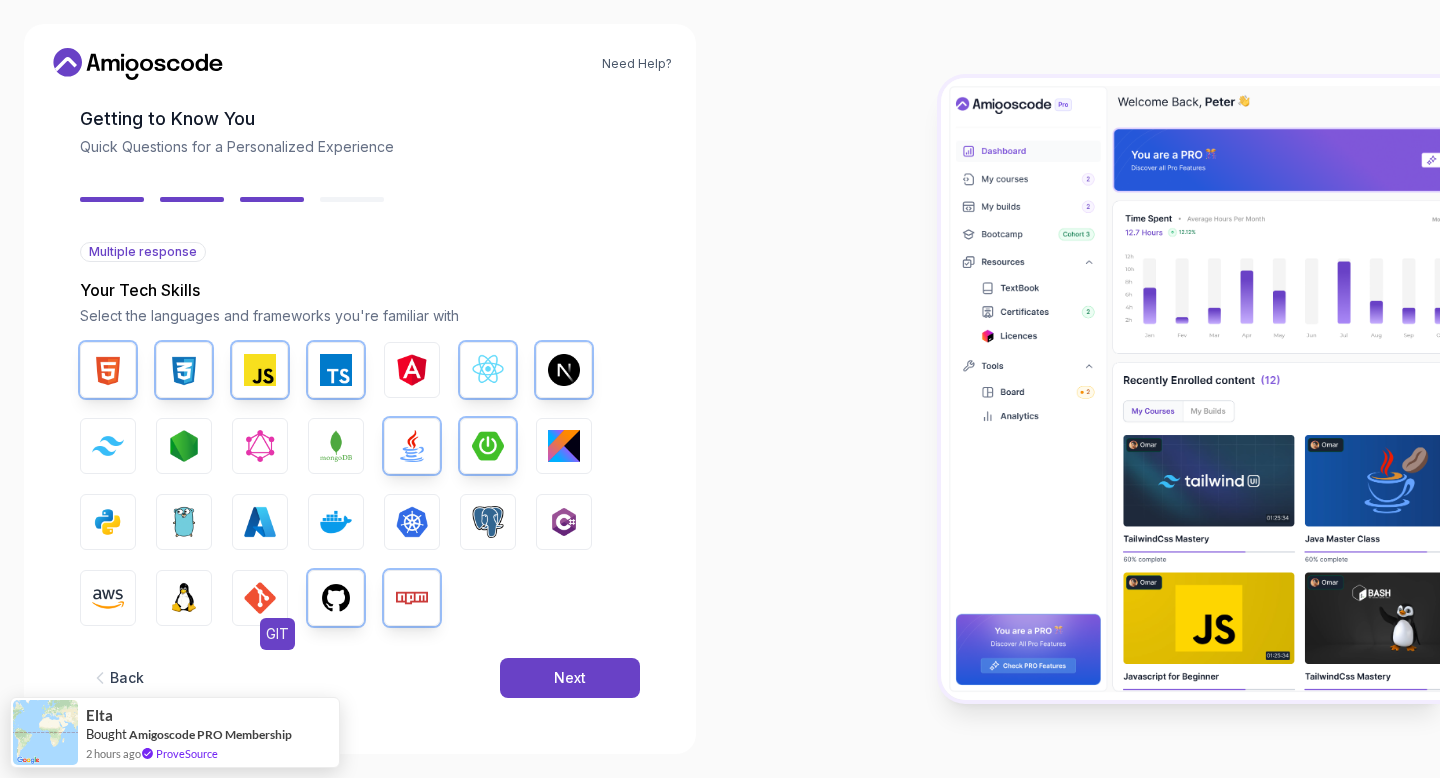 click at bounding box center [260, 598] 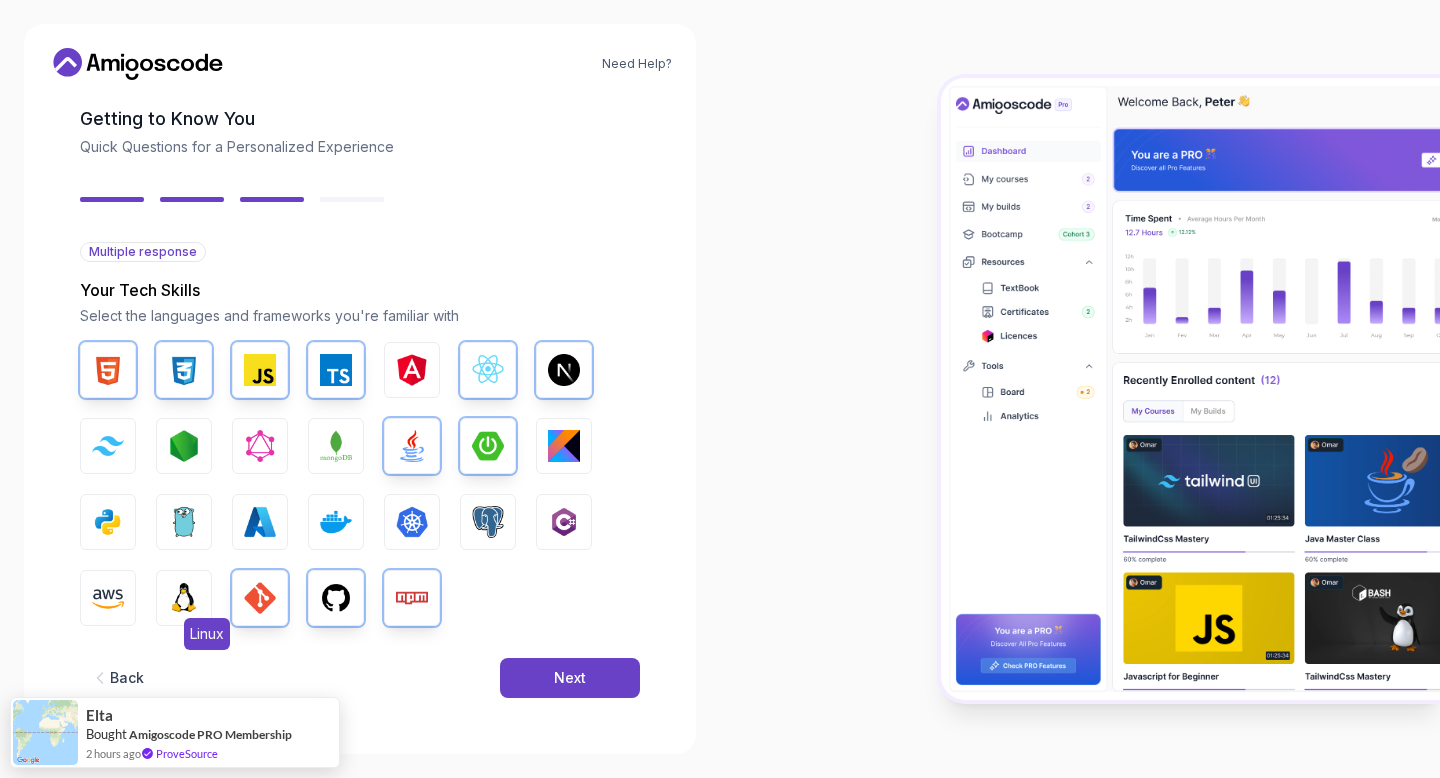 click on "Linux" at bounding box center (184, 598) 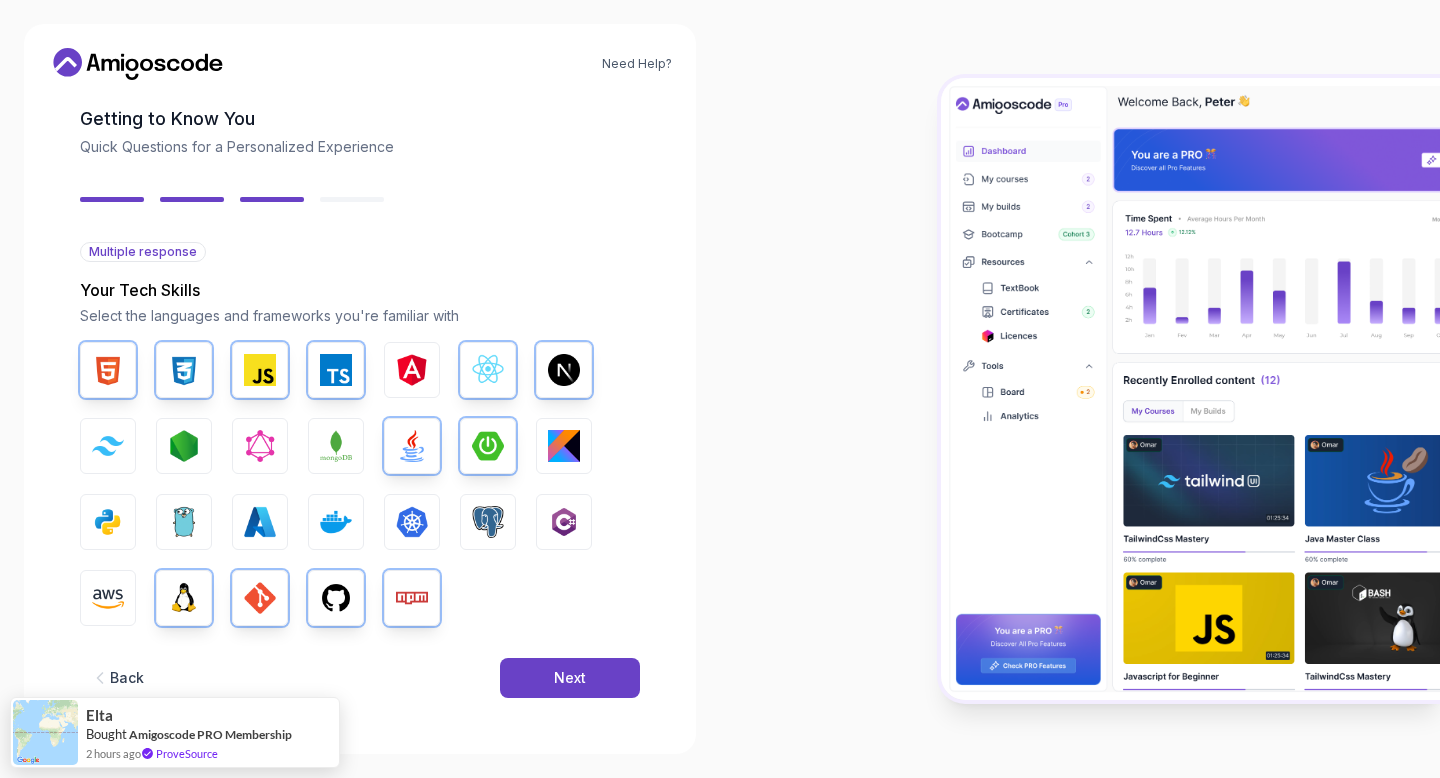 click on "Back Next" at bounding box center (360, 678) 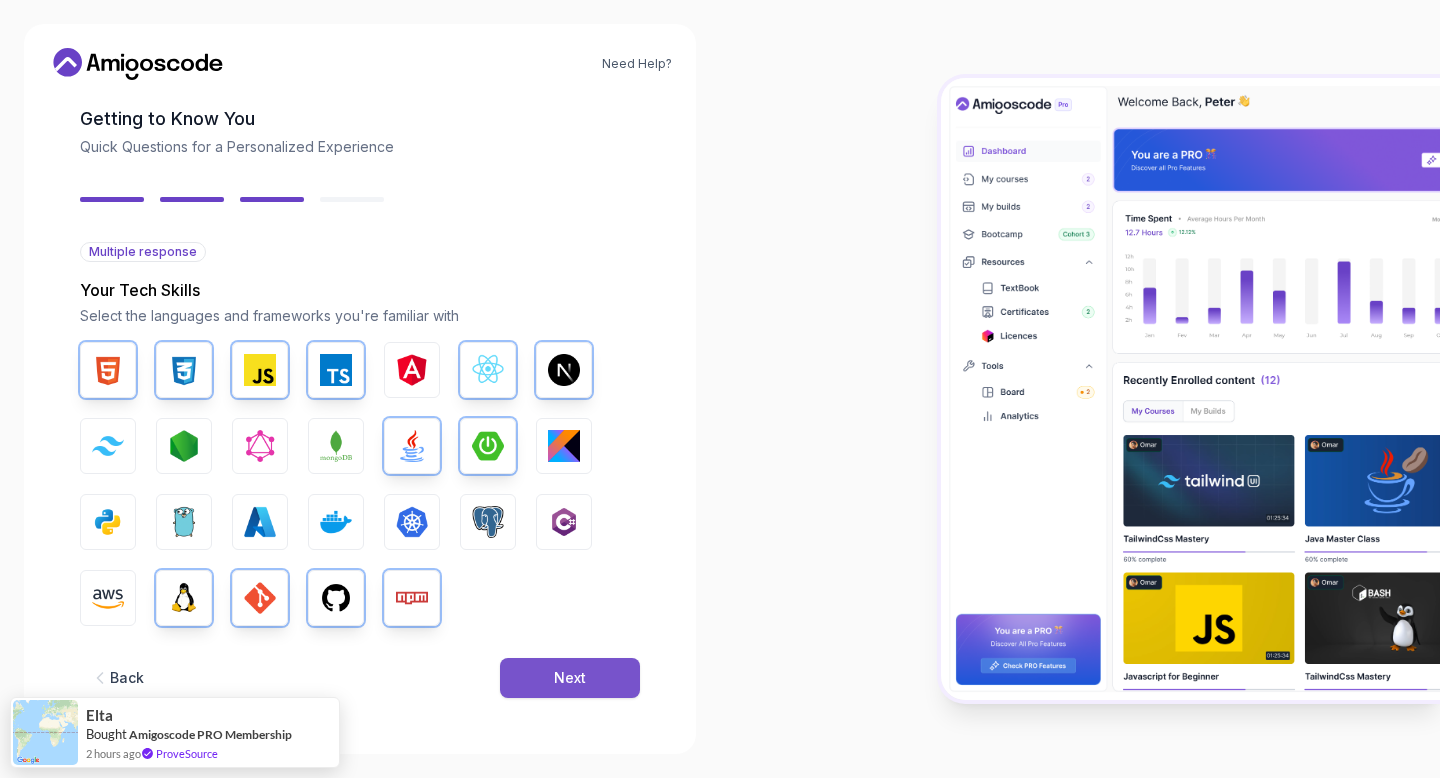 click on "Next" at bounding box center (570, 678) 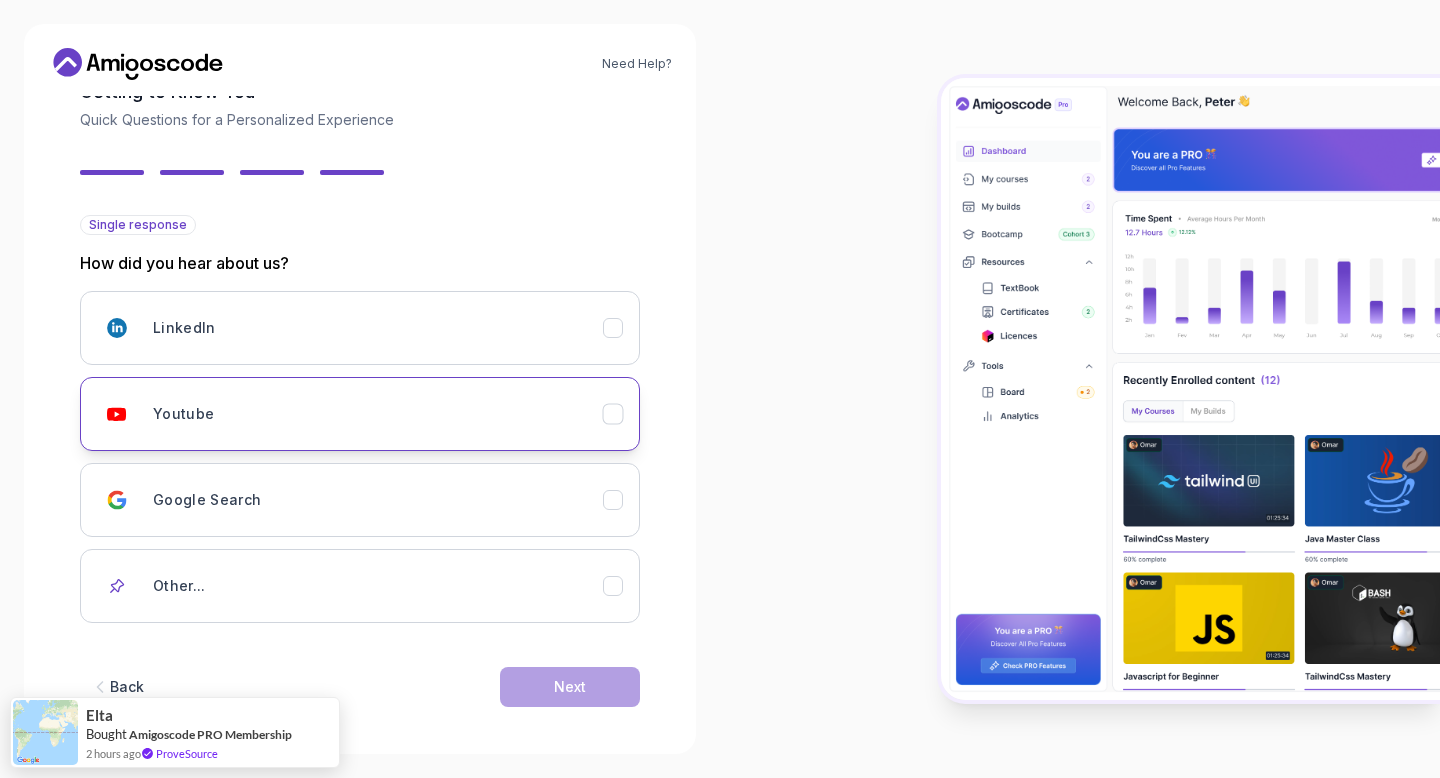 scroll, scrollTop: 131, scrollLeft: 0, axis: vertical 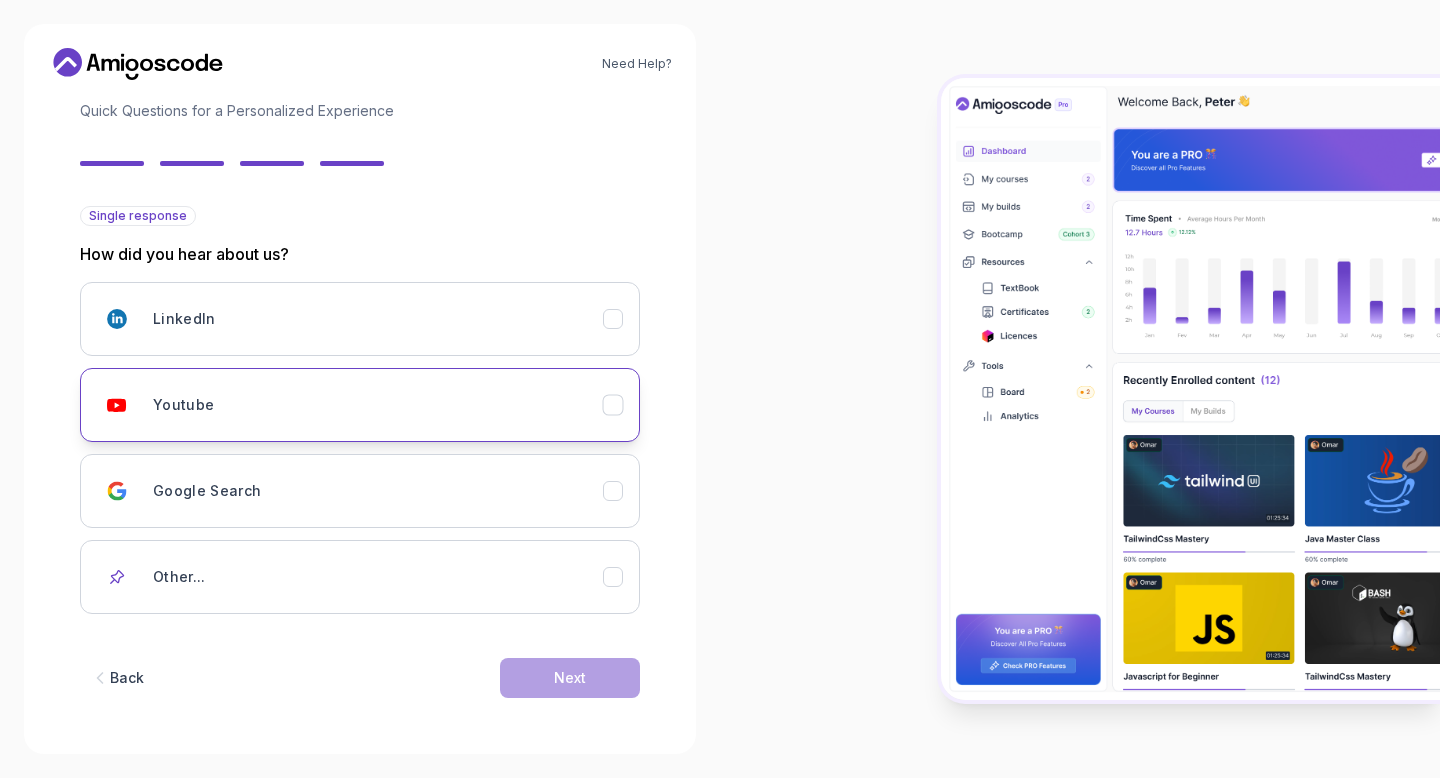 click on "Youtube" at bounding box center [378, 405] 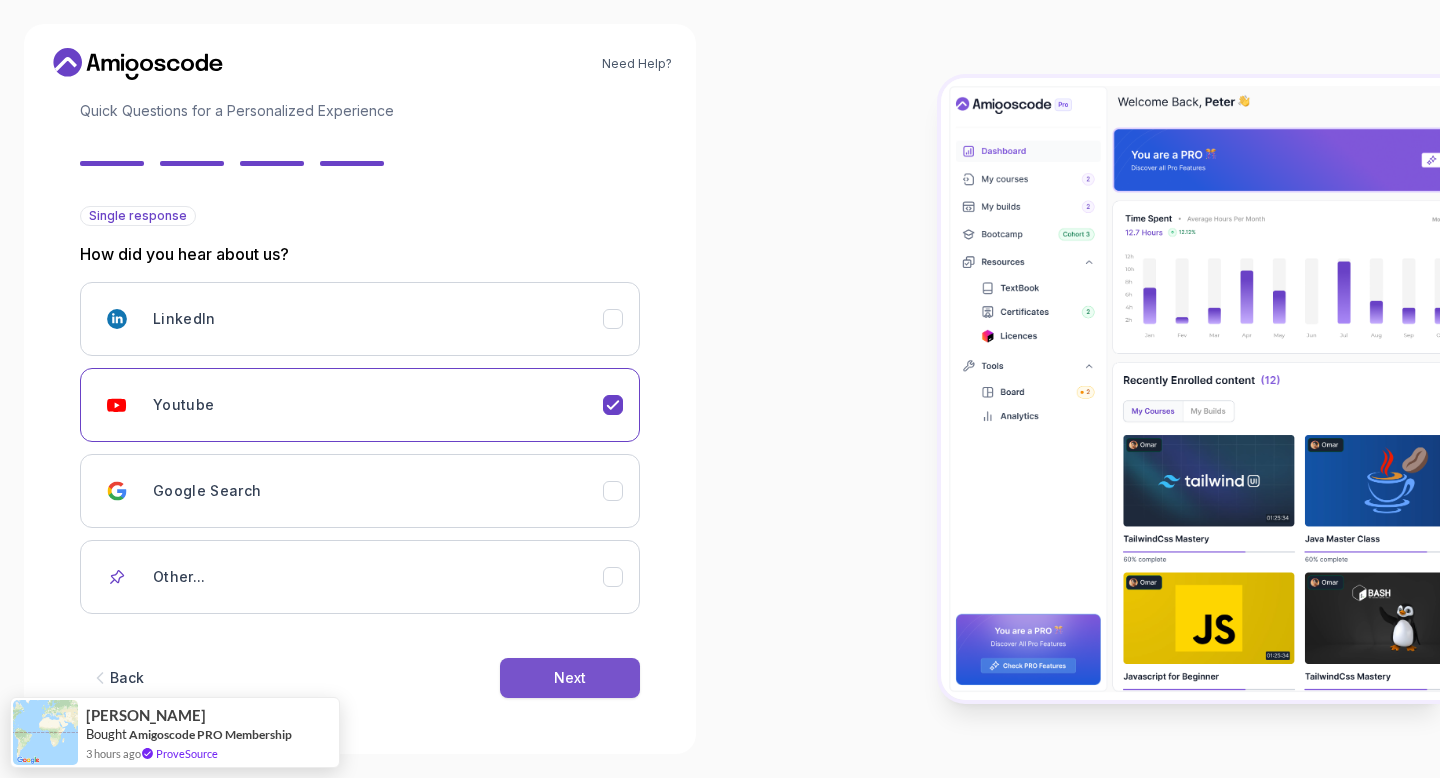 click on "Next" at bounding box center [570, 678] 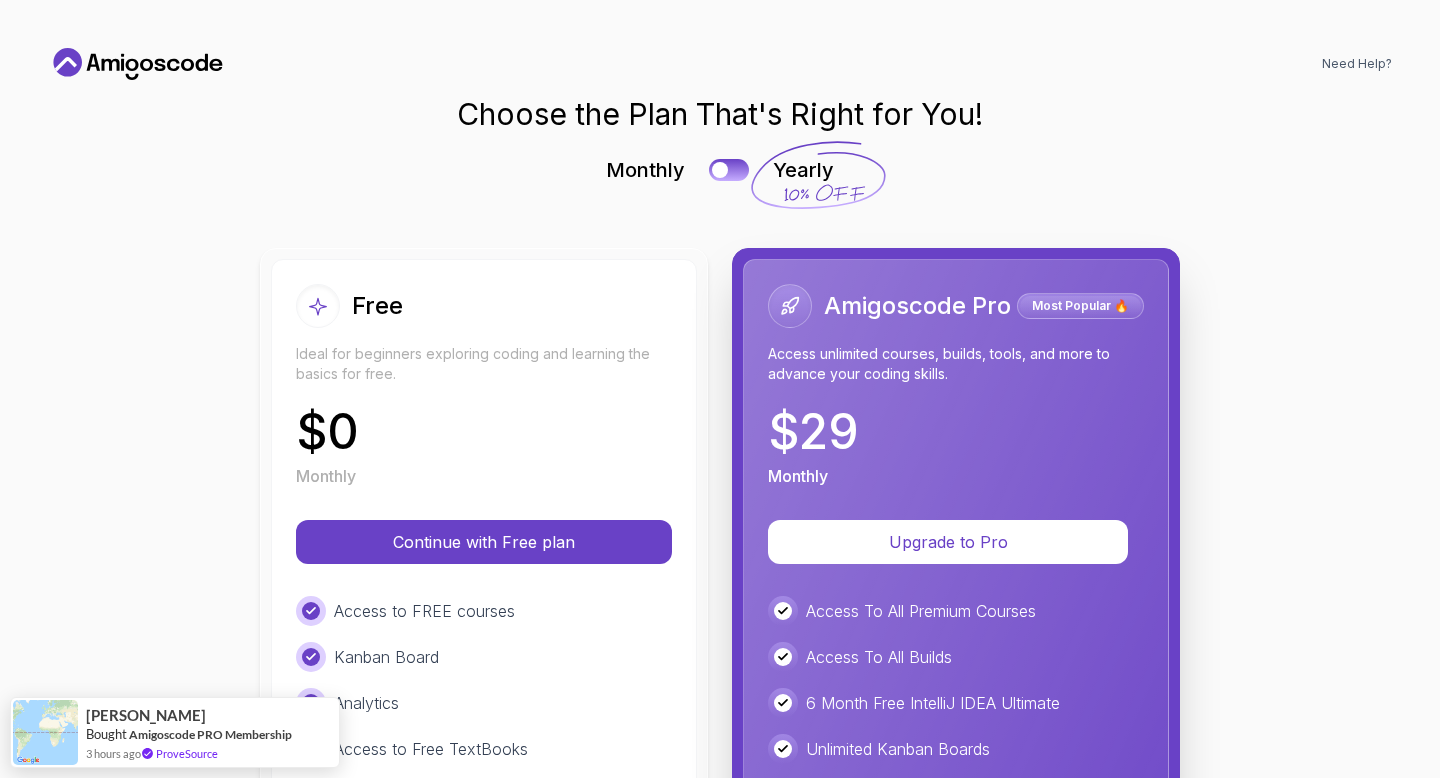 scroll, scrollTop: 0, scrollLeft: 0, axis: both 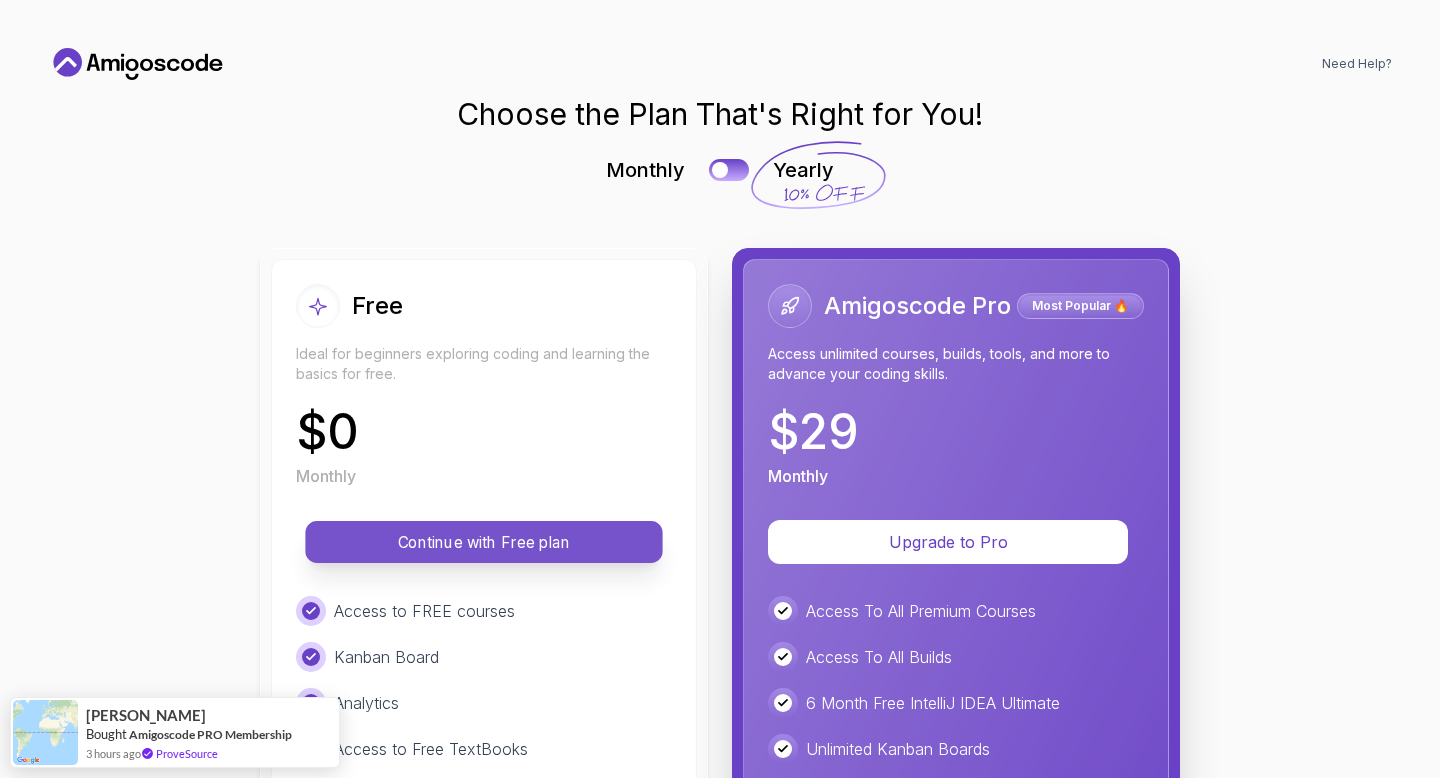 click on "Continue with Free plan" at bounding box center [483, 542] 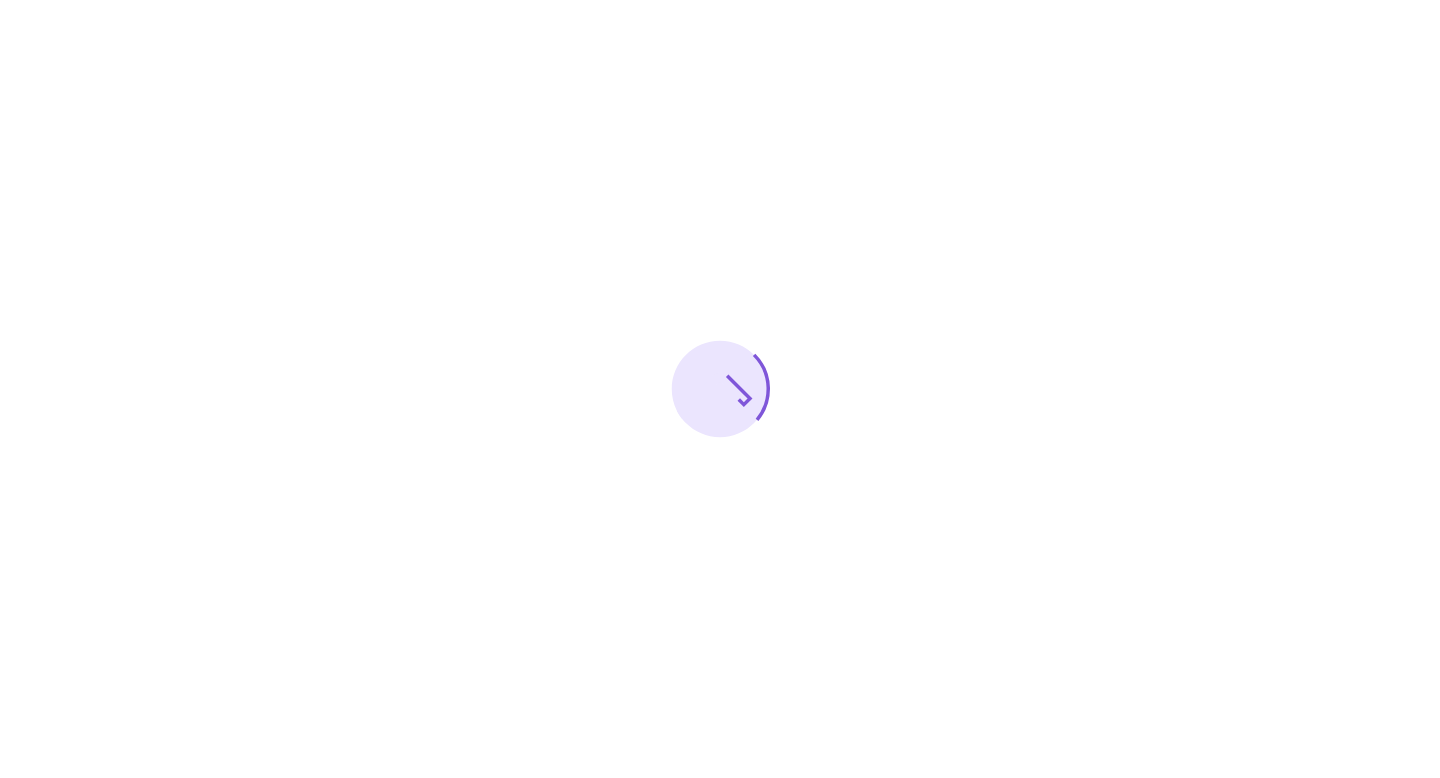 scroll, scrollTop: 0, scrollLeft: 0, axis: both 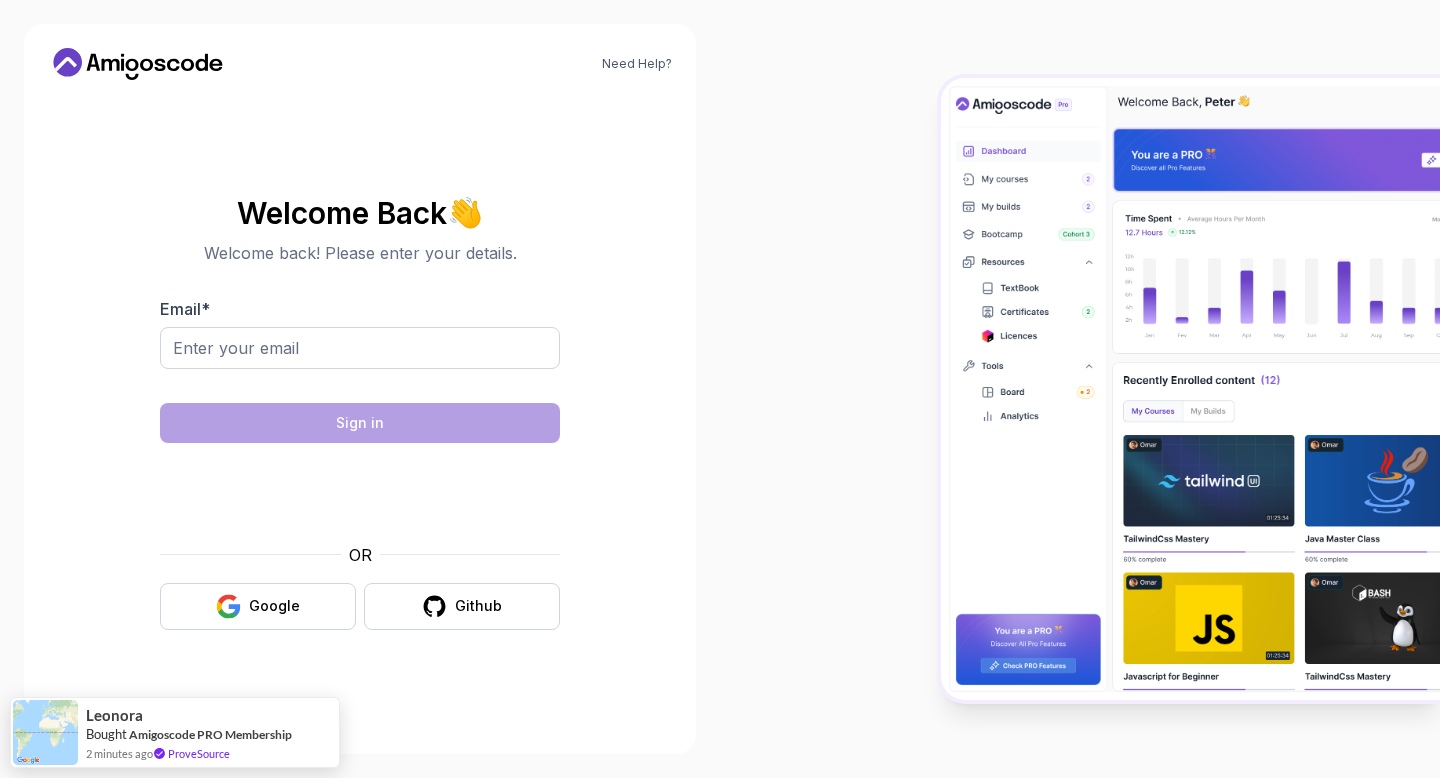 click on "Welcome Back 👋" at bounding box center [360, 213] 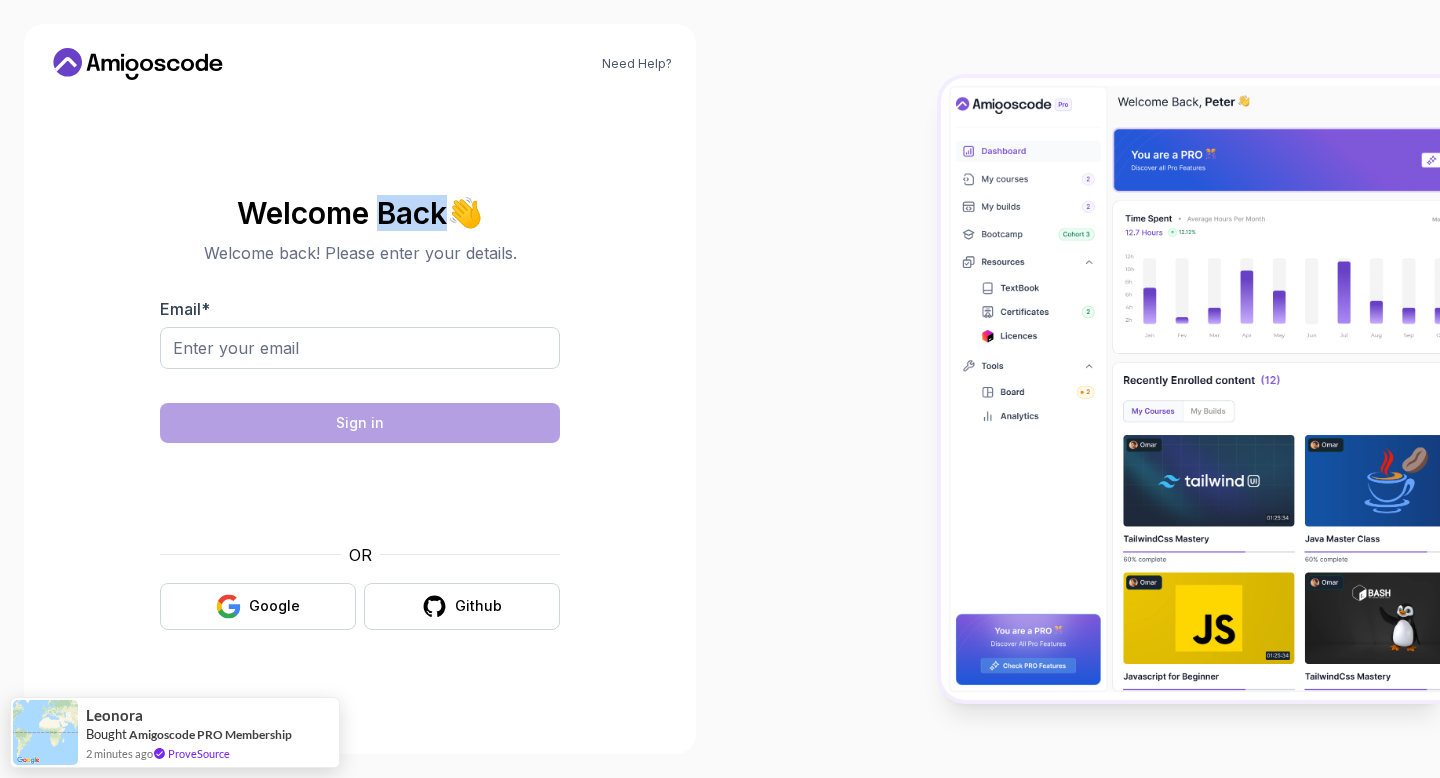 click on "Welcome Back 👋" at bounding box center [360, 213] 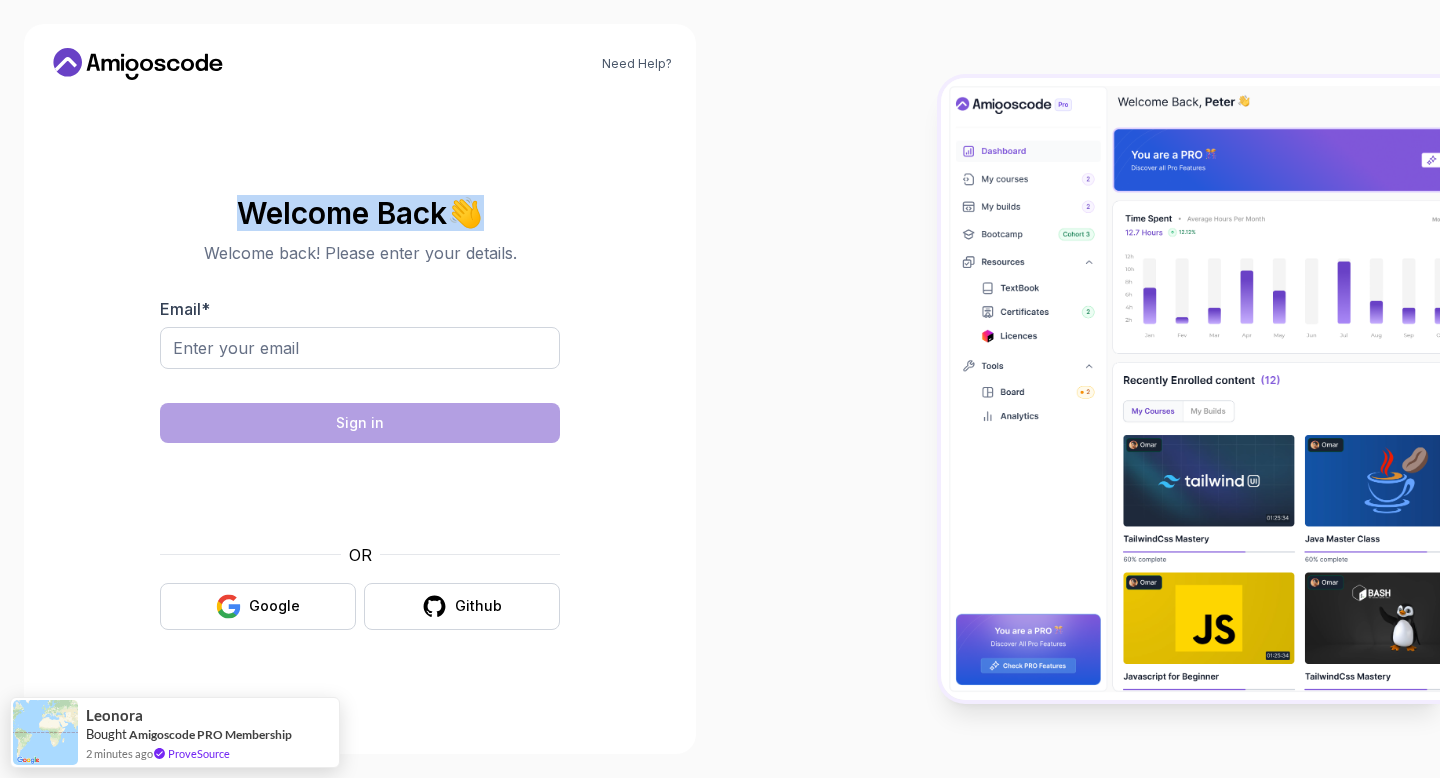 click on "Welcome Back 👋 Welcome back! Please enter your details. Email * Sign in OR Google Github" at bounding box center [360, 413] 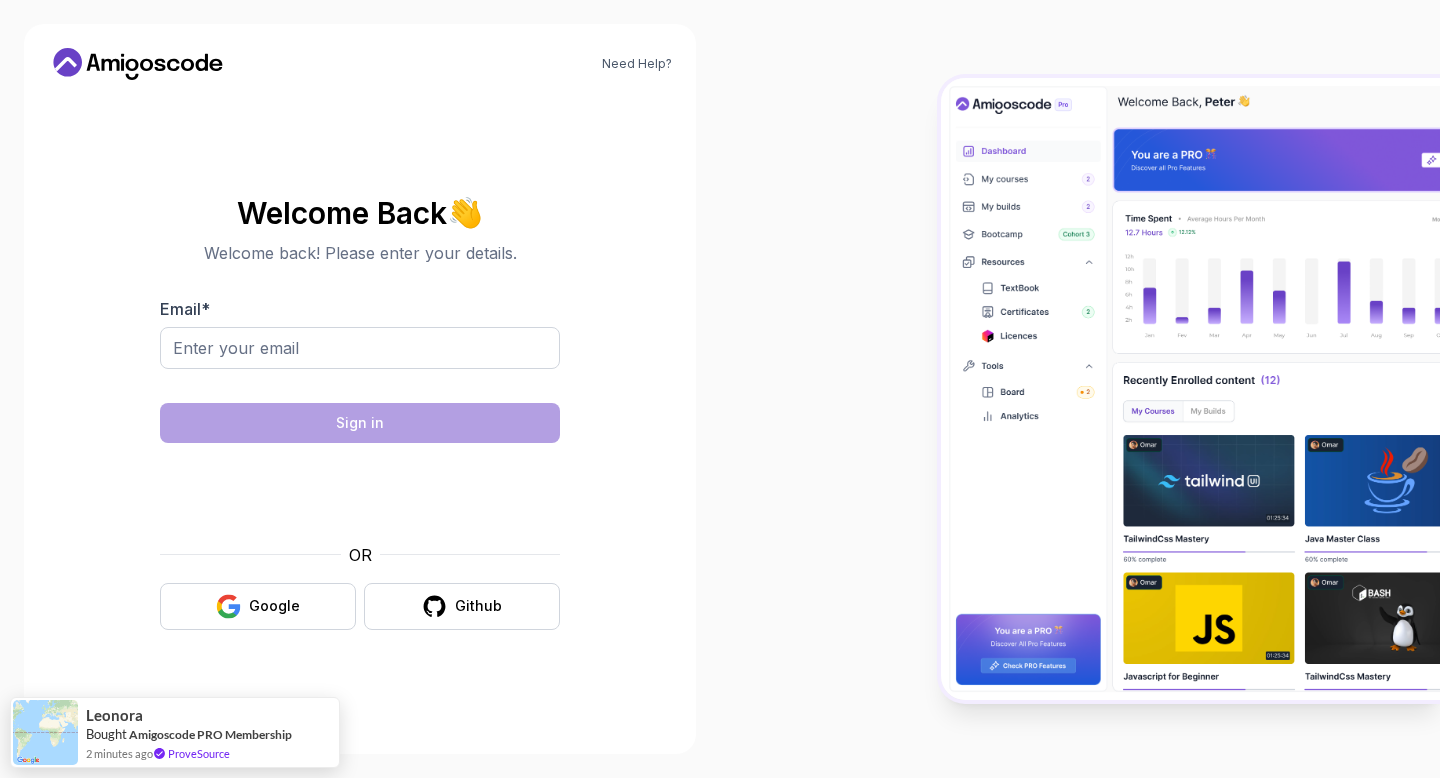 click at bounding box center [360, 359] 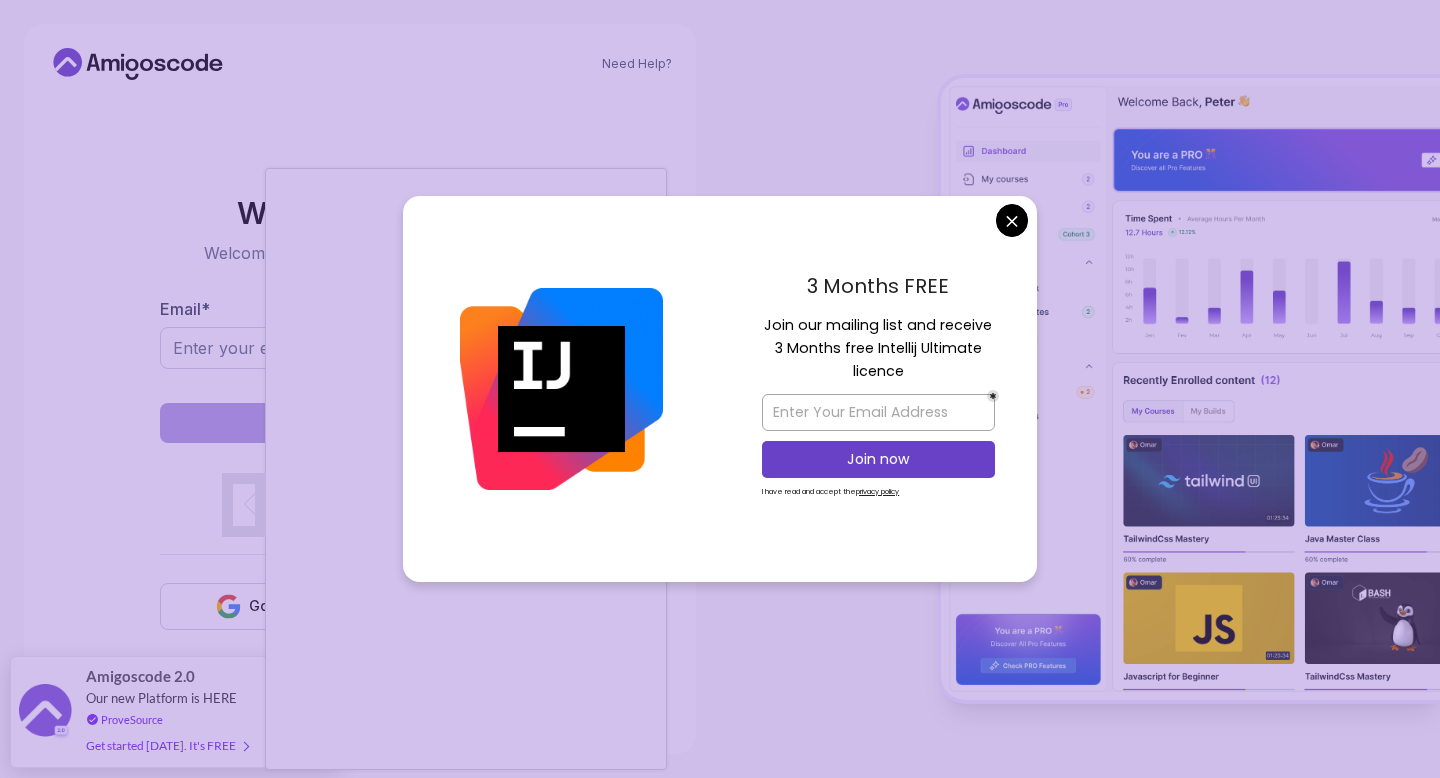 click on "Need Help? Welcome Back 👋 Welcome back! Please enter your details. Email * Sign in OR Google Github
Amigoscode 2.0 Our new Platform is HERE    ProveSource Get started today. It's FREE" at bounding box center (720, 389) 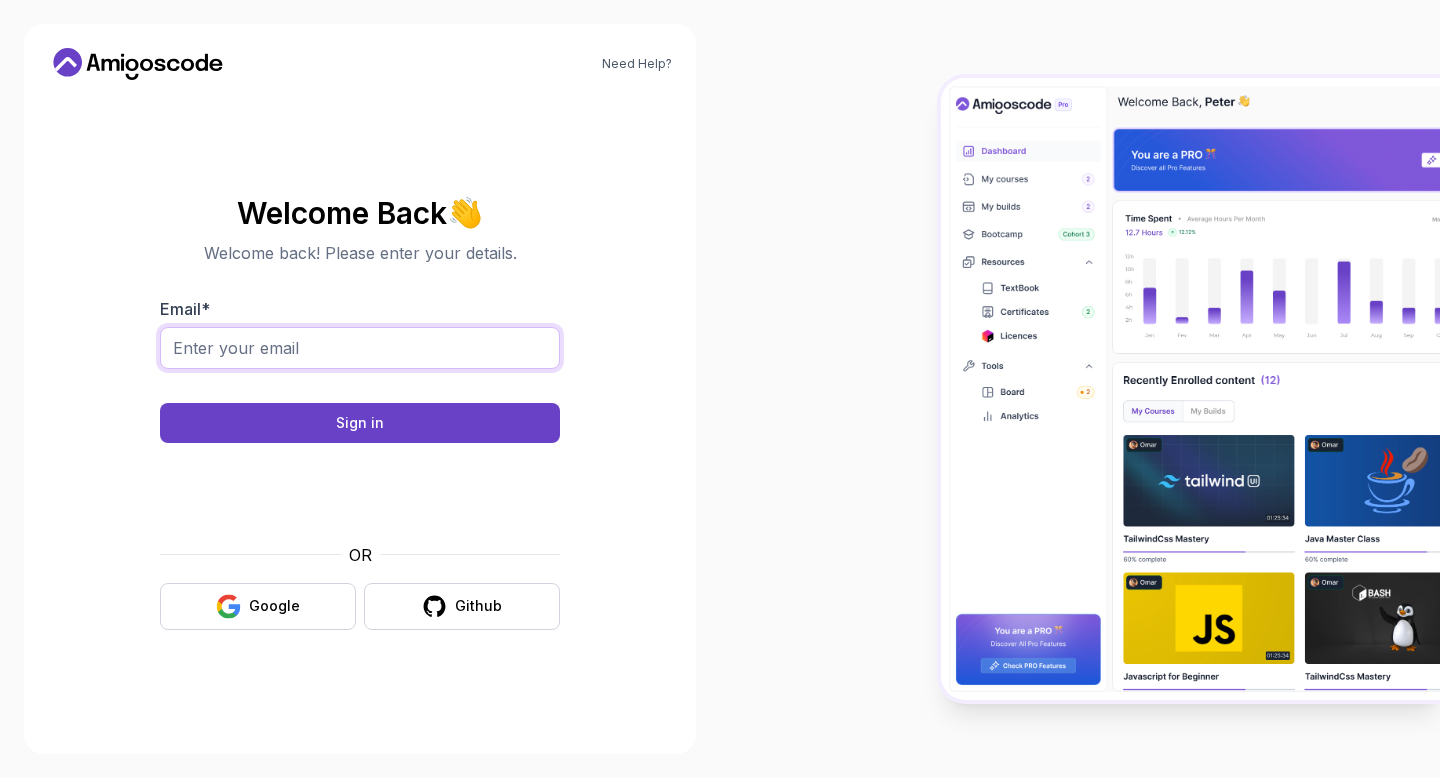 click on "Email *" at bounding box center (360, 348) 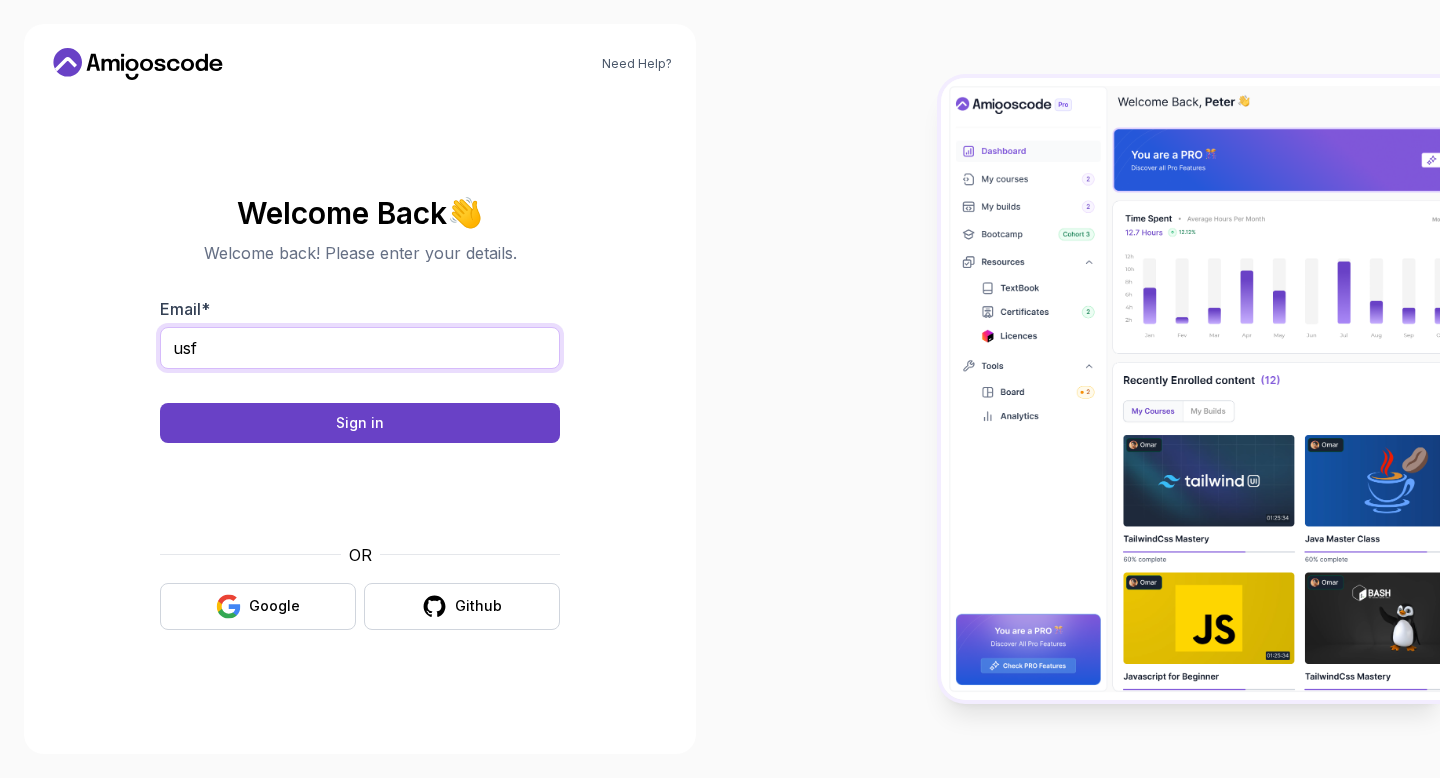 type on "usf.attar@gmail.com" 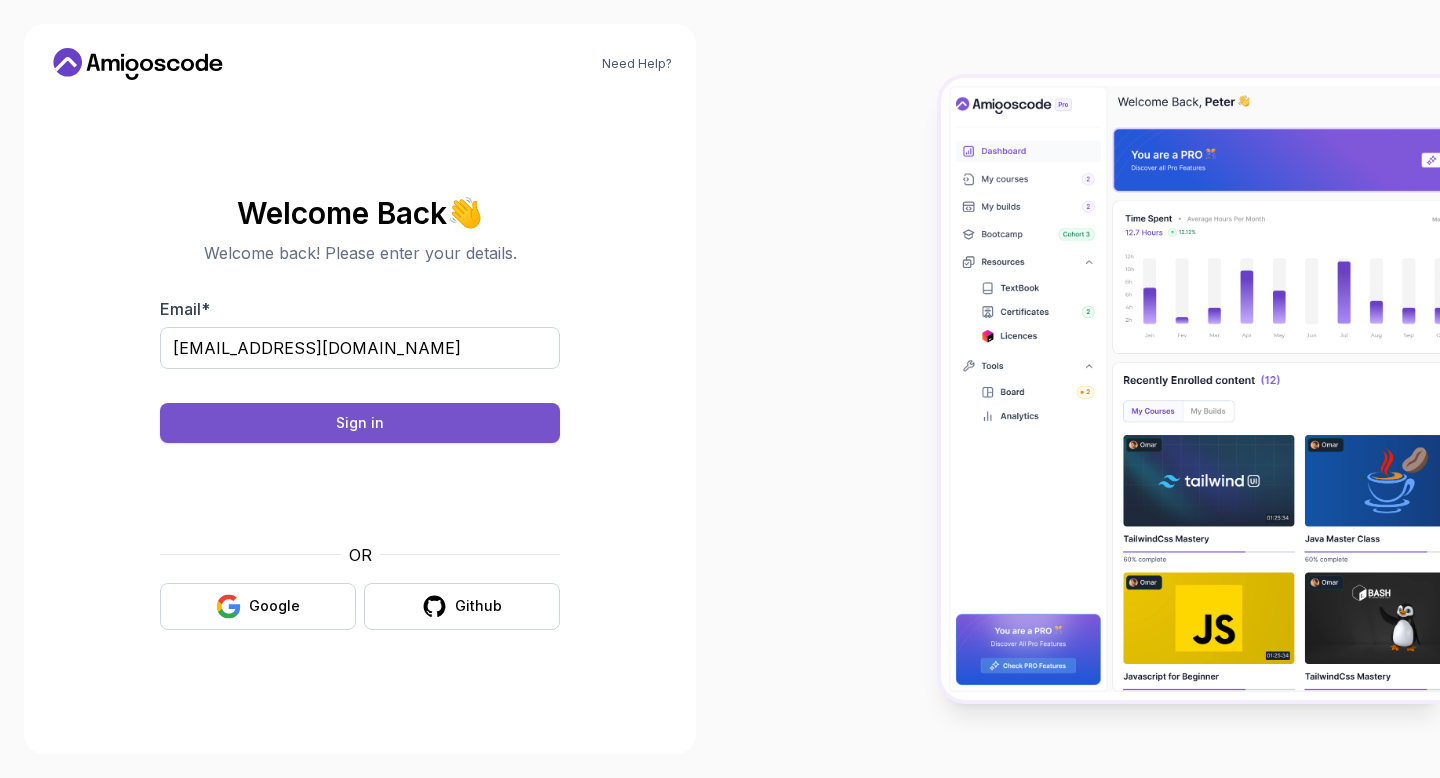 click on "Sign in" at bounding box center (360, 423) 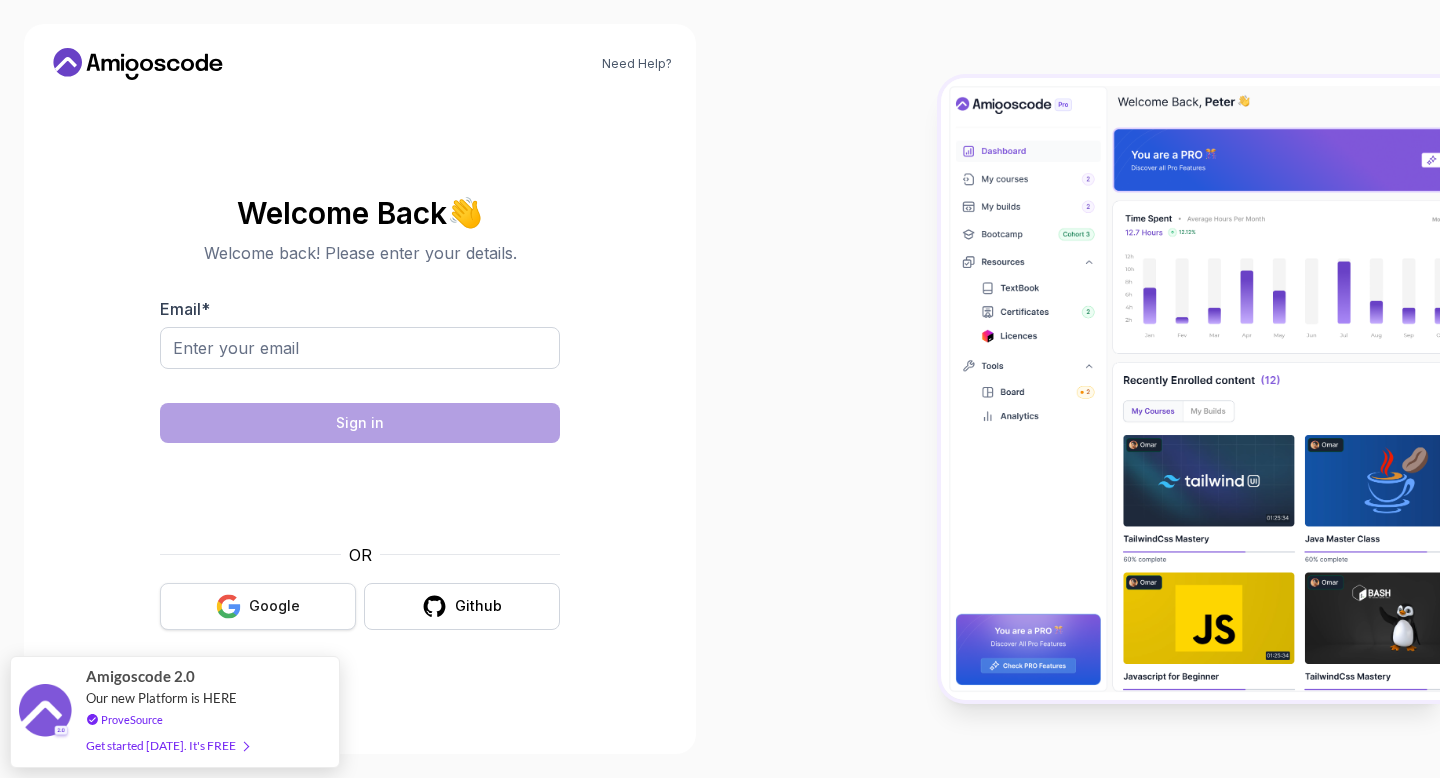 click on "Google" at bounding box center (258, 606) 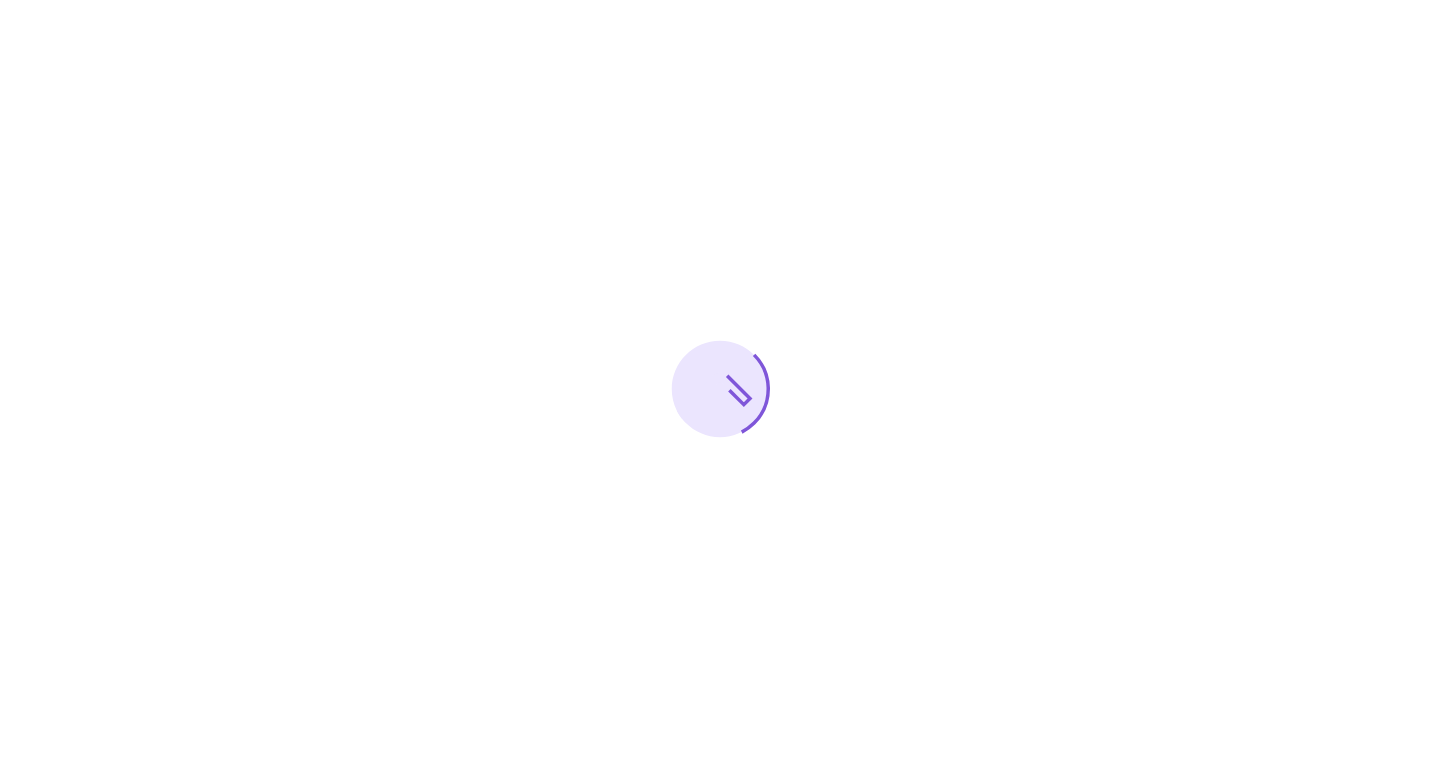 scroll, scrollTop: 0, scrollLeft: 0, axis: both 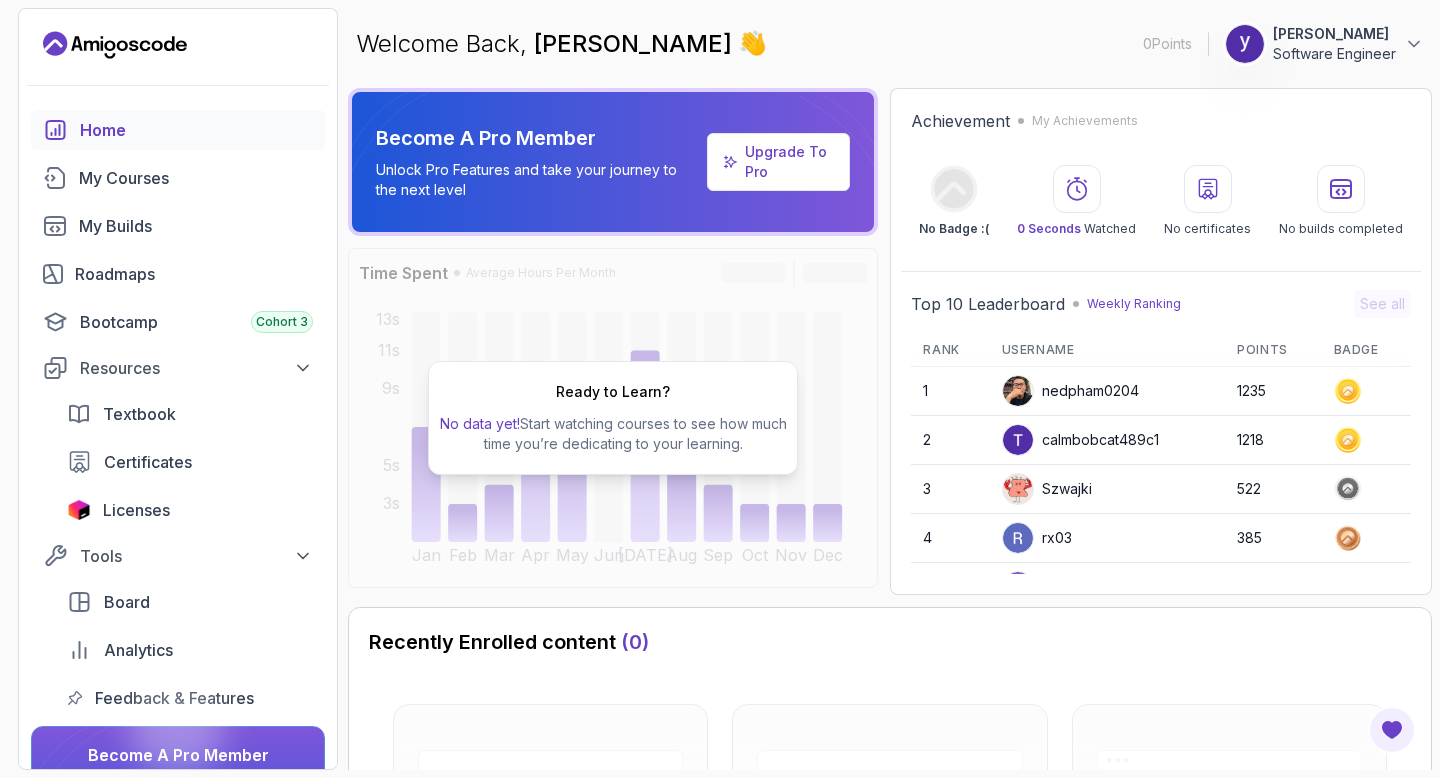 click on "[PERSON_NAME]" at bounding box center (1334, 34) 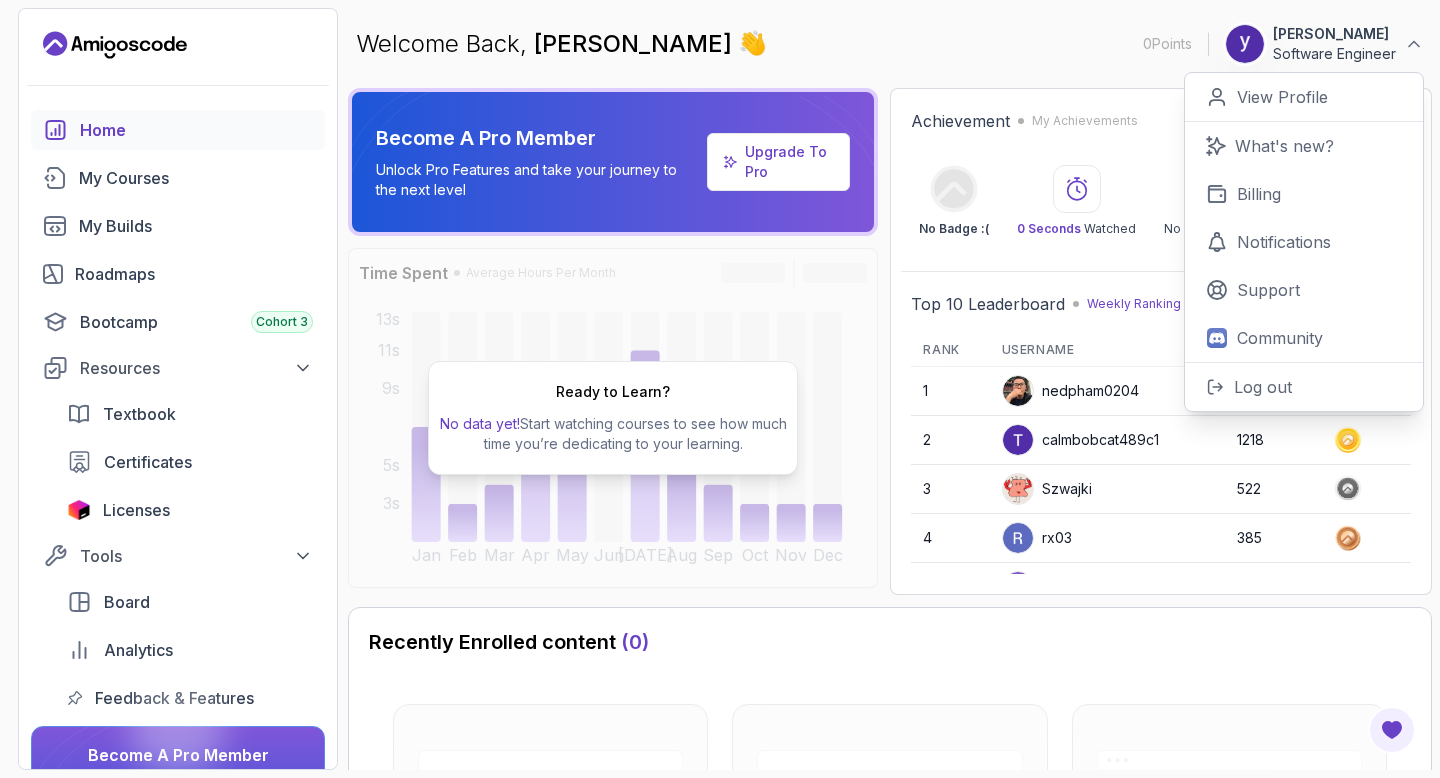 click on "[PERSON_NAME]" at bounding box center (1334, 34) 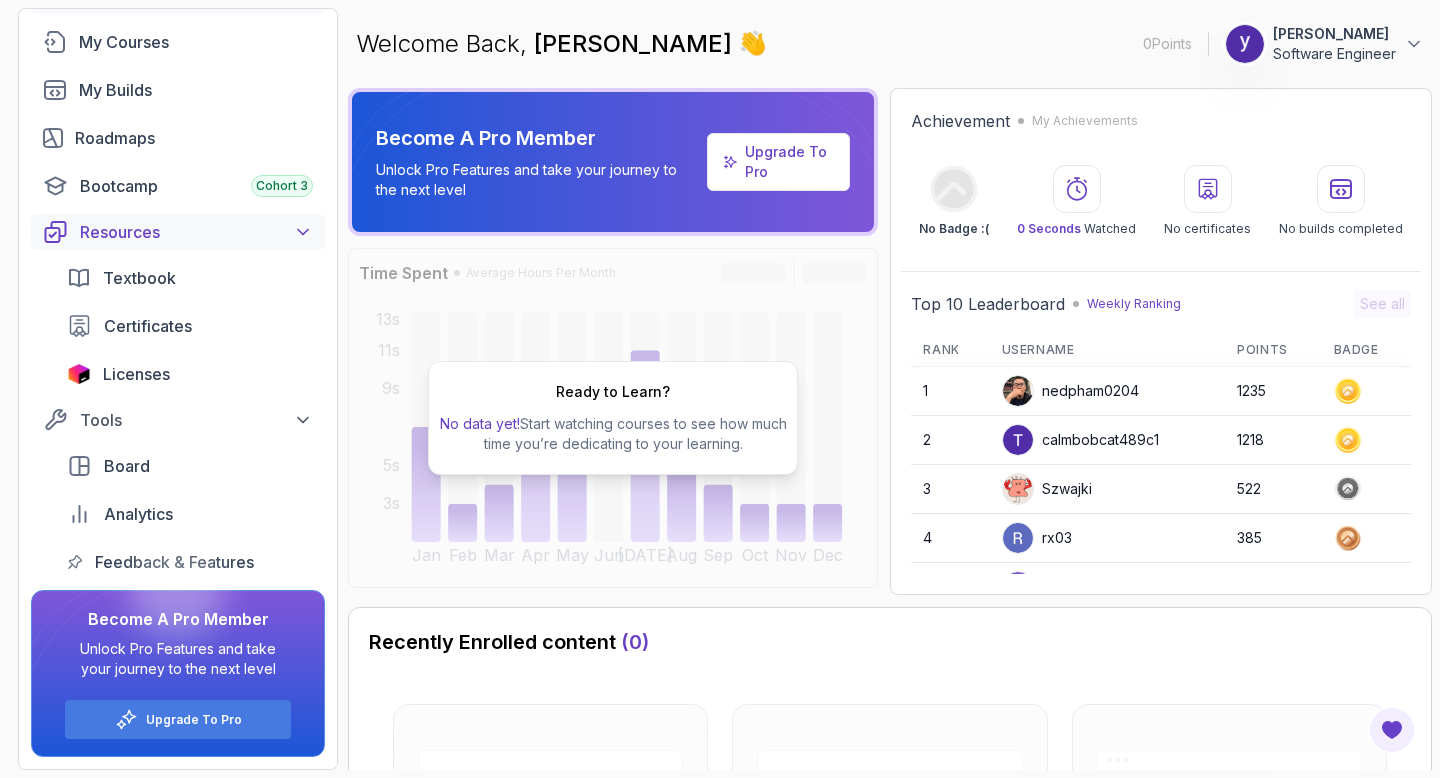 scroll, scrollTop: 0, scrollLeft: 0, axis: both 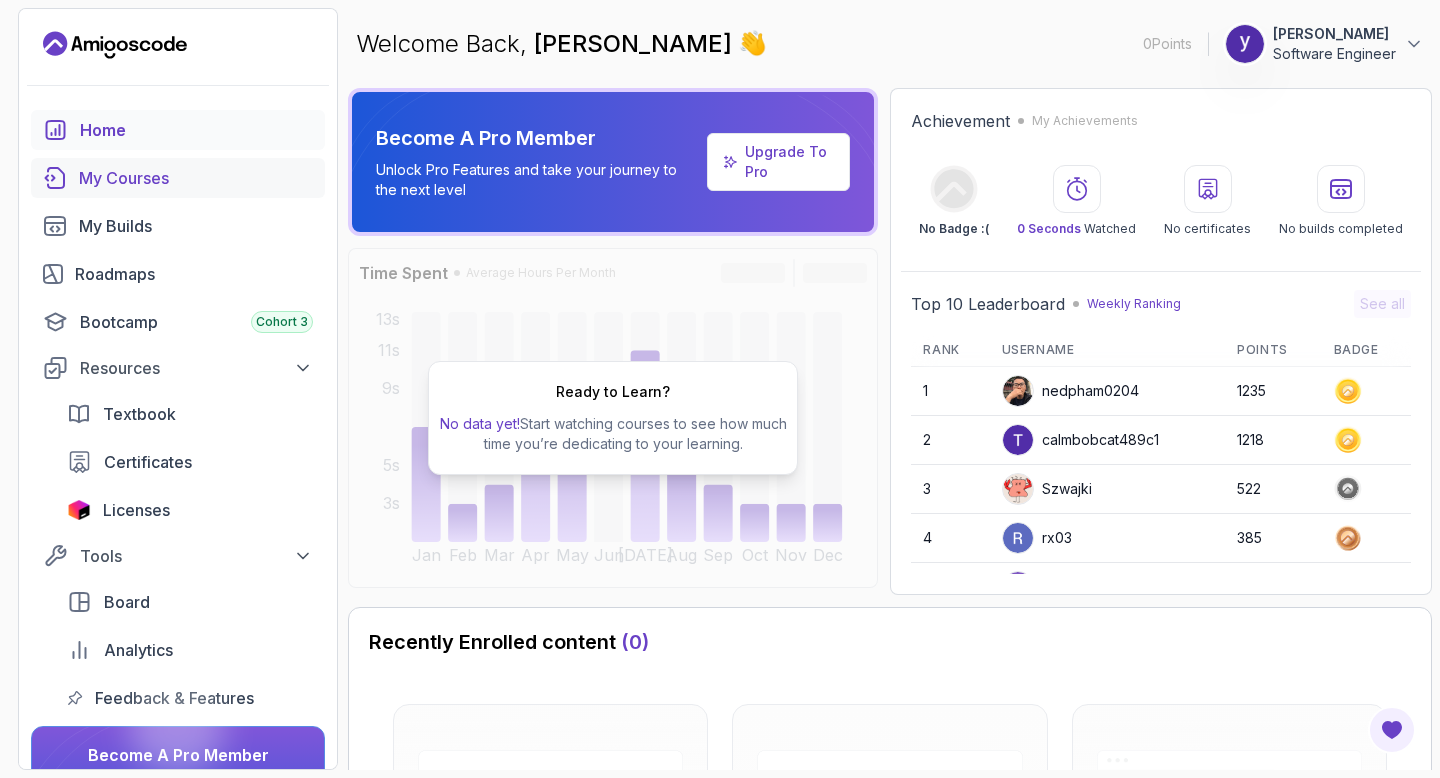 click on "My Courses" at bounding box center [196, 178] 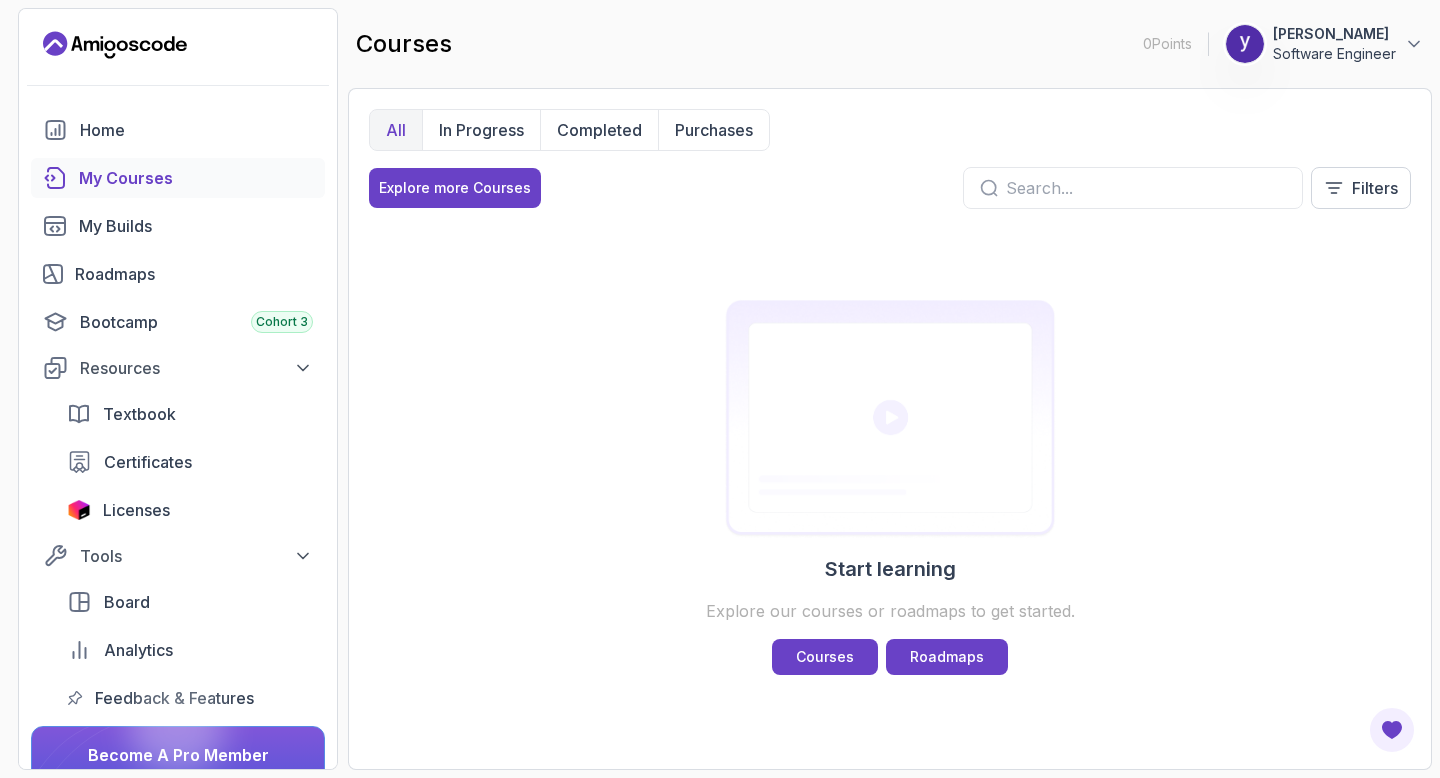 click at bounding box center (1146, 188) 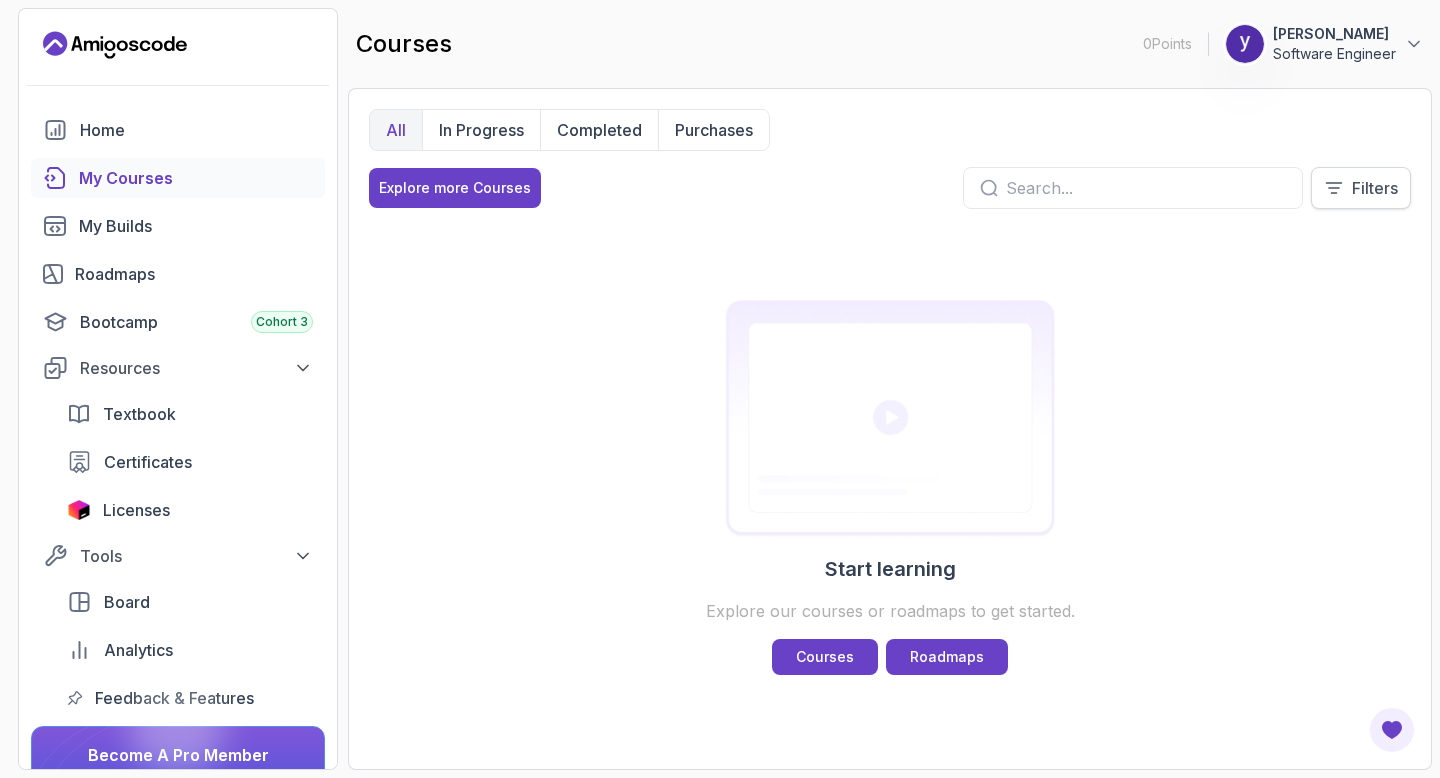 click on "Filters" at bounding box center [1361, 188] 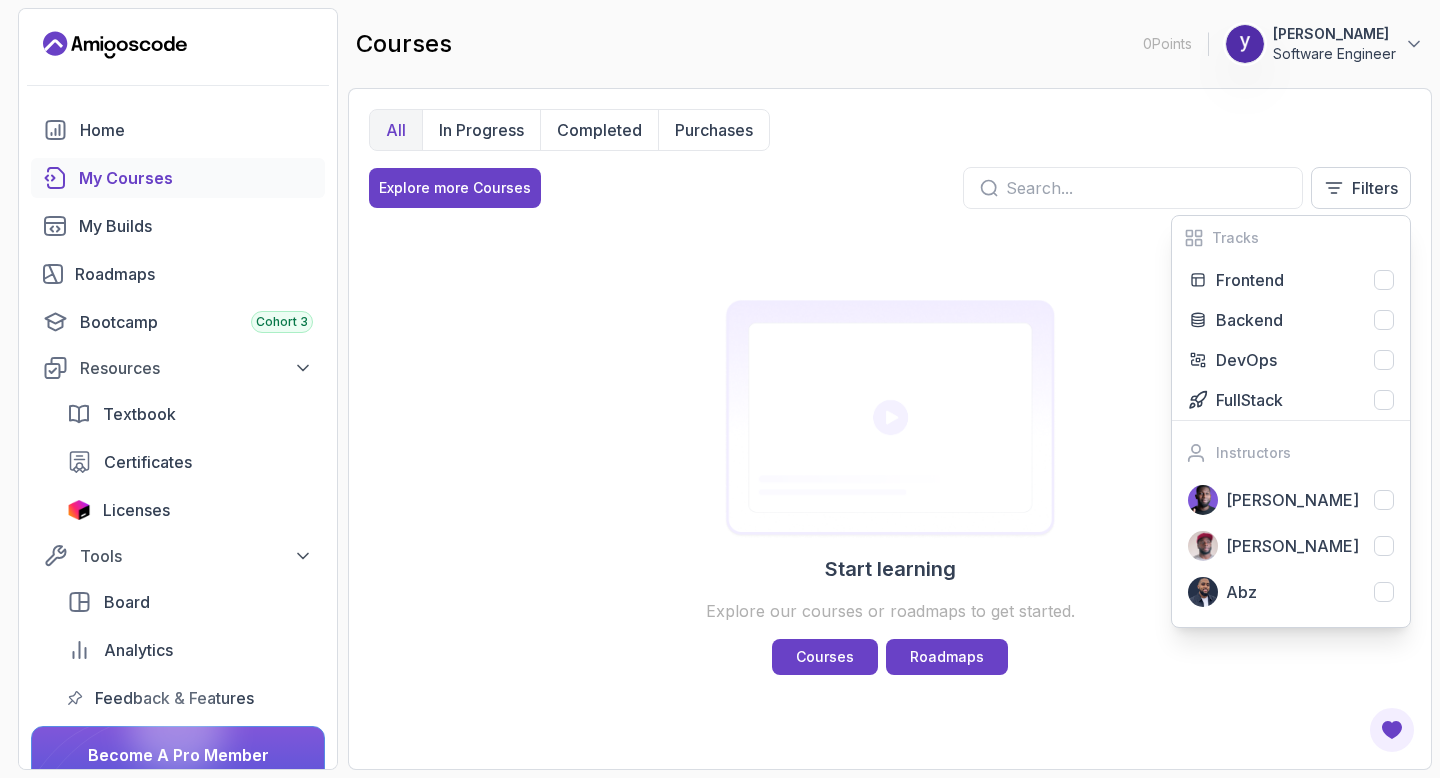 click at bounding box center [890, 419] 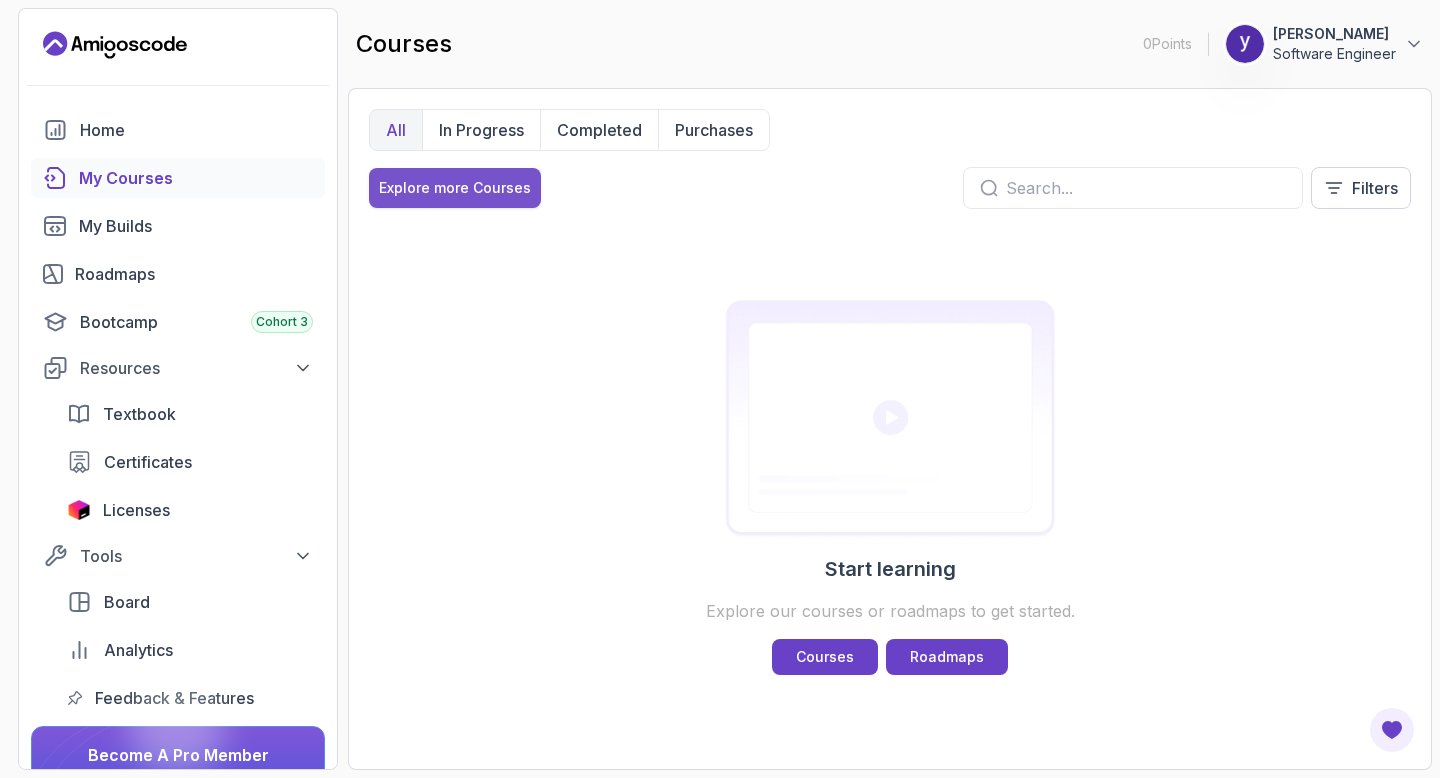 click on "Explore more Courses" at bounding box center (455, 188) 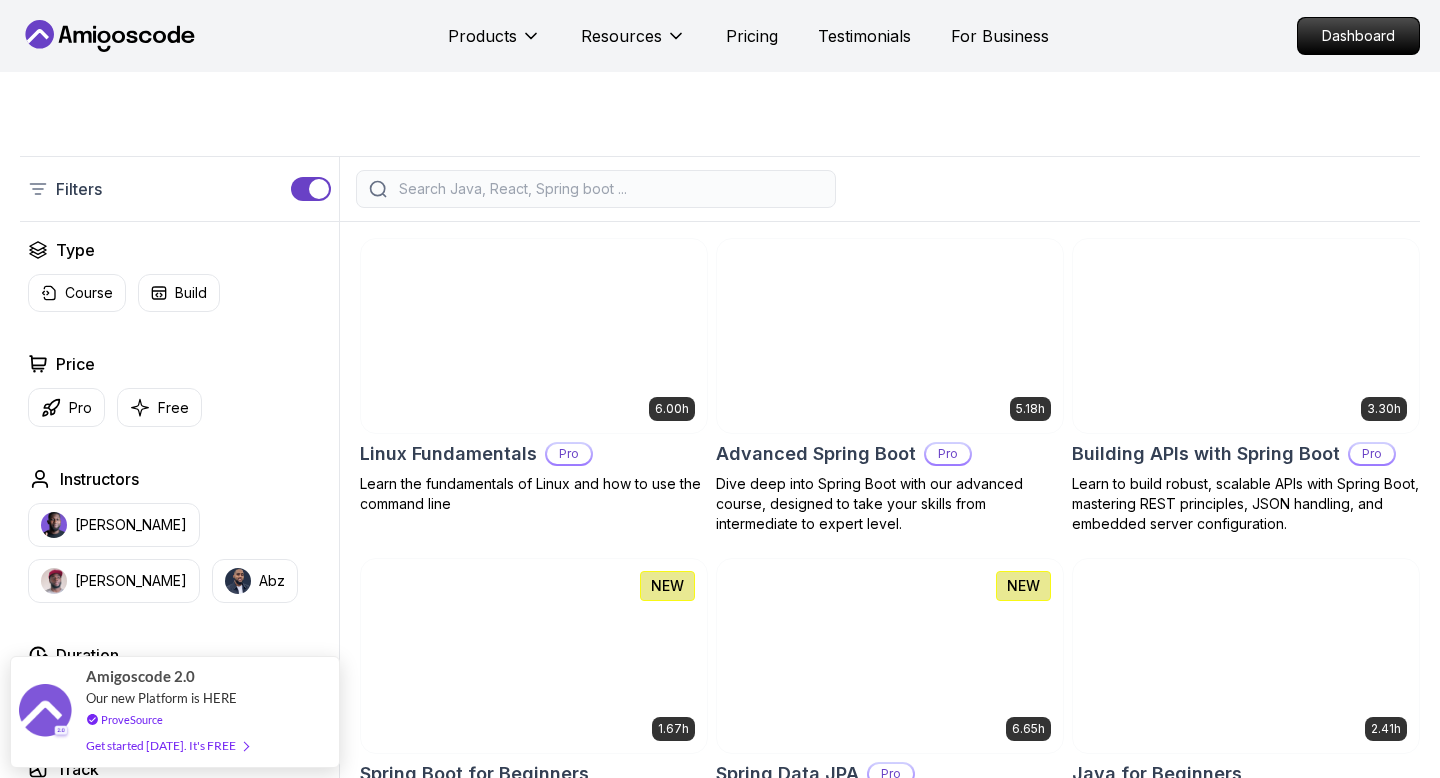 scroll, scrollTop: 422, scrollLeft: 0, axis: vertical 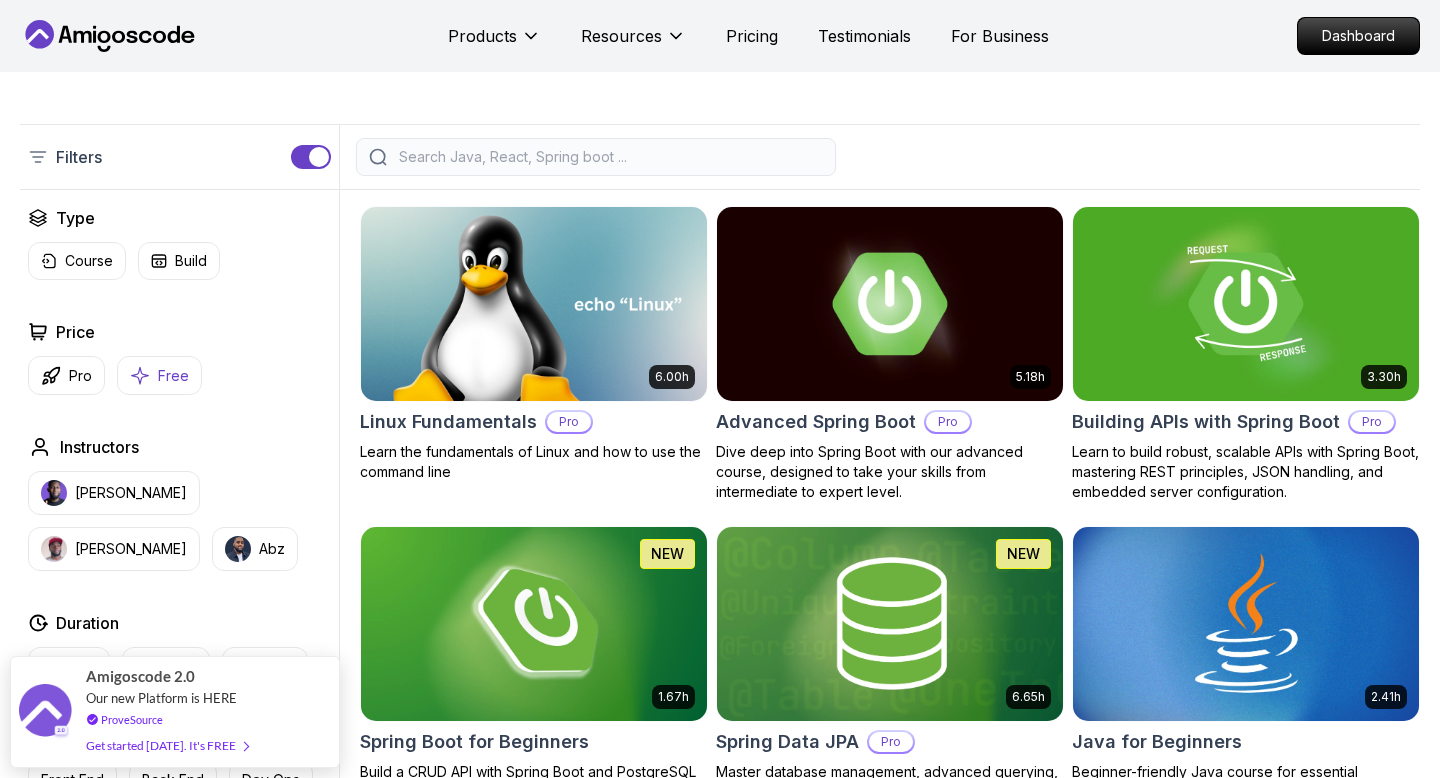 click on "Free" at bounding box center (159, 375) 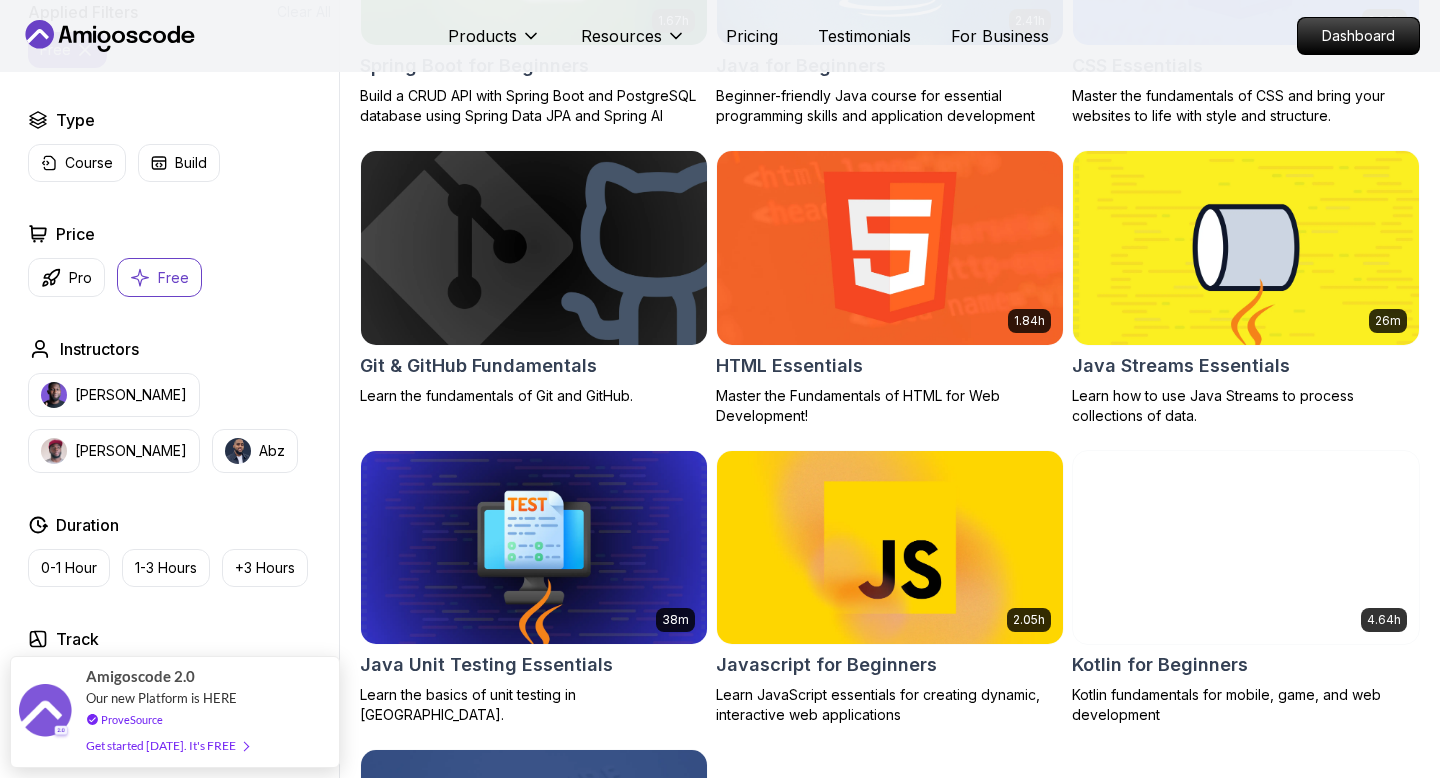 scroll, scrollTop: 773, scrollLeft: 0, axis: vertical 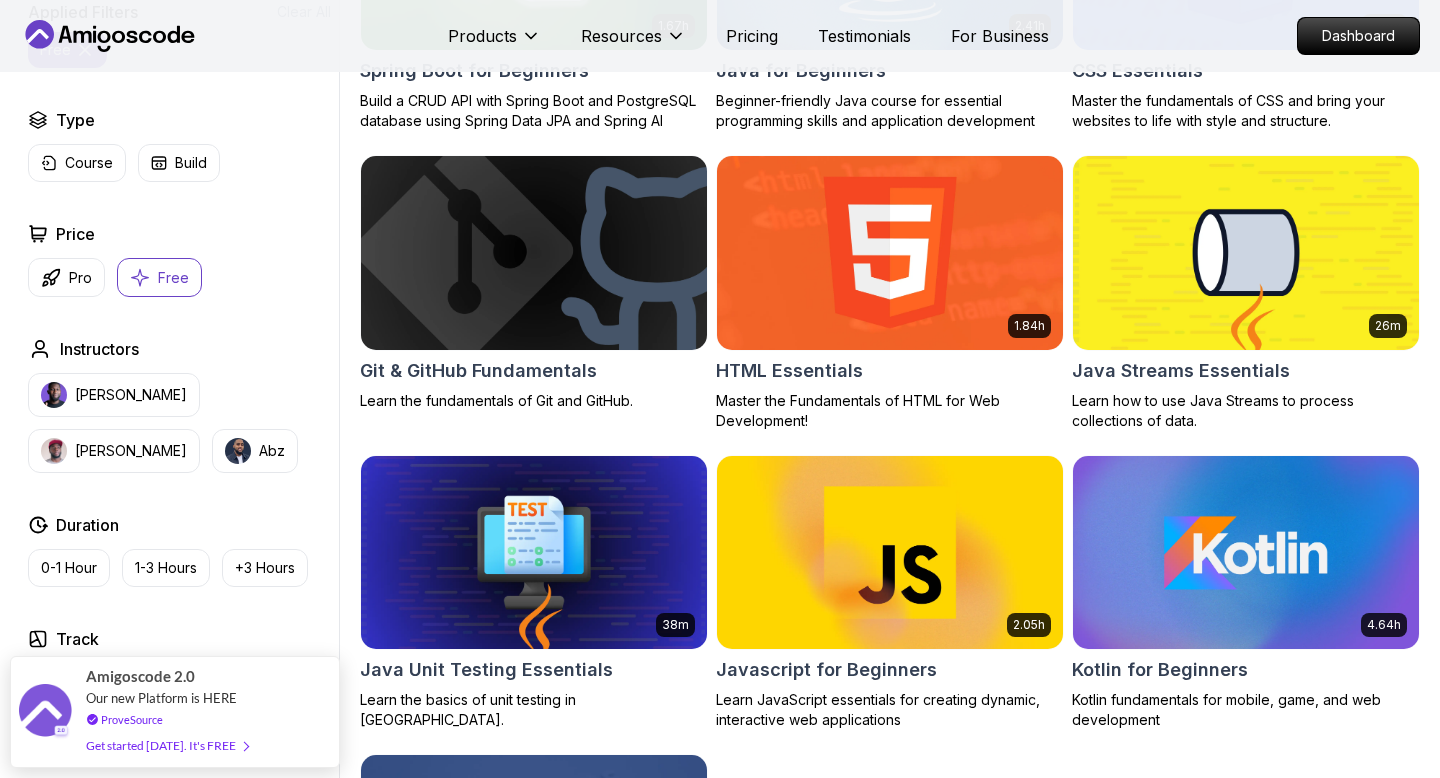 click on "Free" at bounding box center (159, 277) 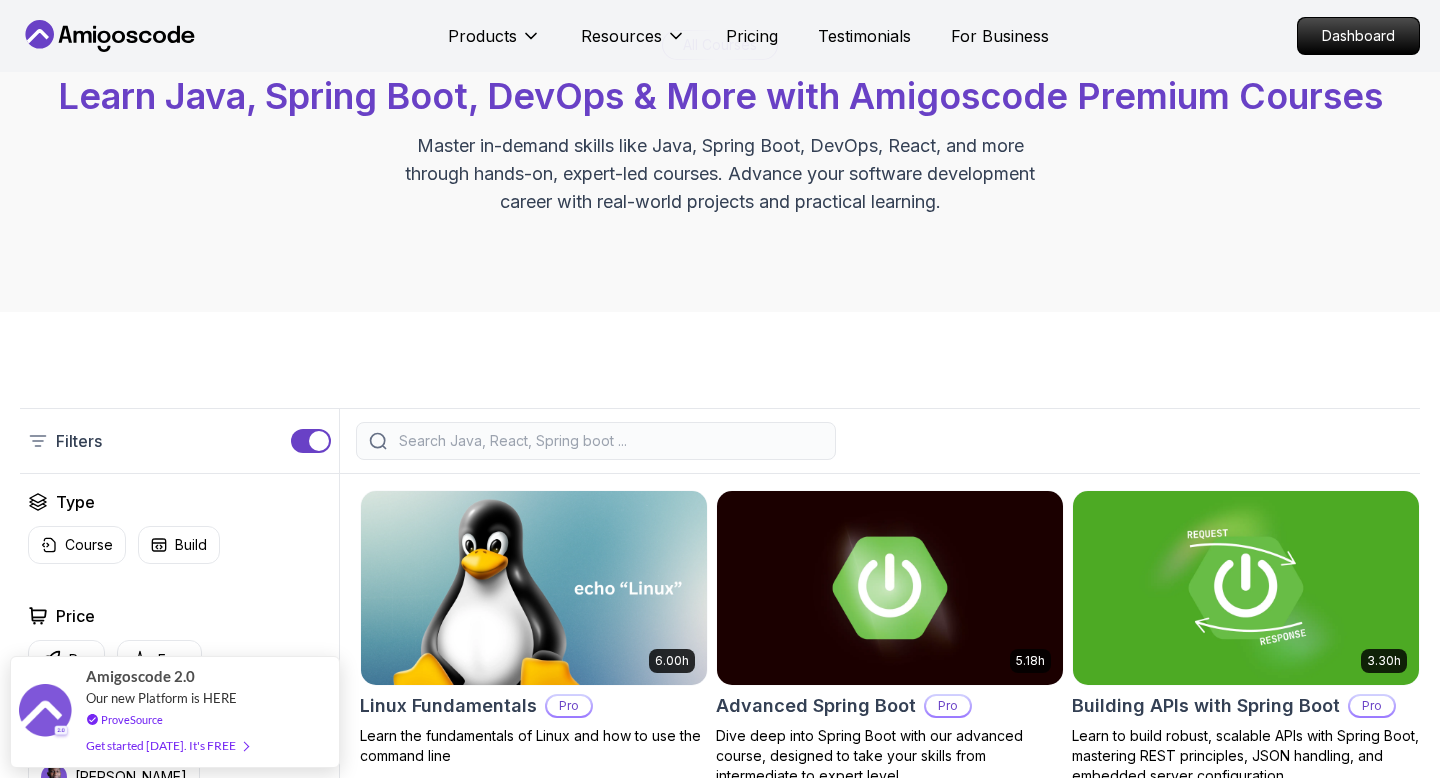 scroll, scrollTop: 479, scrollLeft: 0, axis: vertical 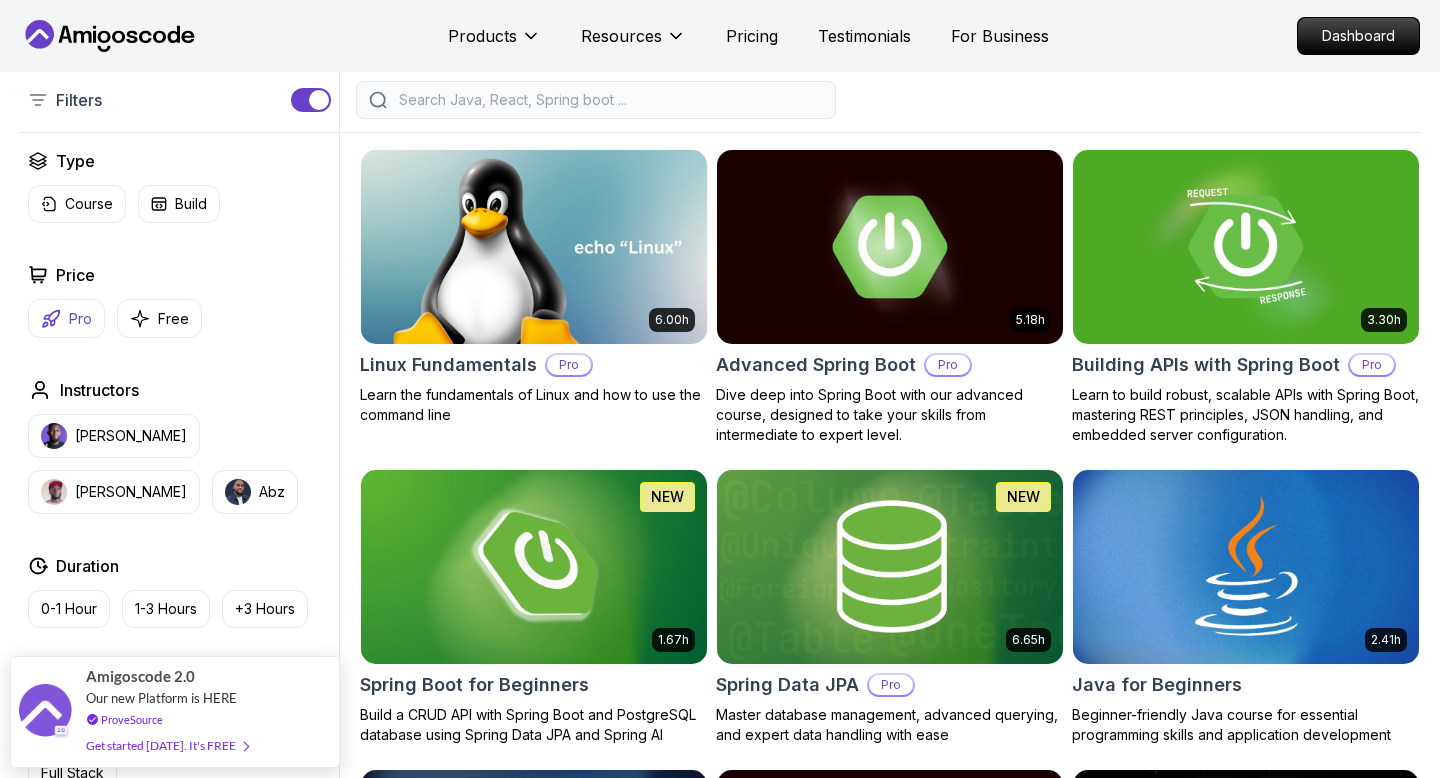 click on "Pro" at bounding box center [66, 318] 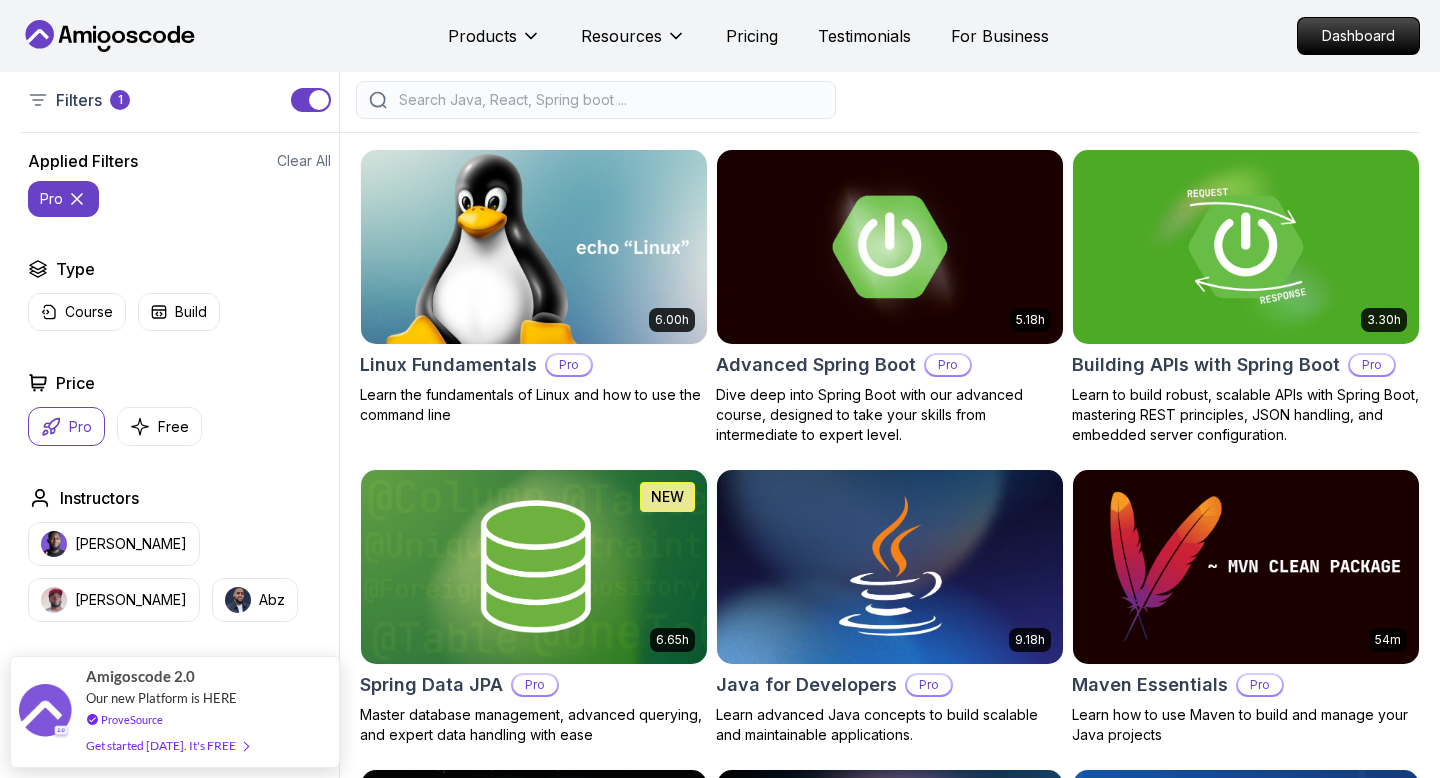 click at bounding box center [533, 246] 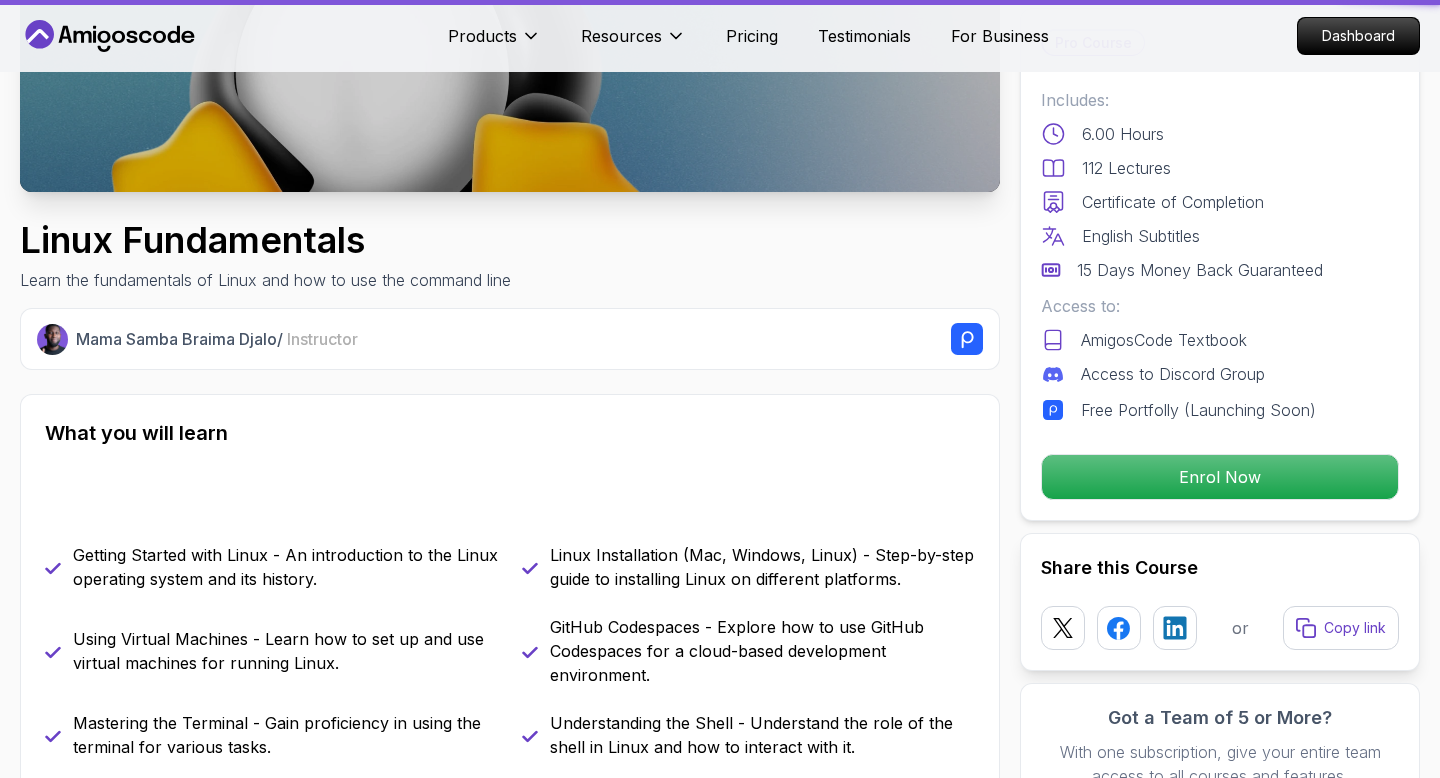 scroll, scrollTop: 0, scrollLeft: 0, axis: both 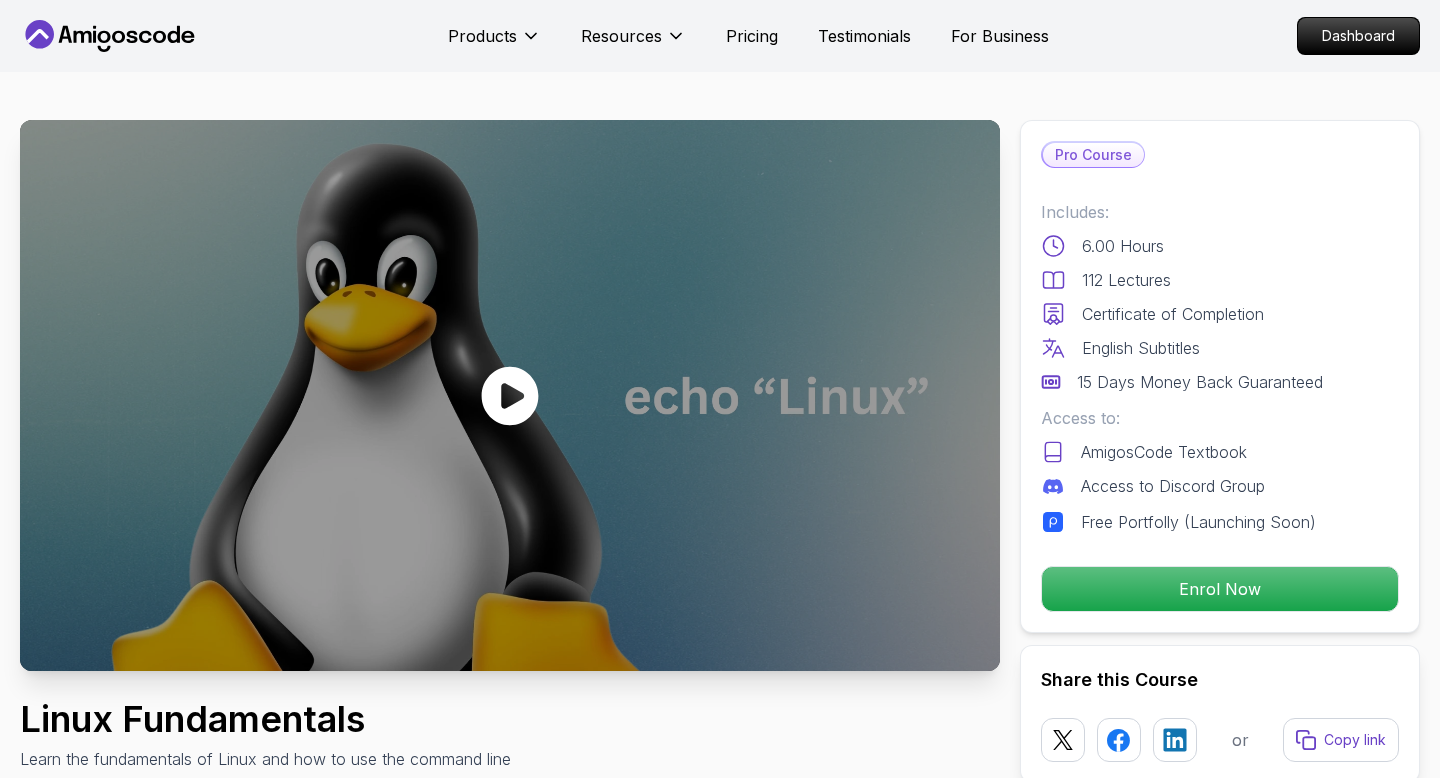 click 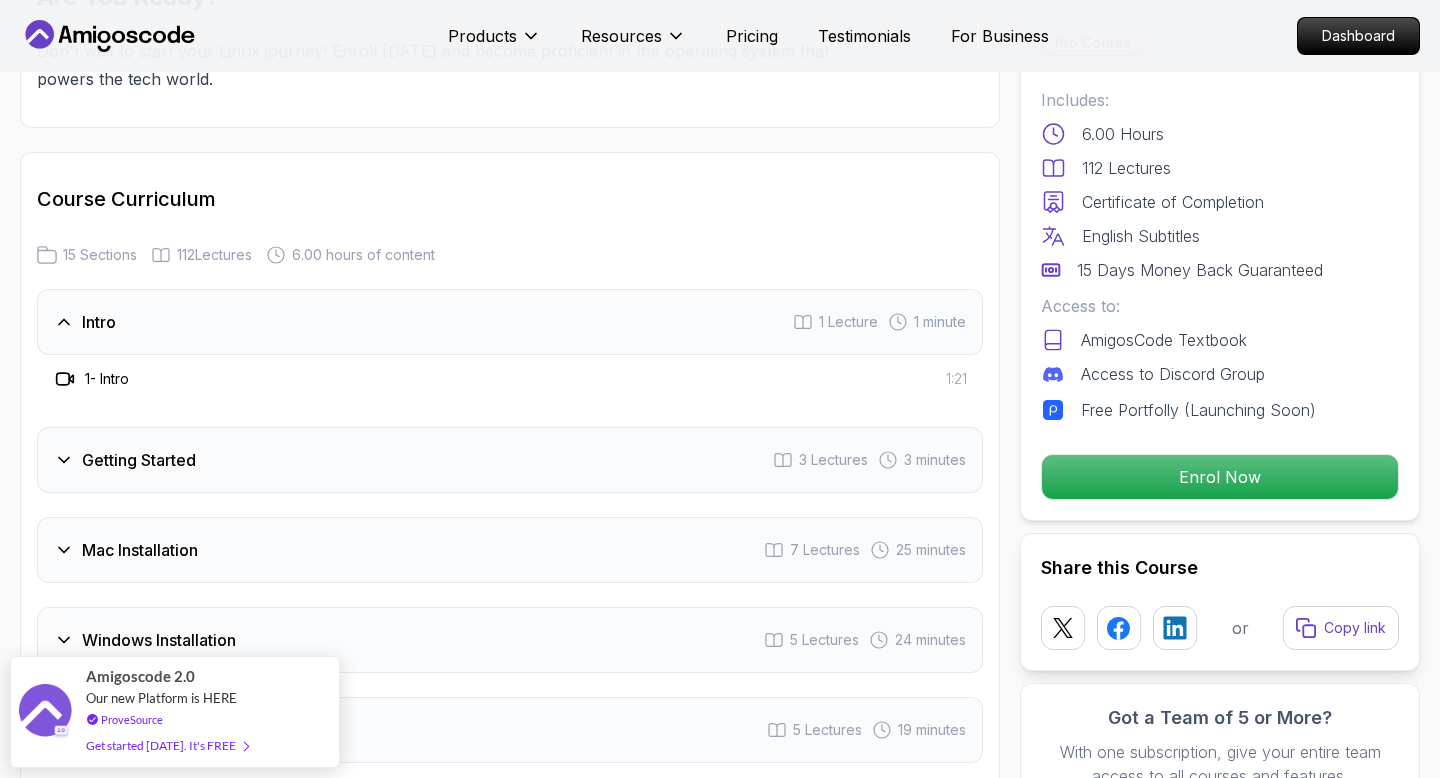 scroll, scrollTop: 2471, scrollLeft: 0, axis: vertical 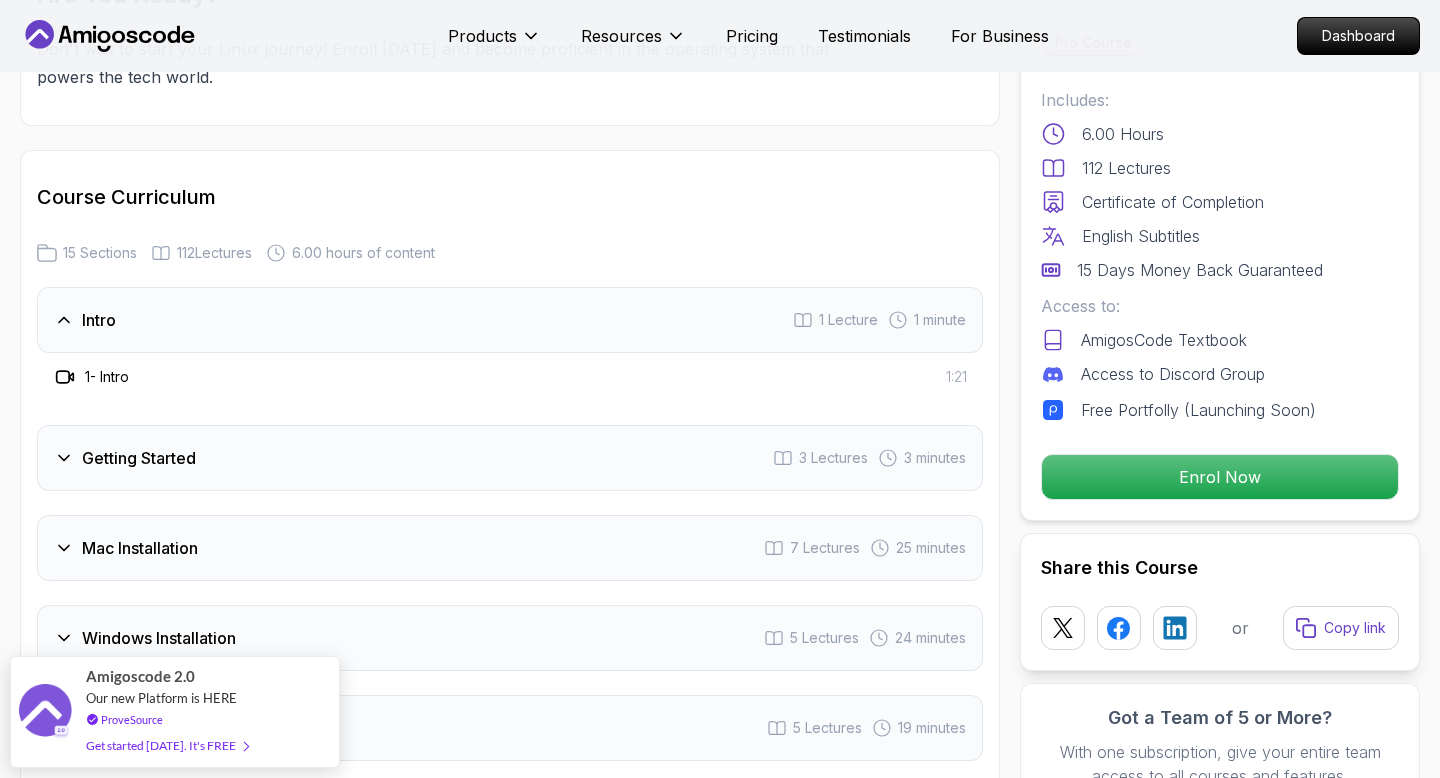 click on "Intro 1   Lecture     1 minute     1  -   Intro  1:21 Getting Started 3   Lectures     3 minutes   Mac Installation 7   Lectures     25 minutes   Windows Installation 5   Lectures     24 minutes   Virtual Machines 5   Lectures     19 minutes   Github Codespaces 6   Lectures     22 minutes   The Terminal 16   Lectures     43 minutes   The Shell 8   Lectures     31 minutes   Linux Commands 10   Lectures     50 minutes   Linux File System 7   Lectures     22 minutes   Working With Files 9   Lectures     30 minutes   Working With Directories 5   Lectures     14 minutes   Users And Groups 12   Lectures     29 minutes   File Permissions 13   Lectures     45 minutes   Outro 5   Lectures     2 minutes" at bounding box center (510, 974) 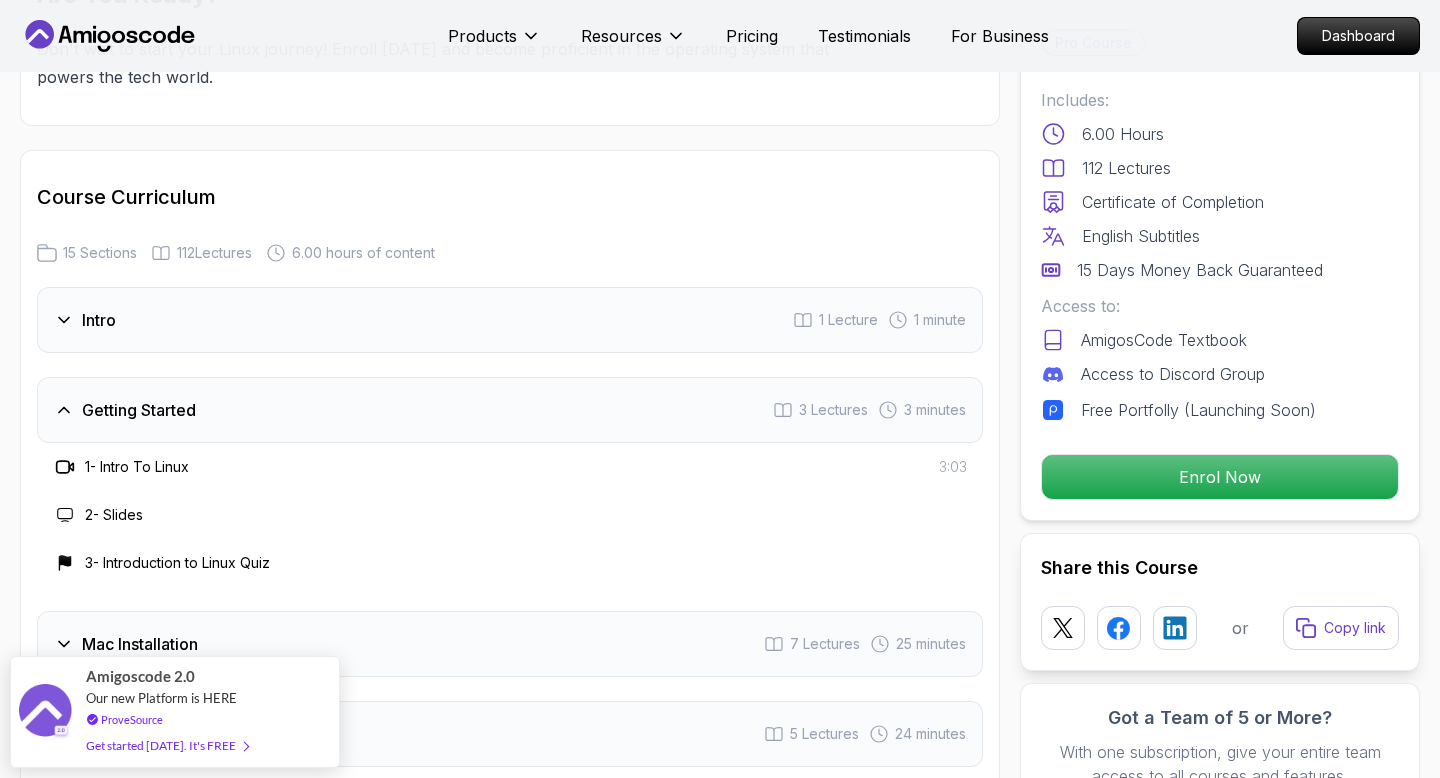scroll, scrollTop: 2555, scrollLeft: 0, axis: vertical 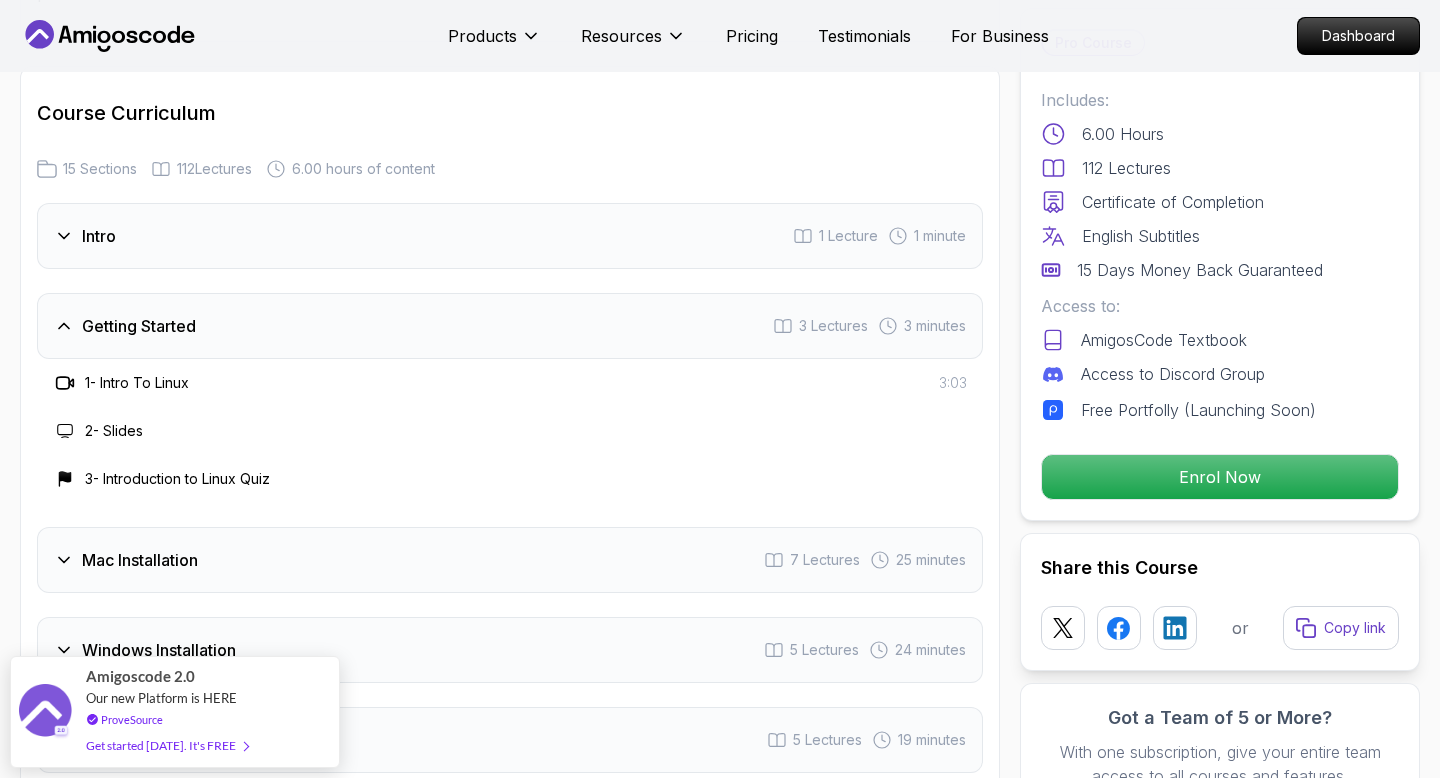 click on "2  -   Slides" at bounding box center [114, 431] 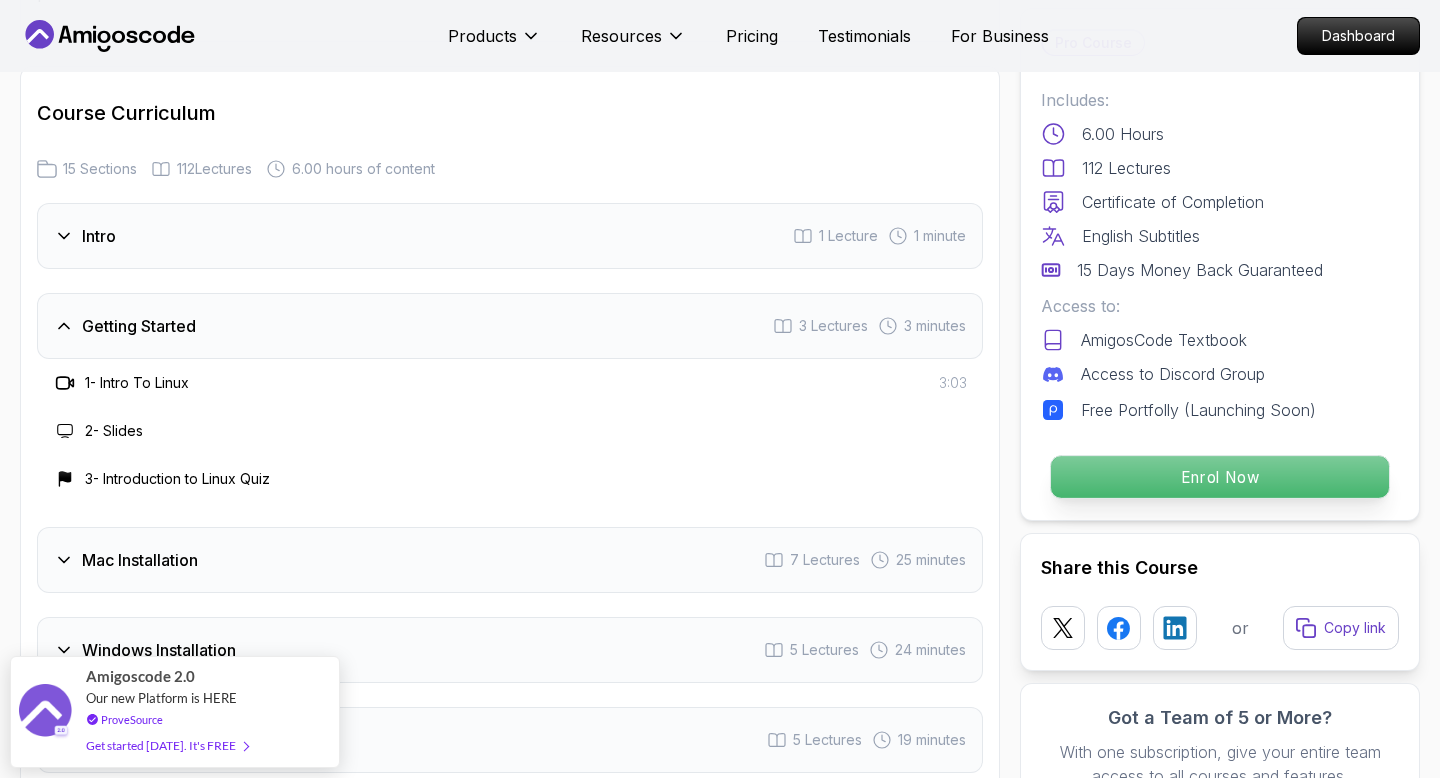 click on "Enrol Now" at bounding box center (1220, 477) 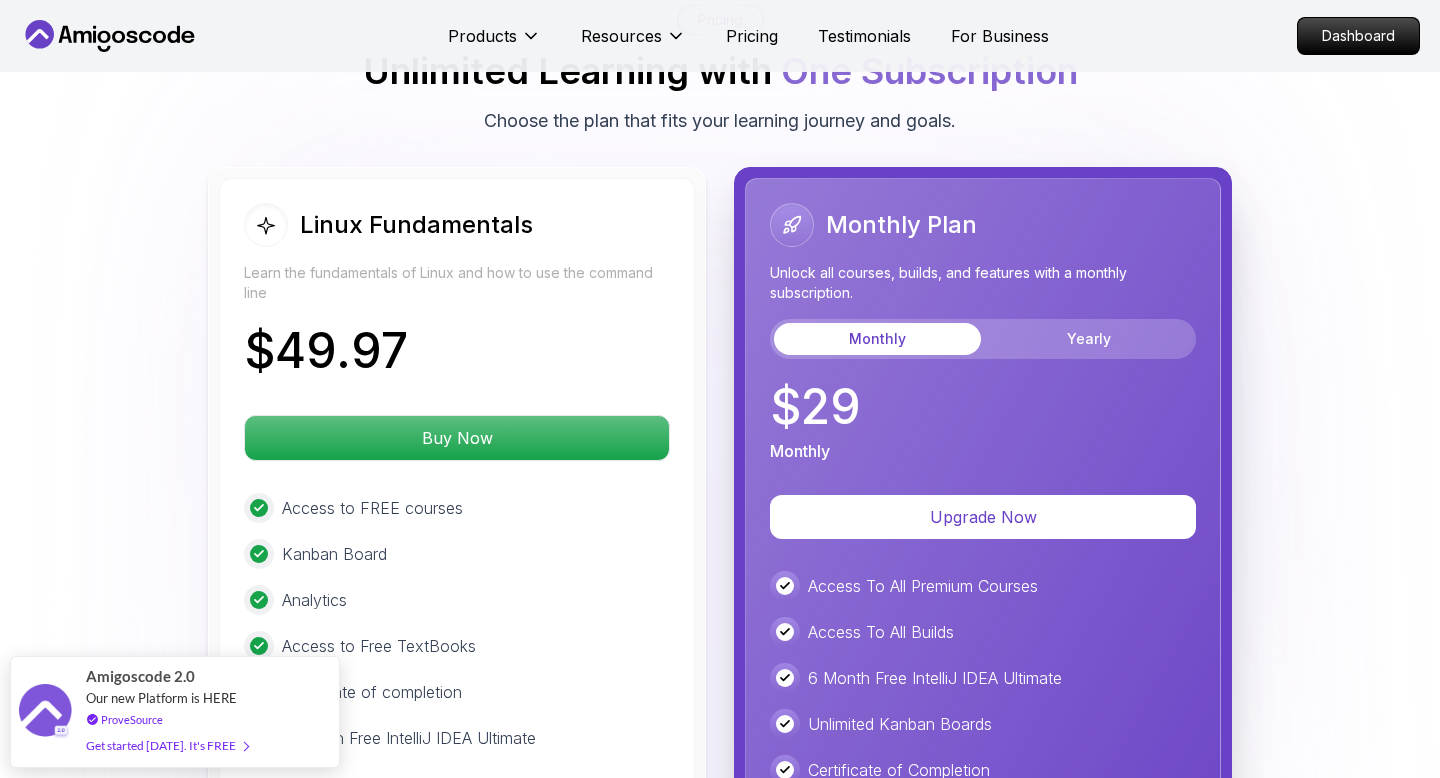 scroll, scrollTop: 4510, scrollLeft: 0, axis: vertical 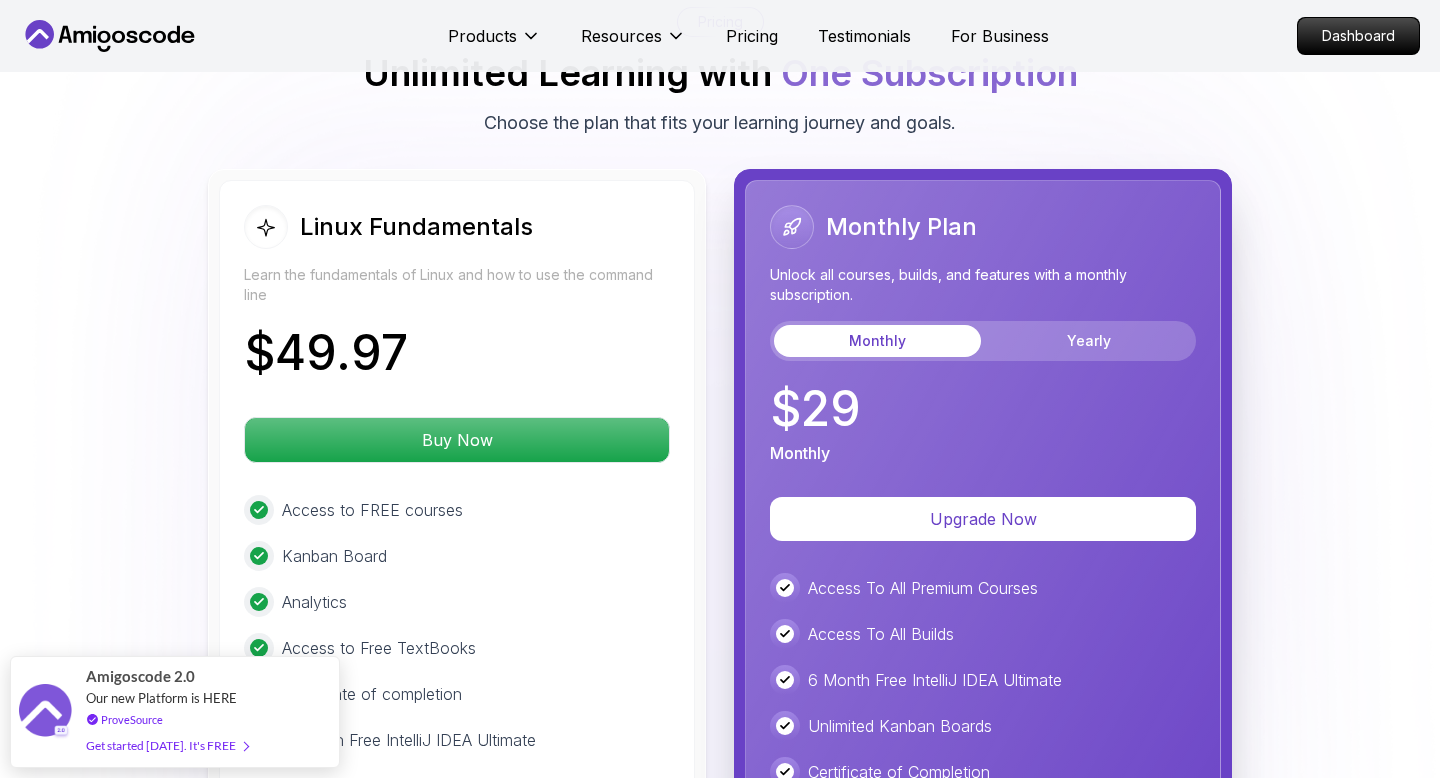 click on "Unlock all courses, builds, and features with a monthly subscription." at bounding box center [983, 285] 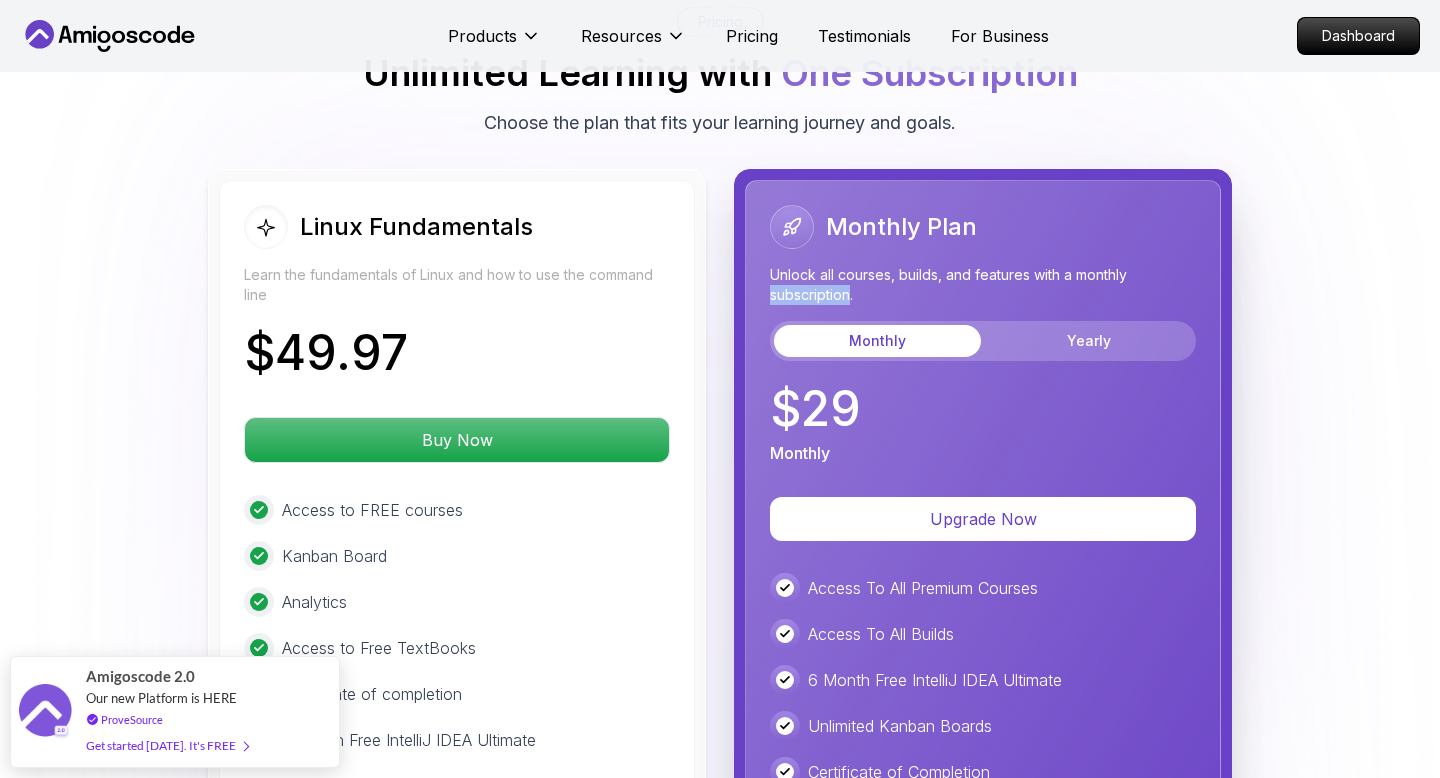 click on "Unlock all courses, builds, and features with a monthly subscription." at bounding box center (983, 285) 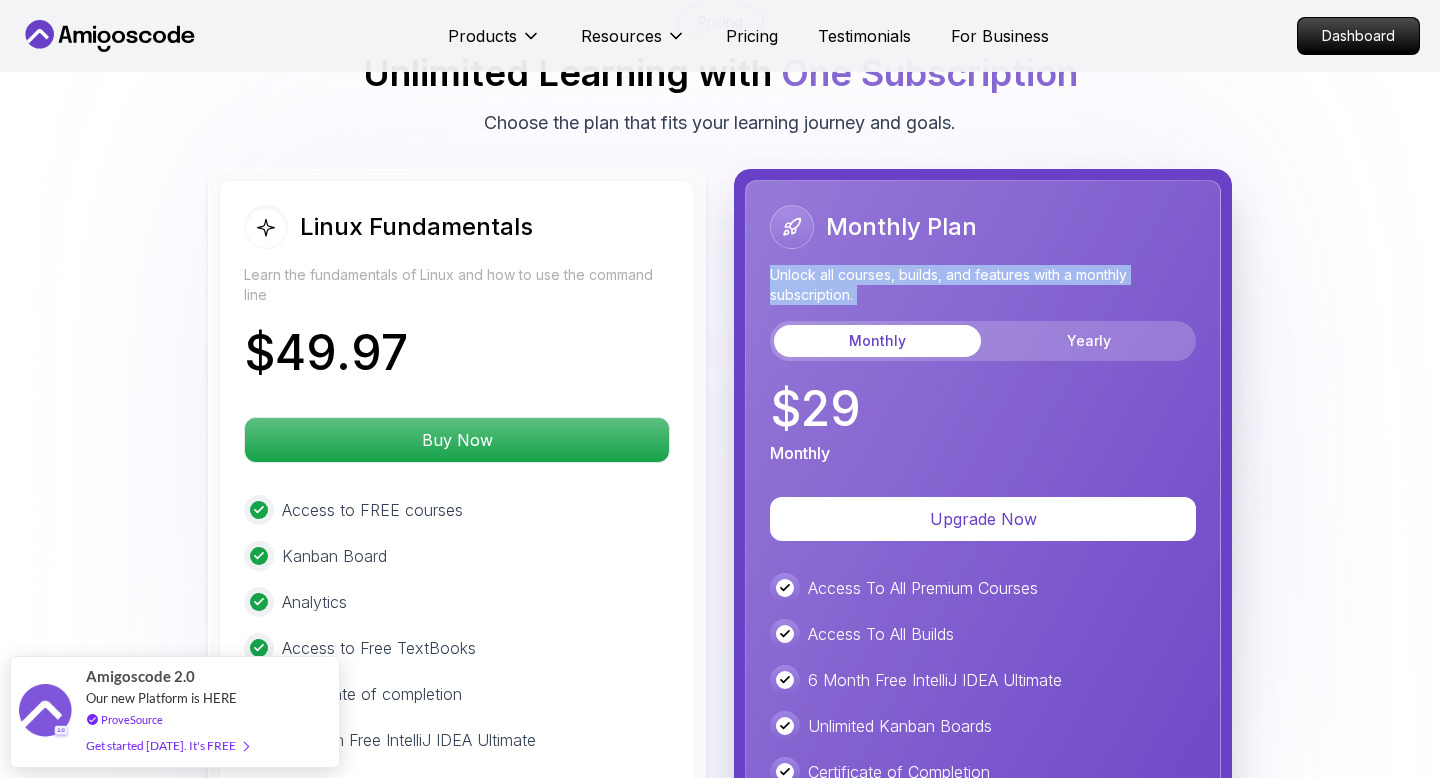 click on "Unlock all courses, builds, and features with a monthly subscription." at bounding box center [983, 285] 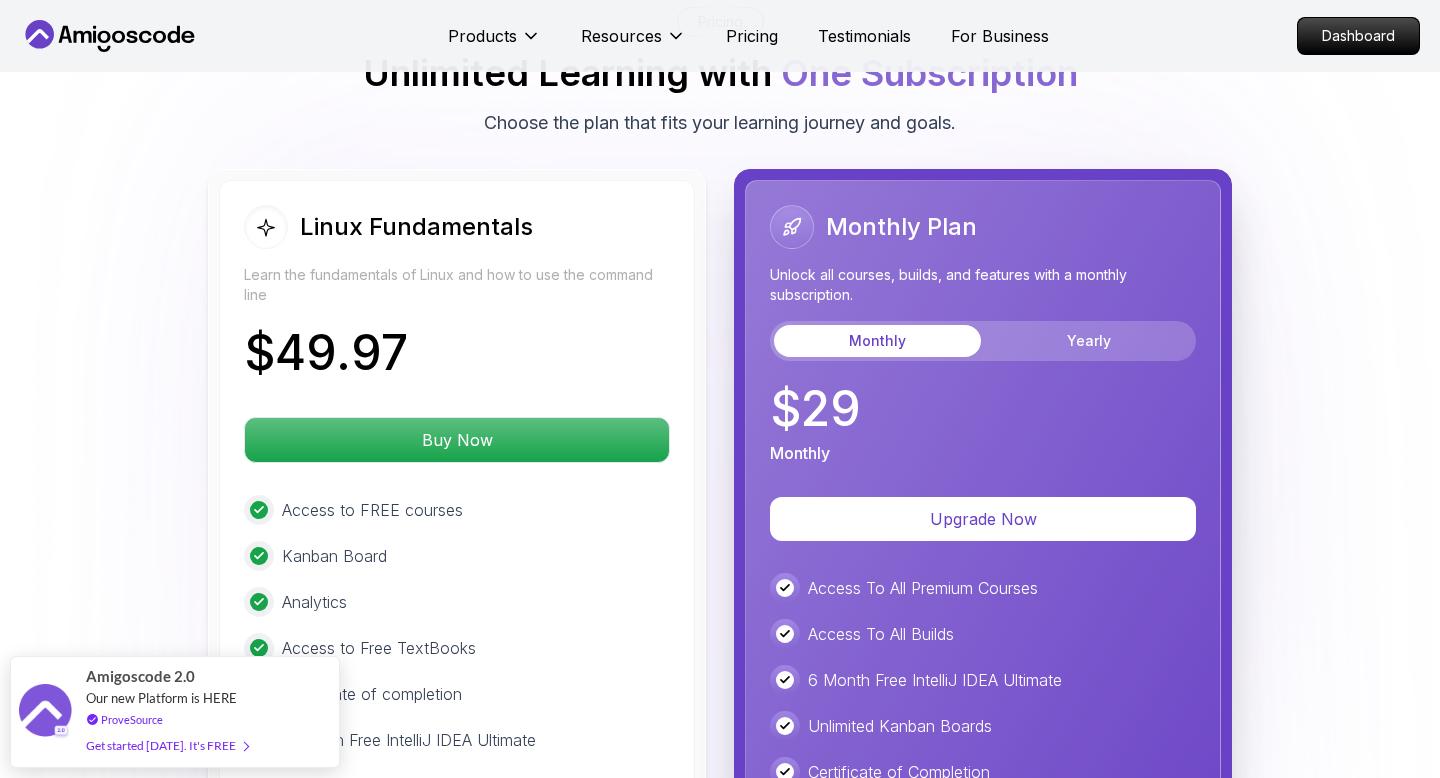 click on "Unlock all courses, builds, and features with a monthly subscription." at bounding box center [983, 285] 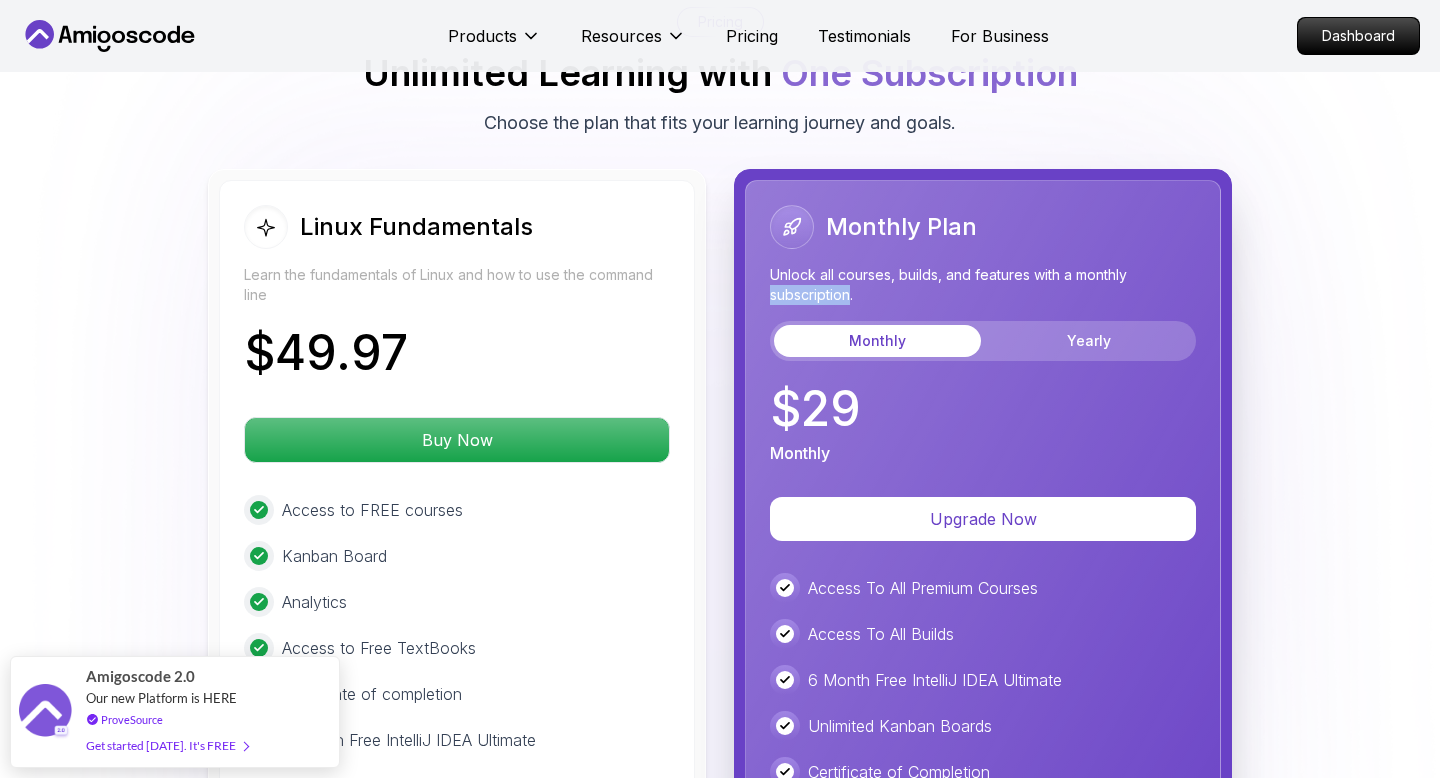 click on "Unlock all courses, builds, and features with a monthly subscription." at bounding box center (983, 285) 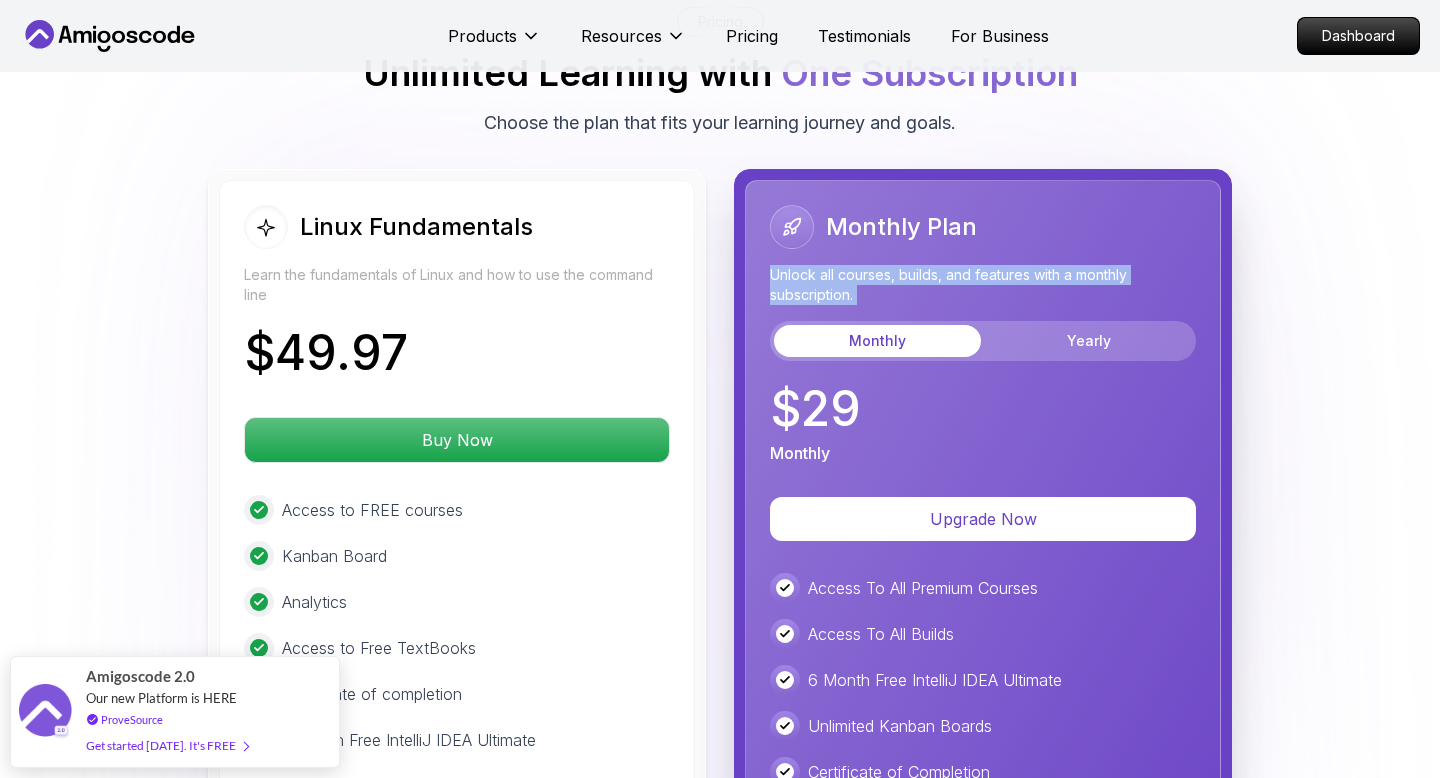 click on "Unlock all courses, builds, and features with a monthly subscription." at bounding box center (983, 285) 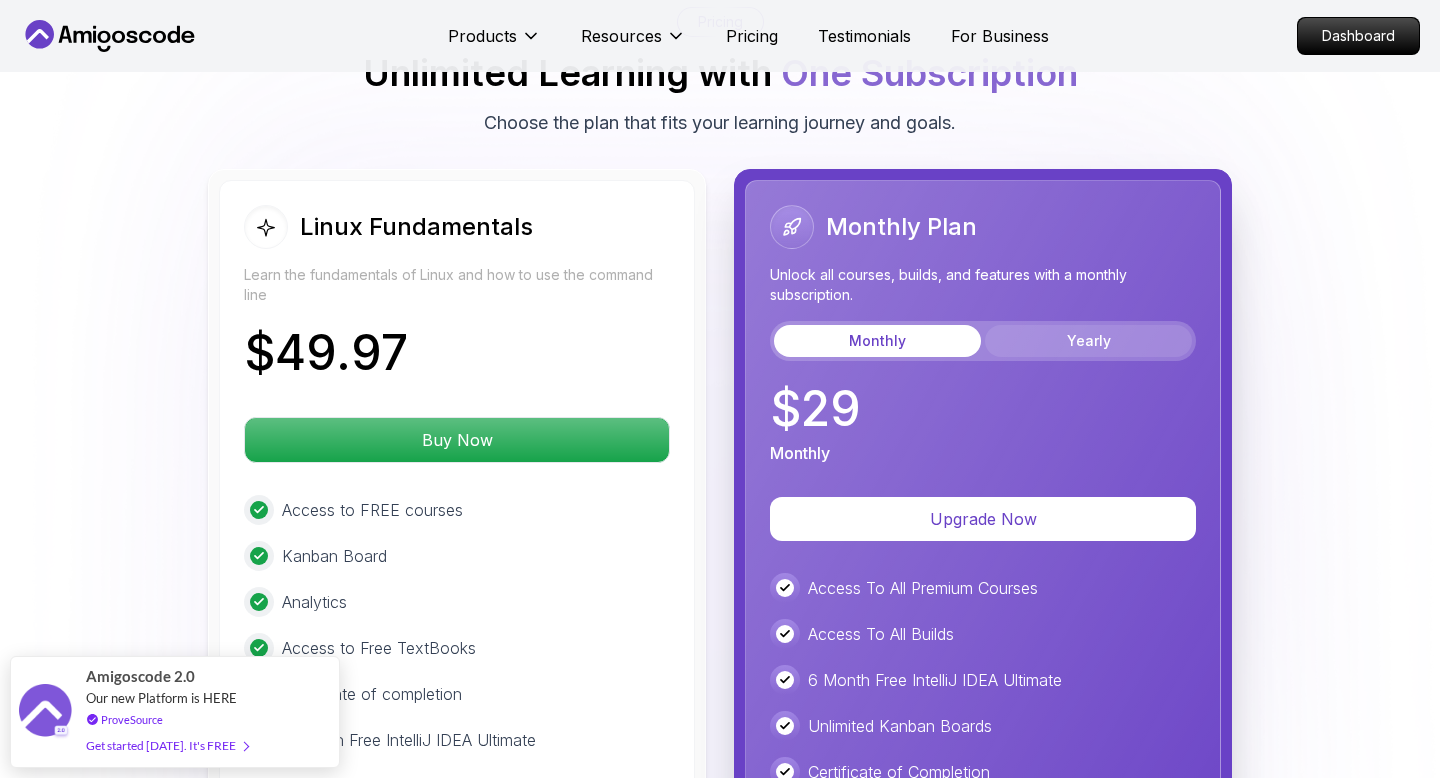 click on "Yearly" at bounding box center [1088, 341] 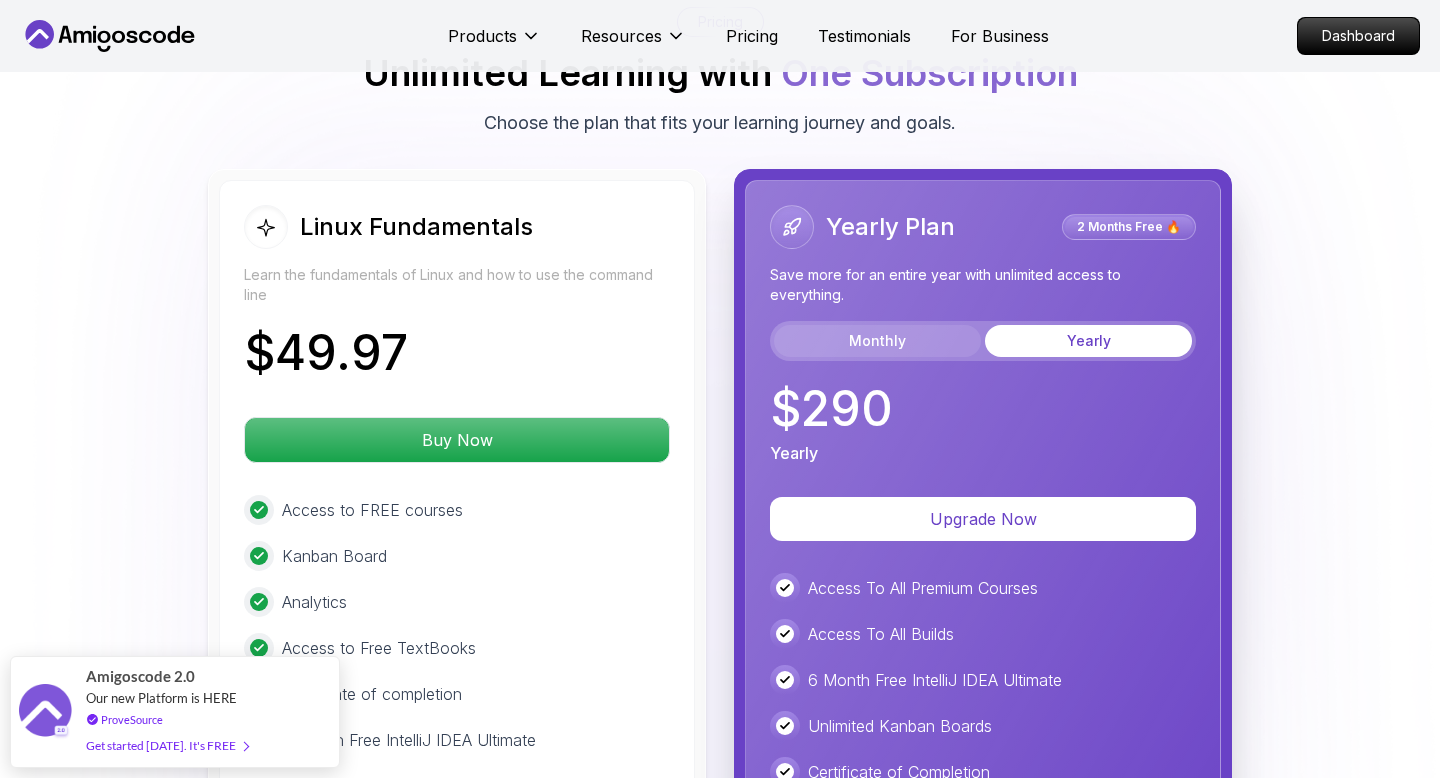 click on "Monthly" at bounding box center (877, 341) 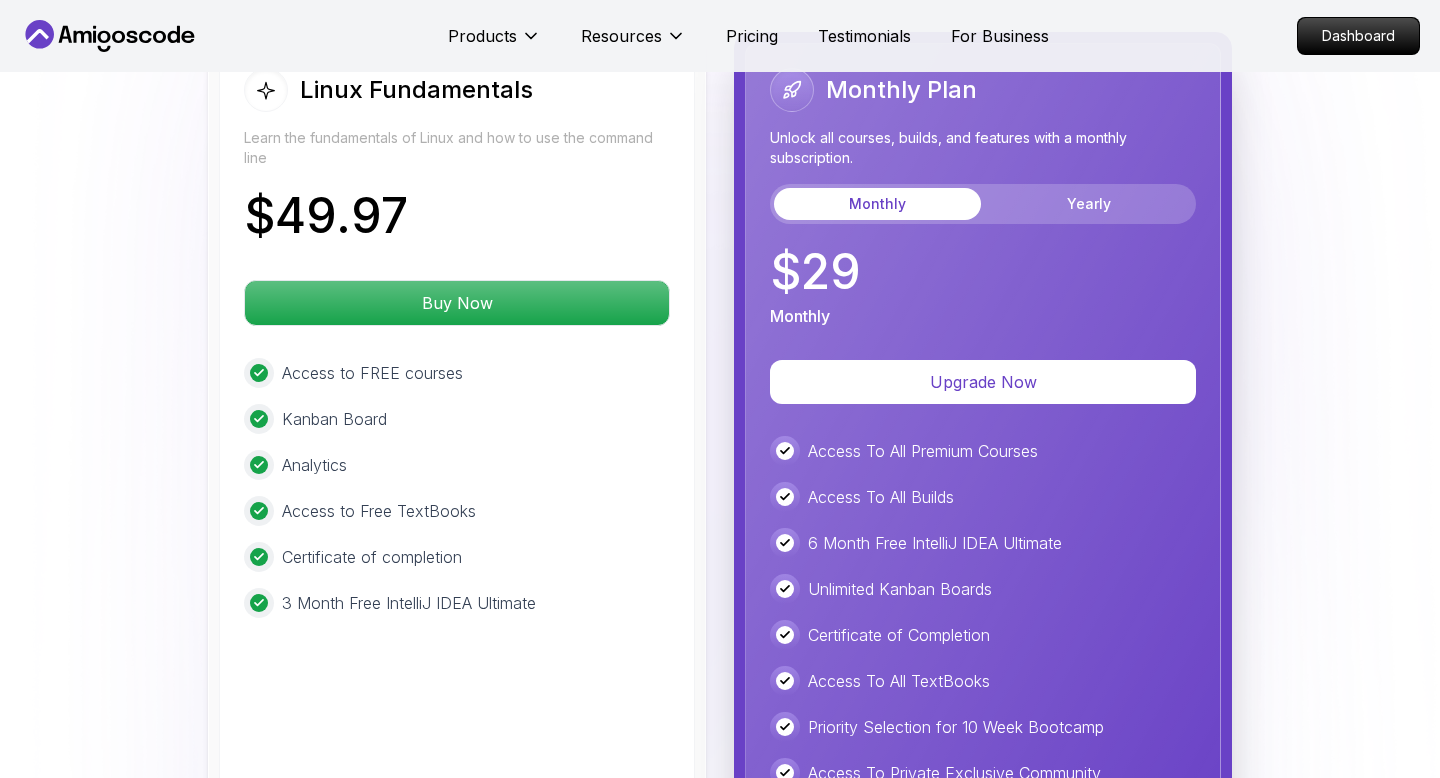 scroll, scrollTop: 4403, scrollLeft: 0, axis: vertical 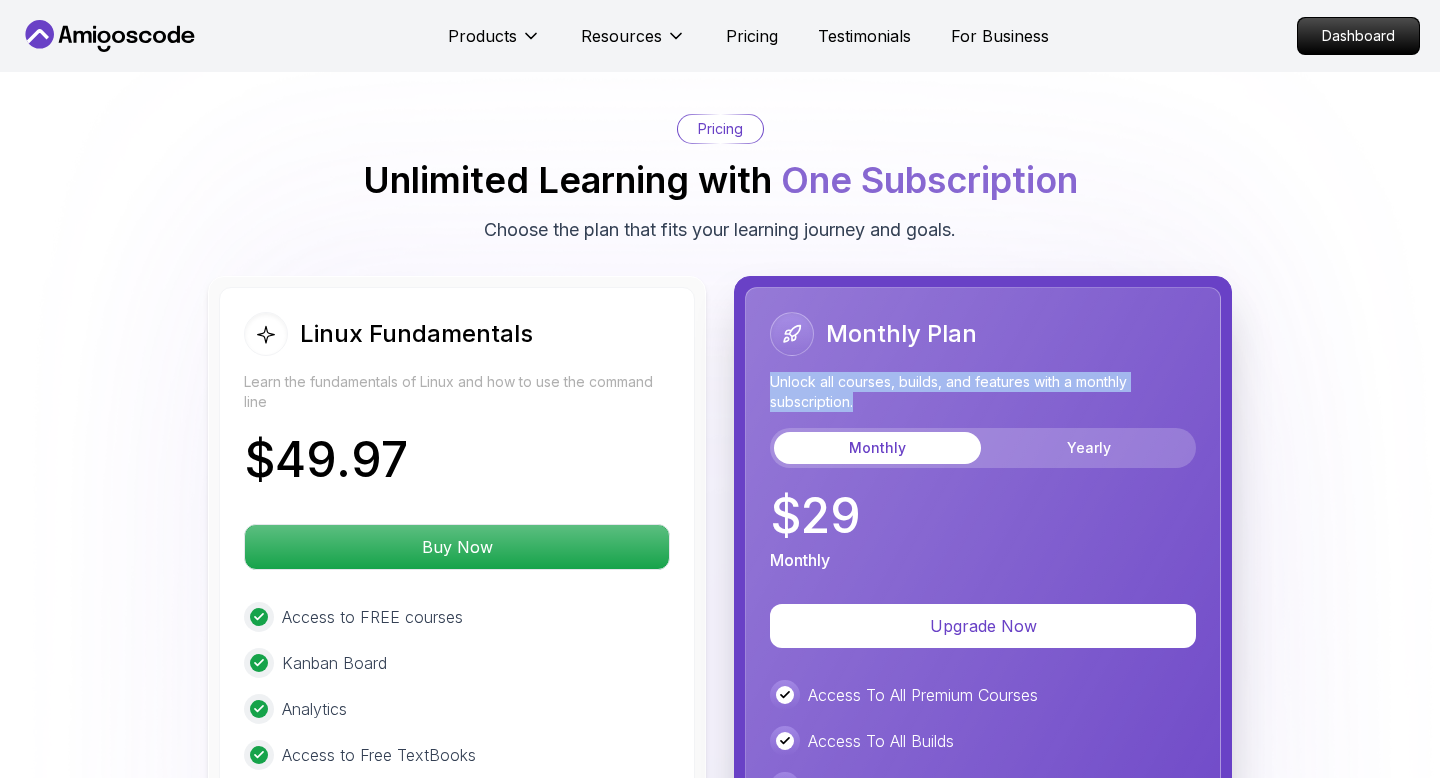 drag, startPoint x: 854, startPoint y: 405, endPoint x: 766, endPoint y: 390, distance: 89.26926 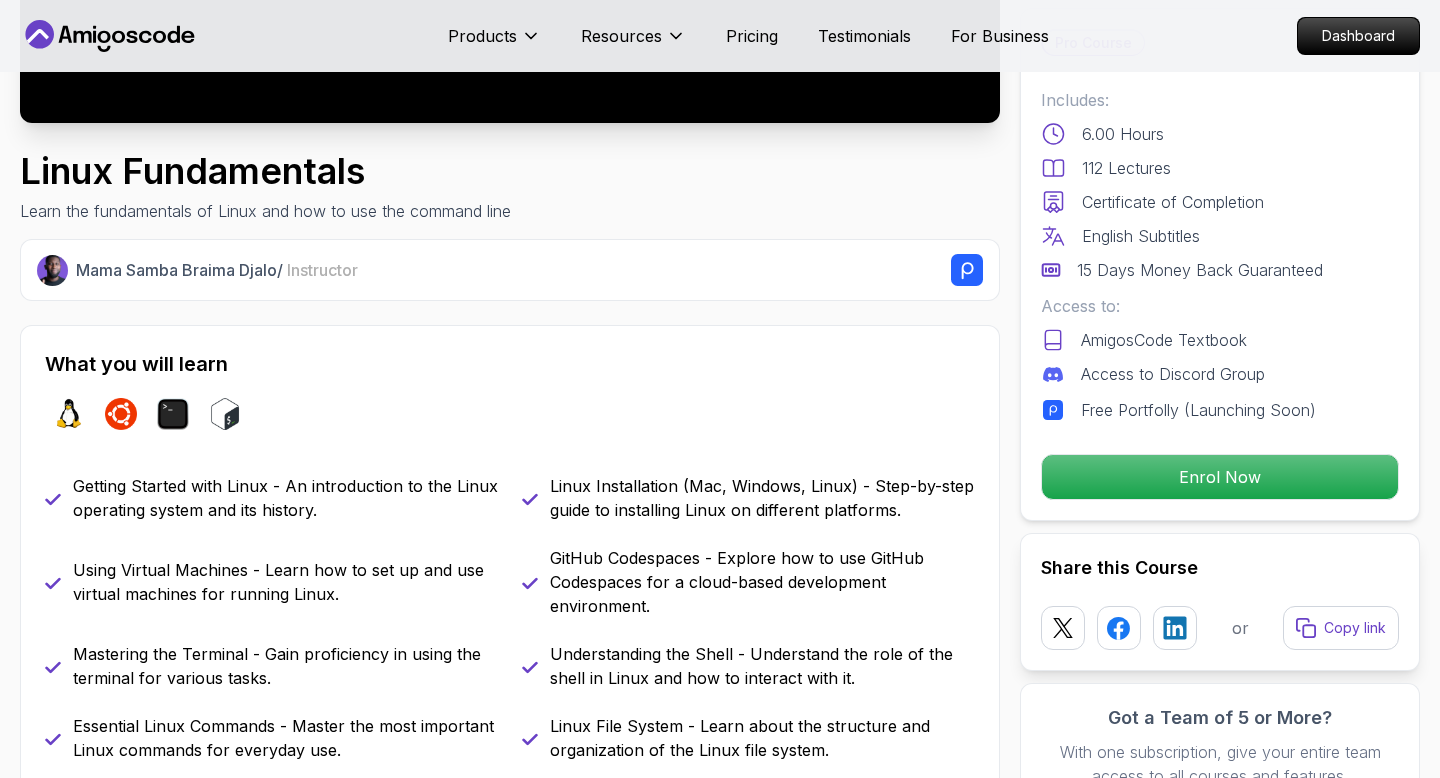 scroll, scrollTop: 0, scrollLeft: 0, axis: both 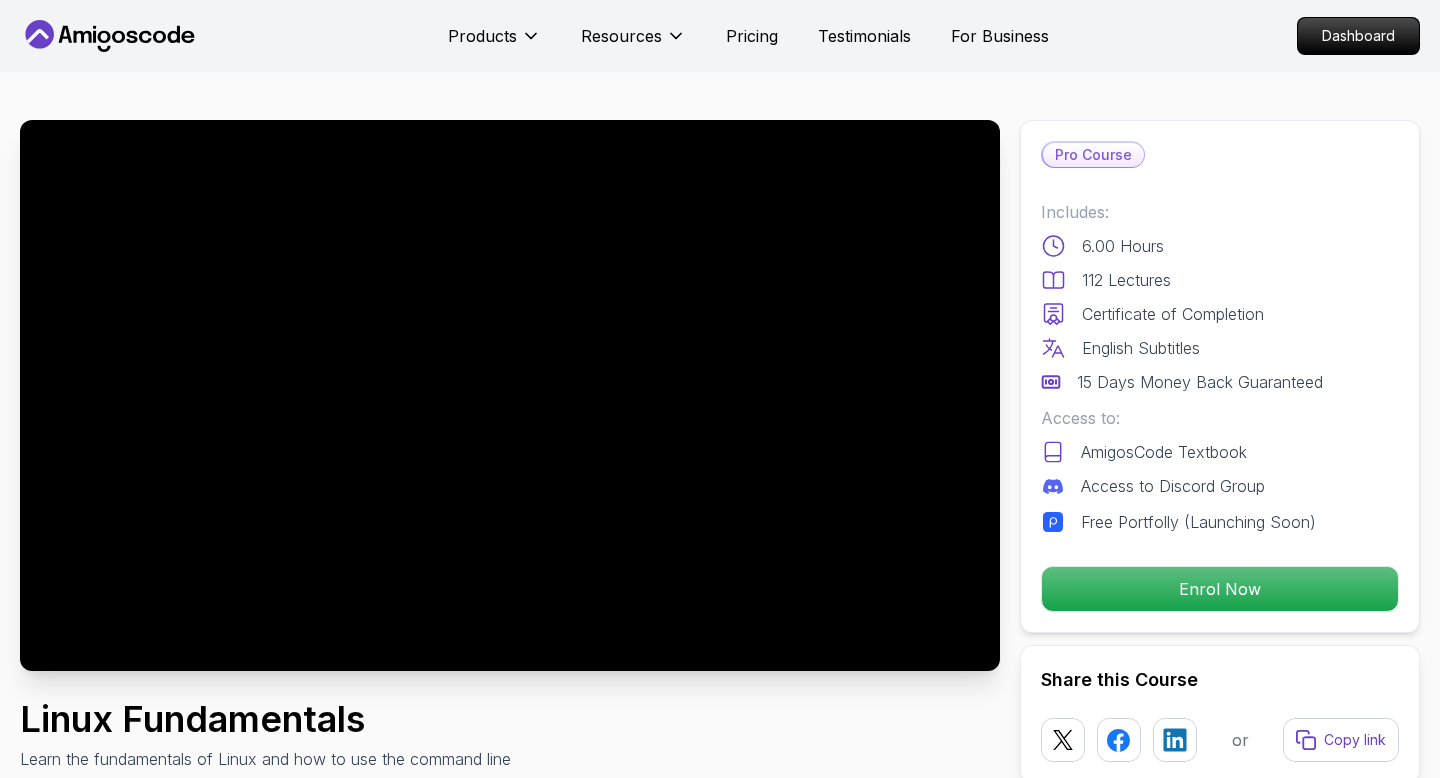 click 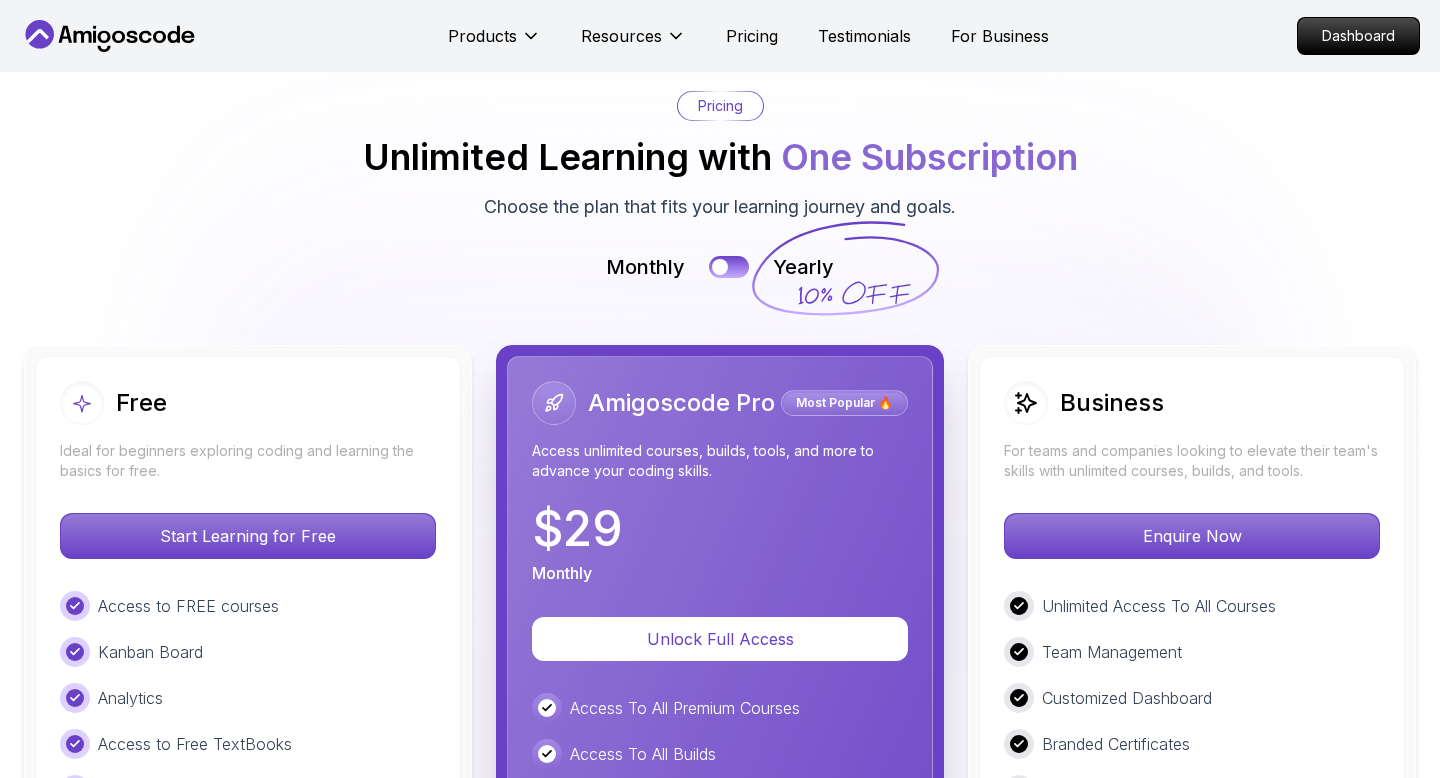 scroll, scrollTop: 4419, scrollLeft: 0, axis: vertical 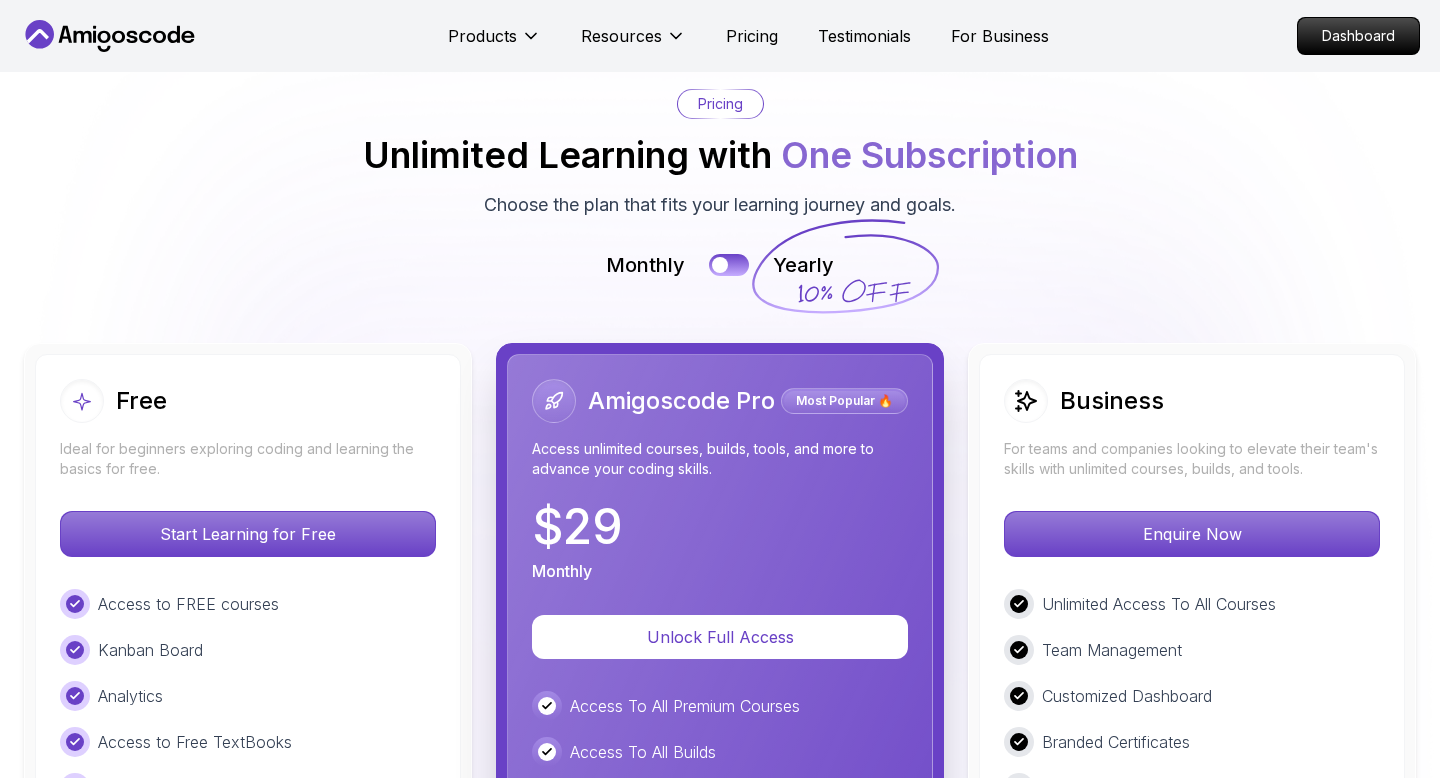click on "For teams and companies looking to elevate their team's skills with unlimited courses, builds, and tools." at bounding box center [1192, 459] 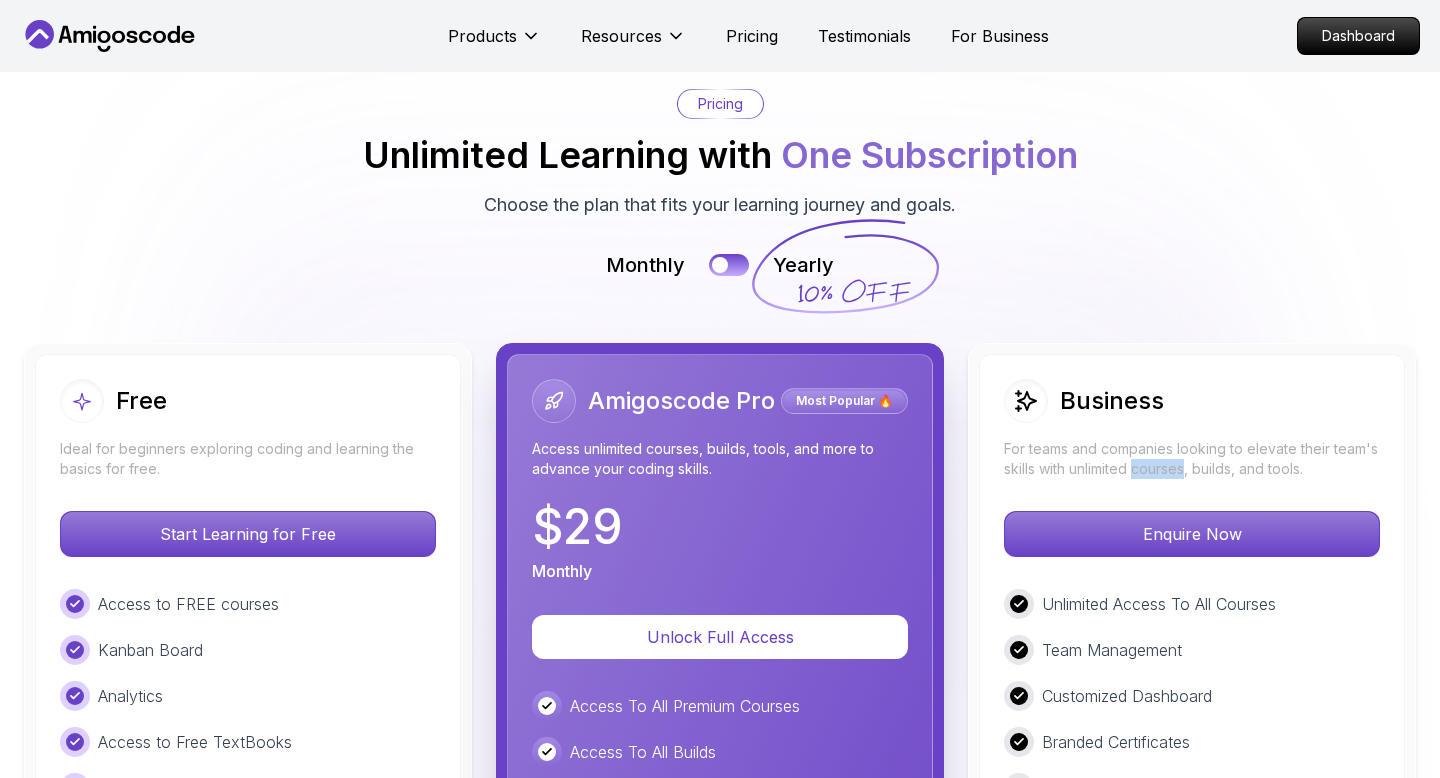 click on "For teams and companies looking to elevate their team's skills with unlimited courses, builds, and tools." at bounding box center [1192, 459] 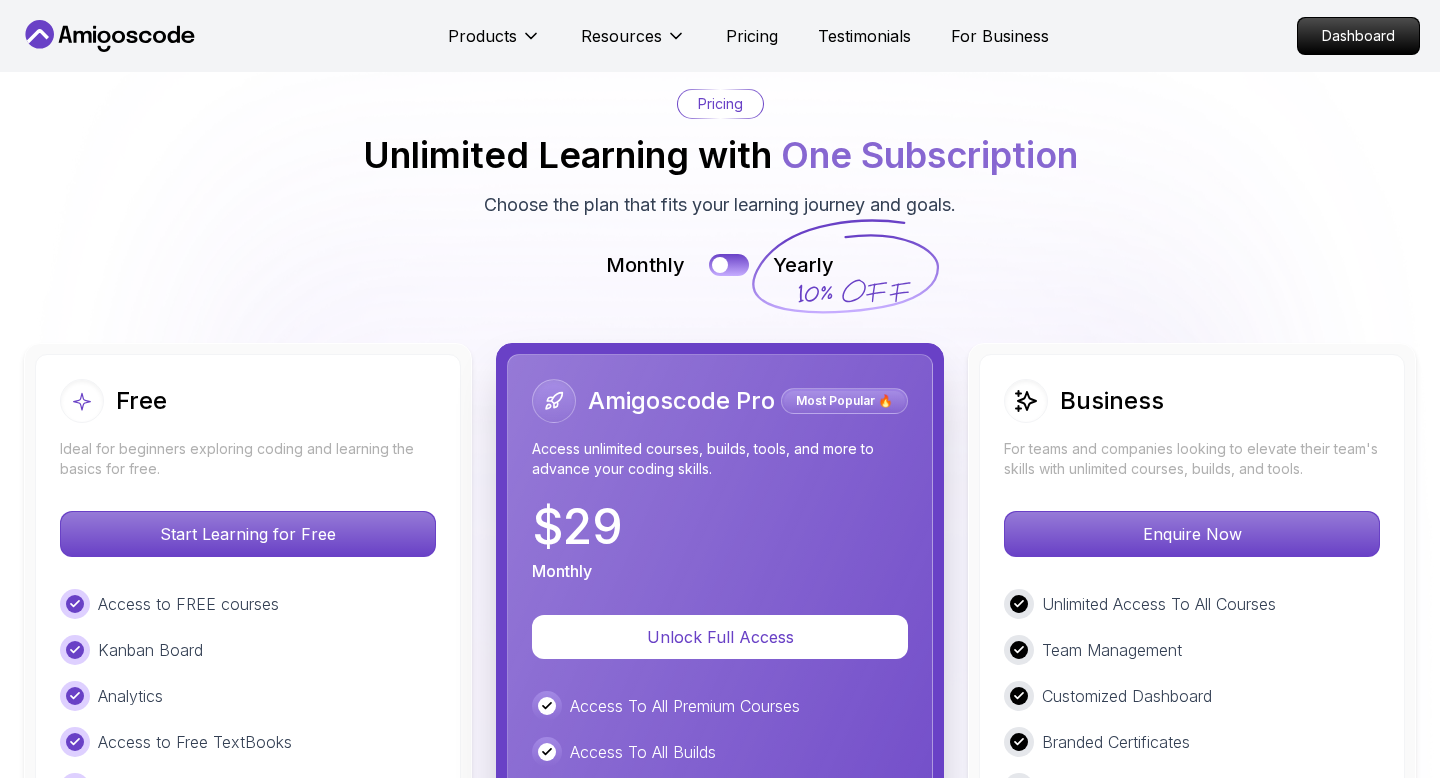 click on "For teams and companies looking to elevate their team's skills with unlimited courses, builds, and tools." at bounding box center [1192, 459] 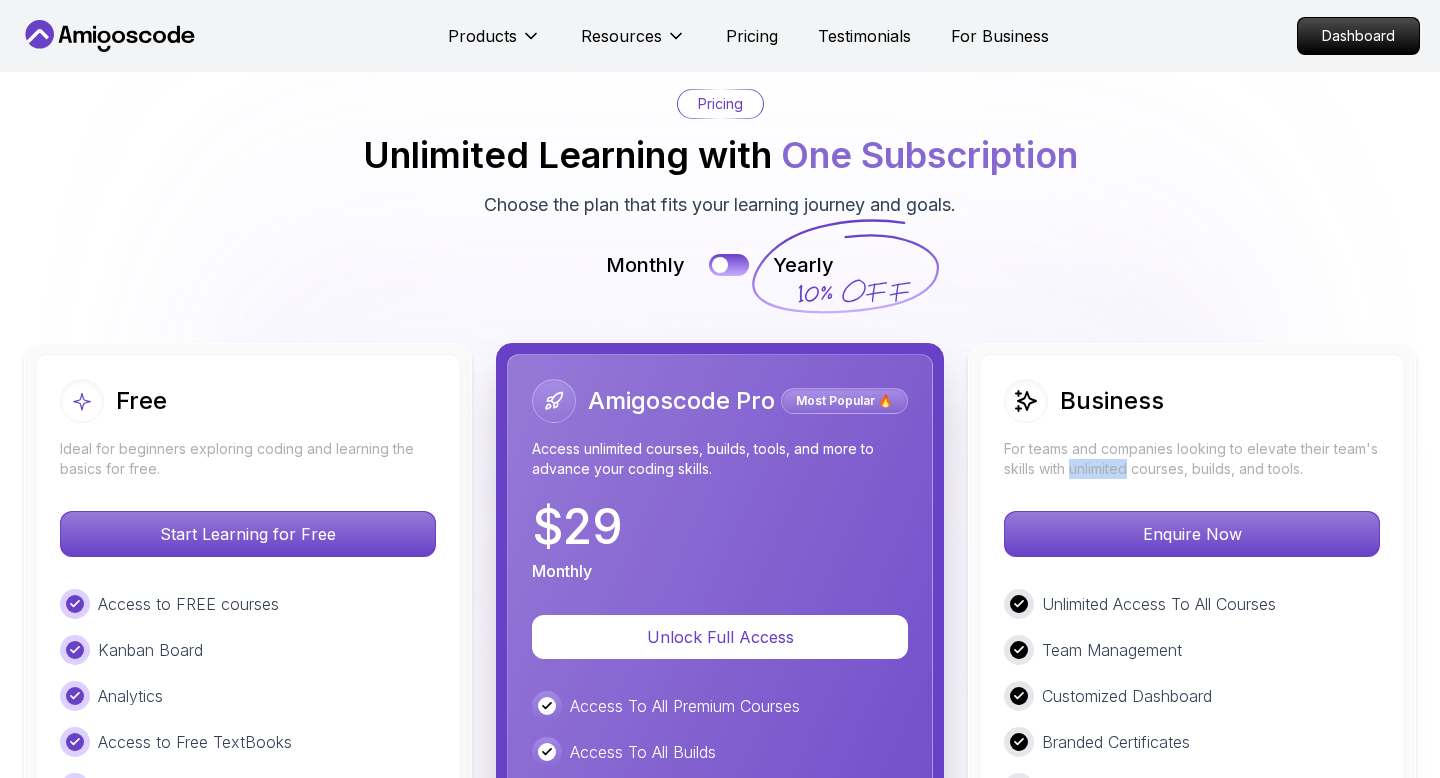 click on "For teams and companies looking to elevate their team's skills with unlimited courses, builds, and tools." at bounding box center (1192, 459) 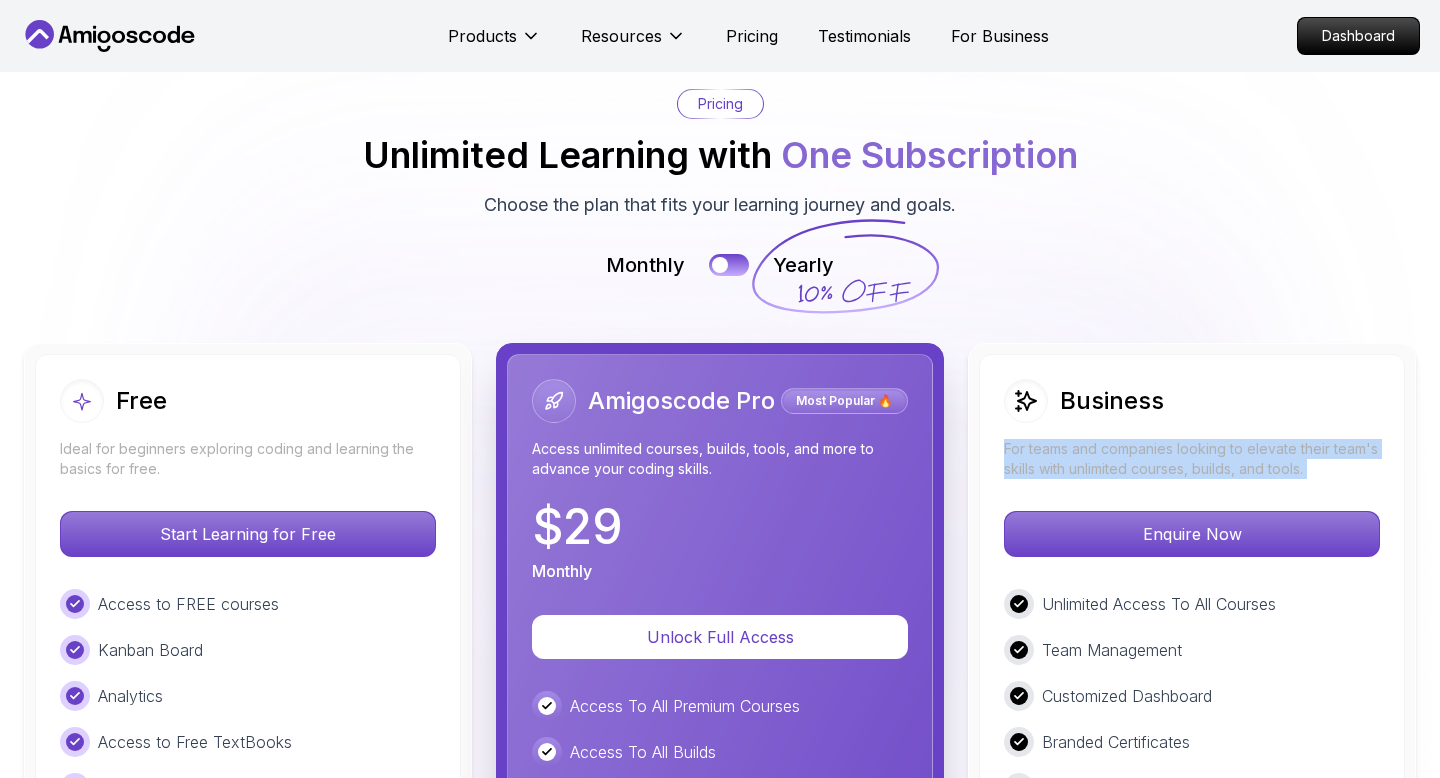 click on "For teams and companies looking to elevate their team's skills with unlimited courses, builds, and tools." at bounding box center (1192, 459) 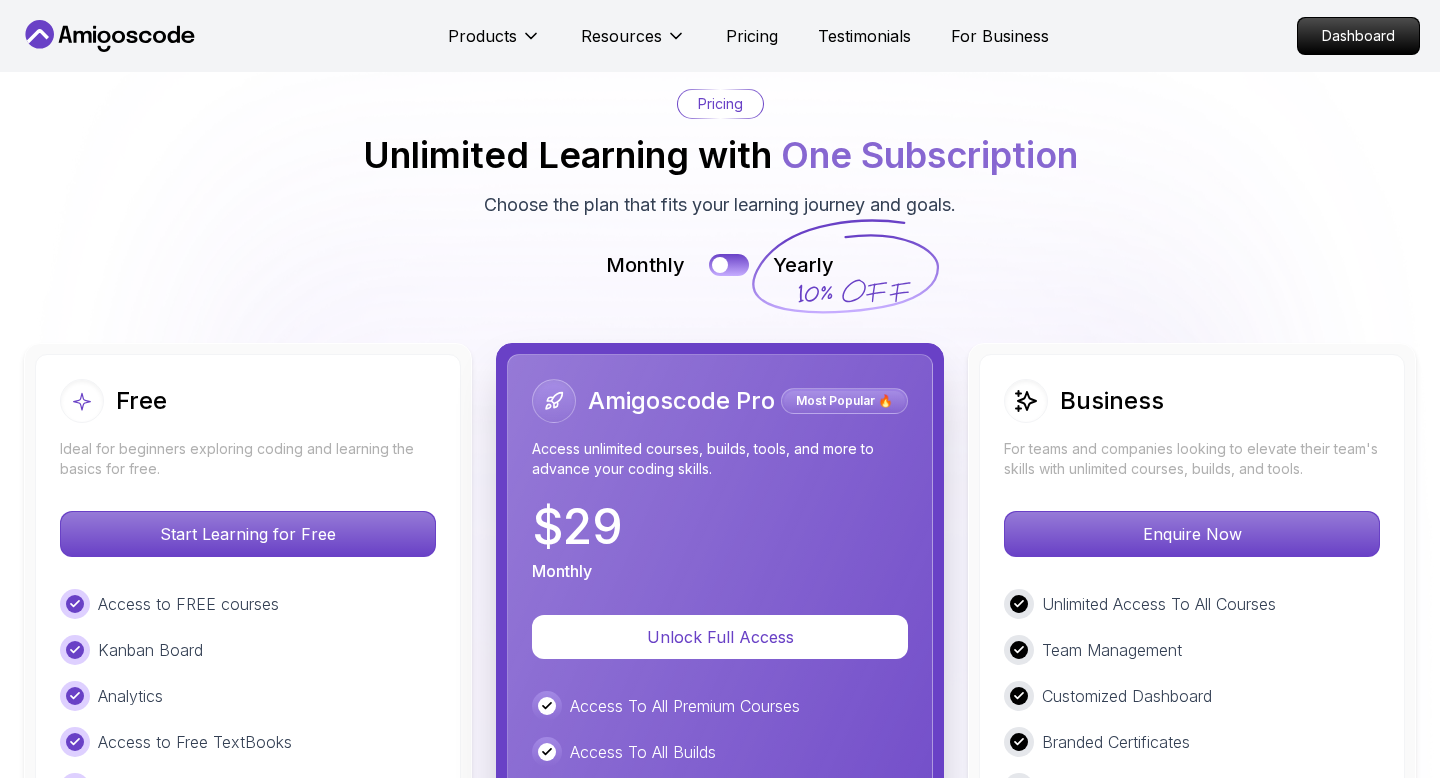 click on "Most Popular 🔥" at bounding box center [844, 401] 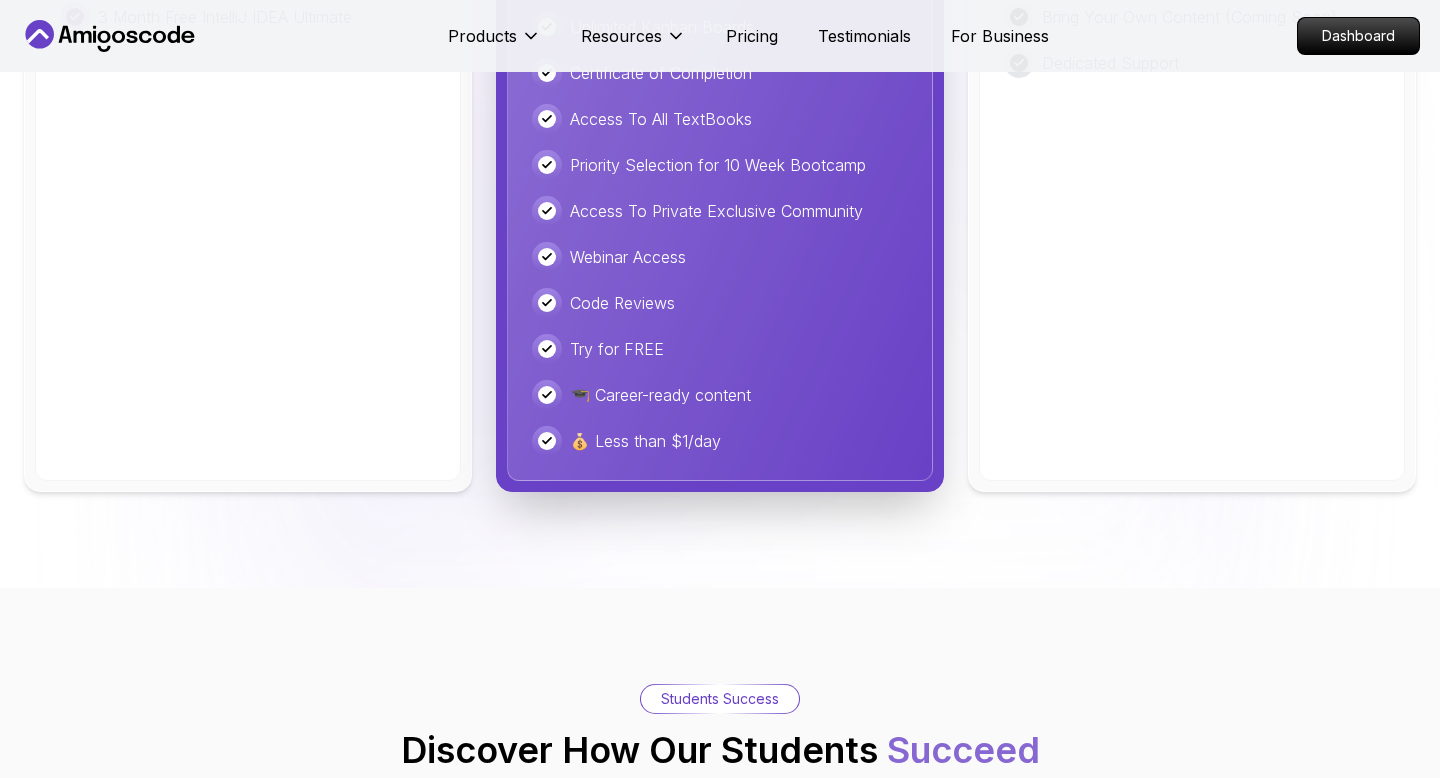 scroll, scrollTop: 5591, scrollLeft: 0, axis: vertical 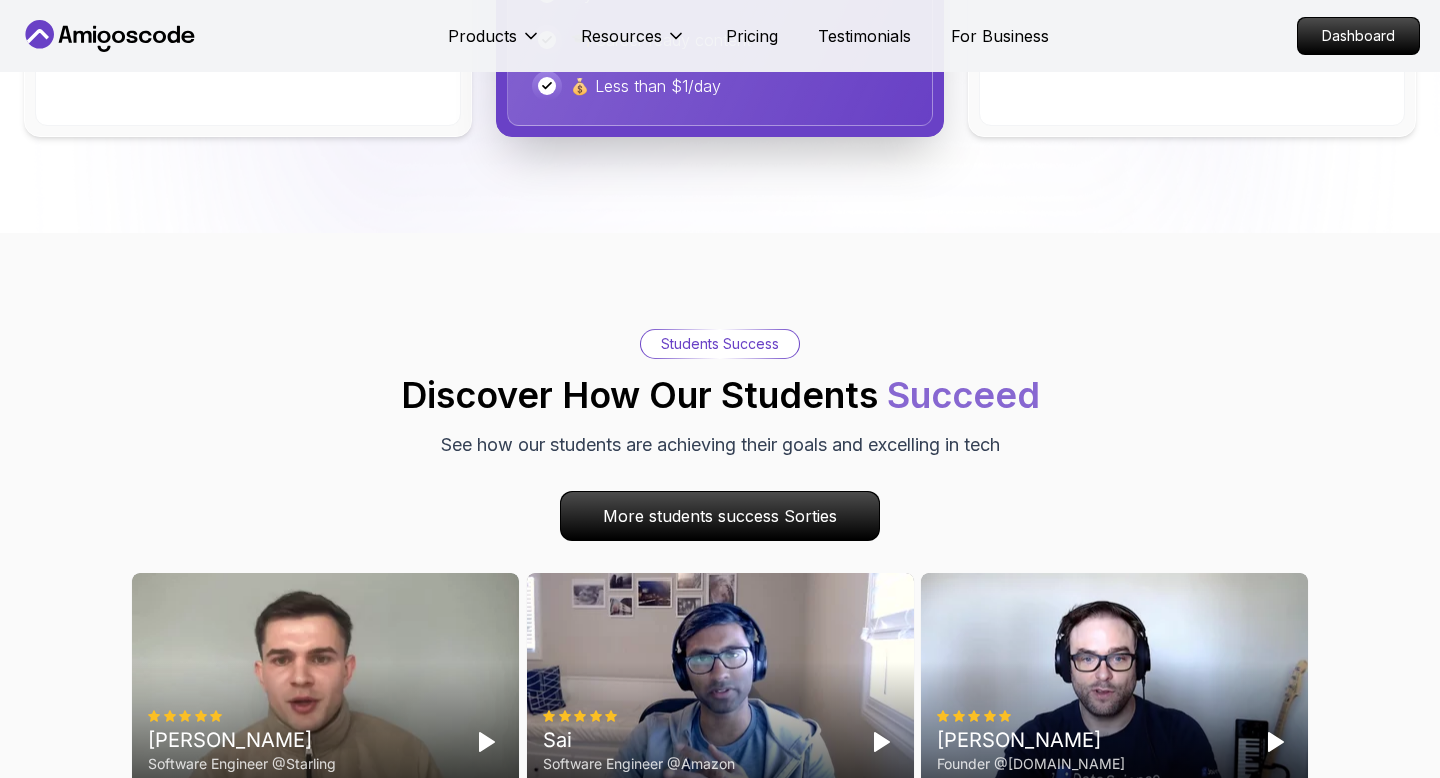 click on "Discover How Our Students   Succeed" at bounding box center [720, 395] 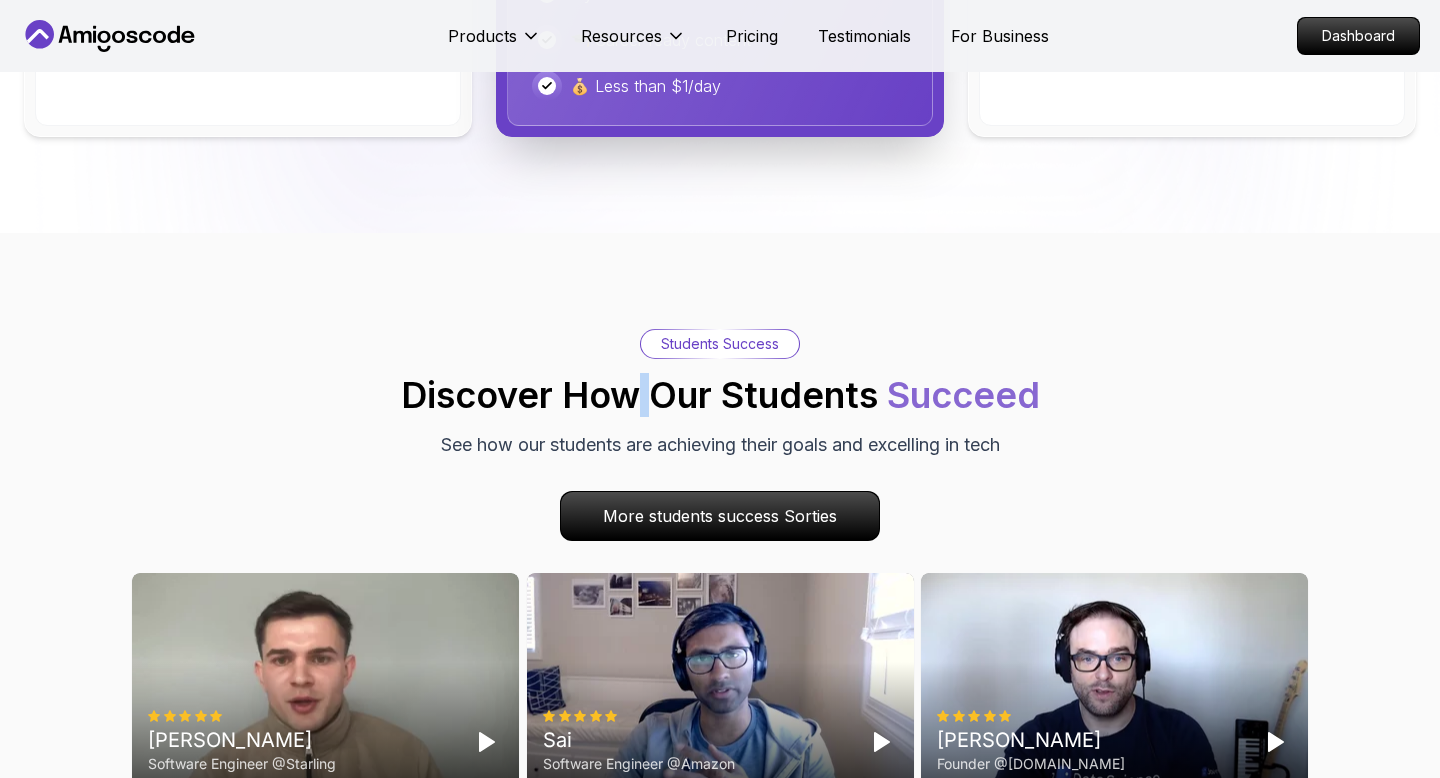 click on "Discover How Our Students   Succeed" at bounding box center (720, 395) 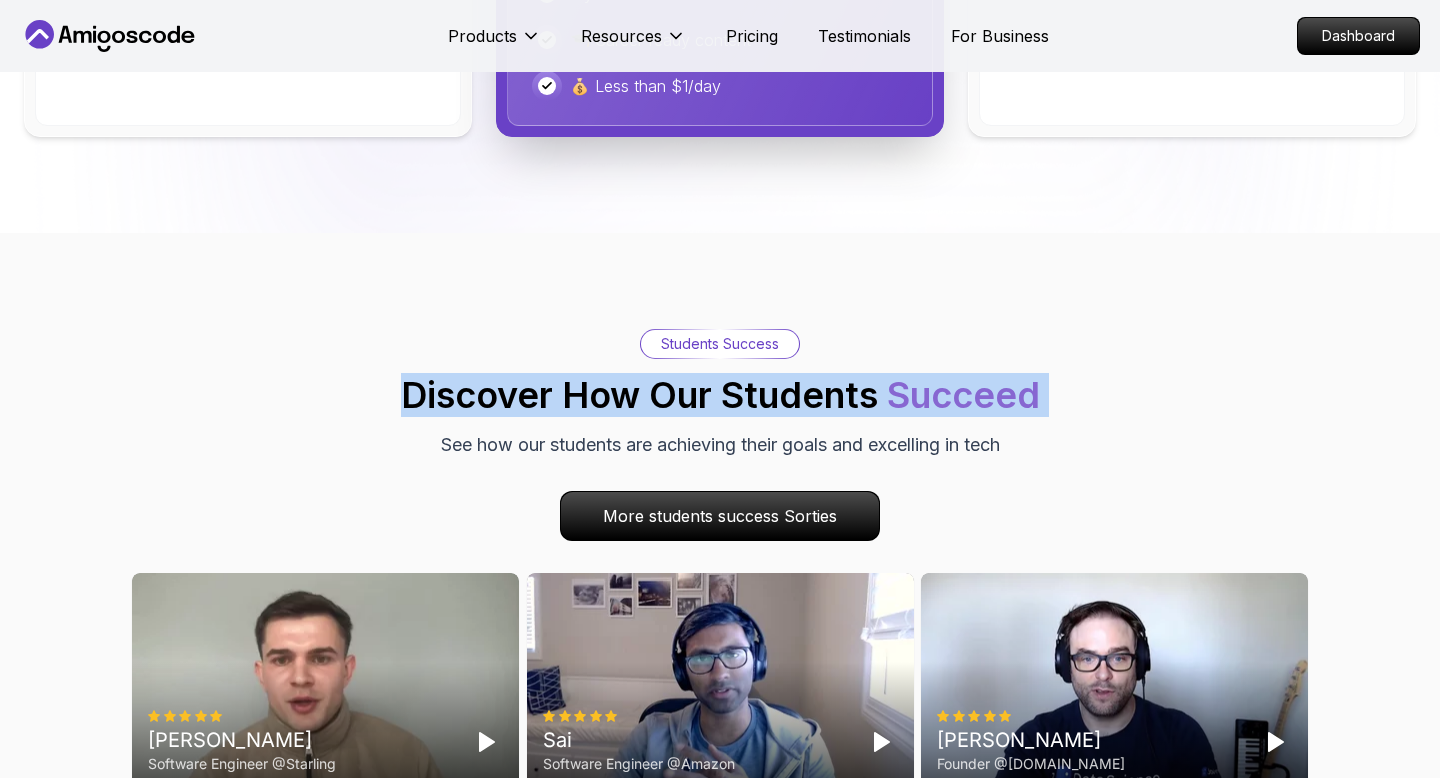 click on "Discover How Our Students   Succeed" at bounding box center [720, 395] 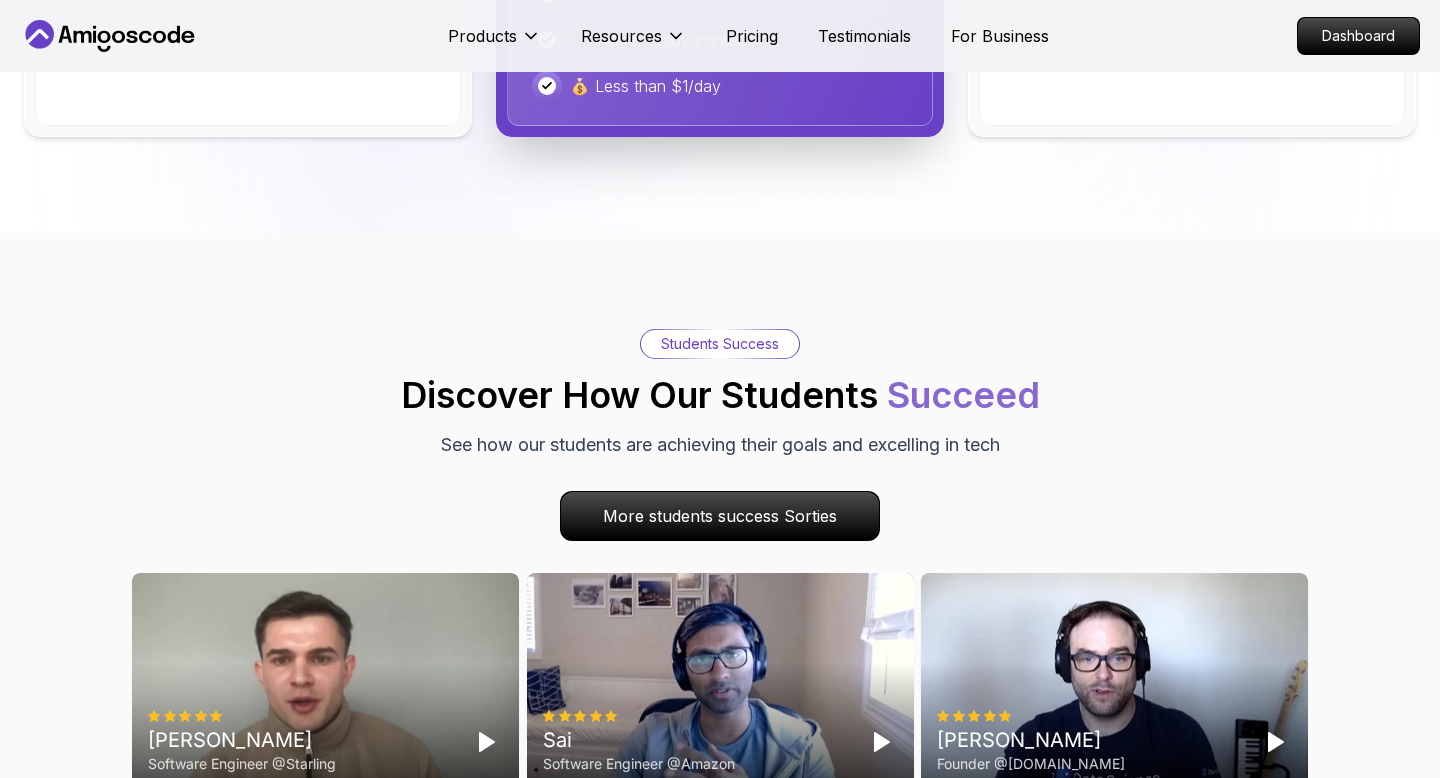 click on "Discover How Our Students   Succeed" at bounding box center (720, 395) 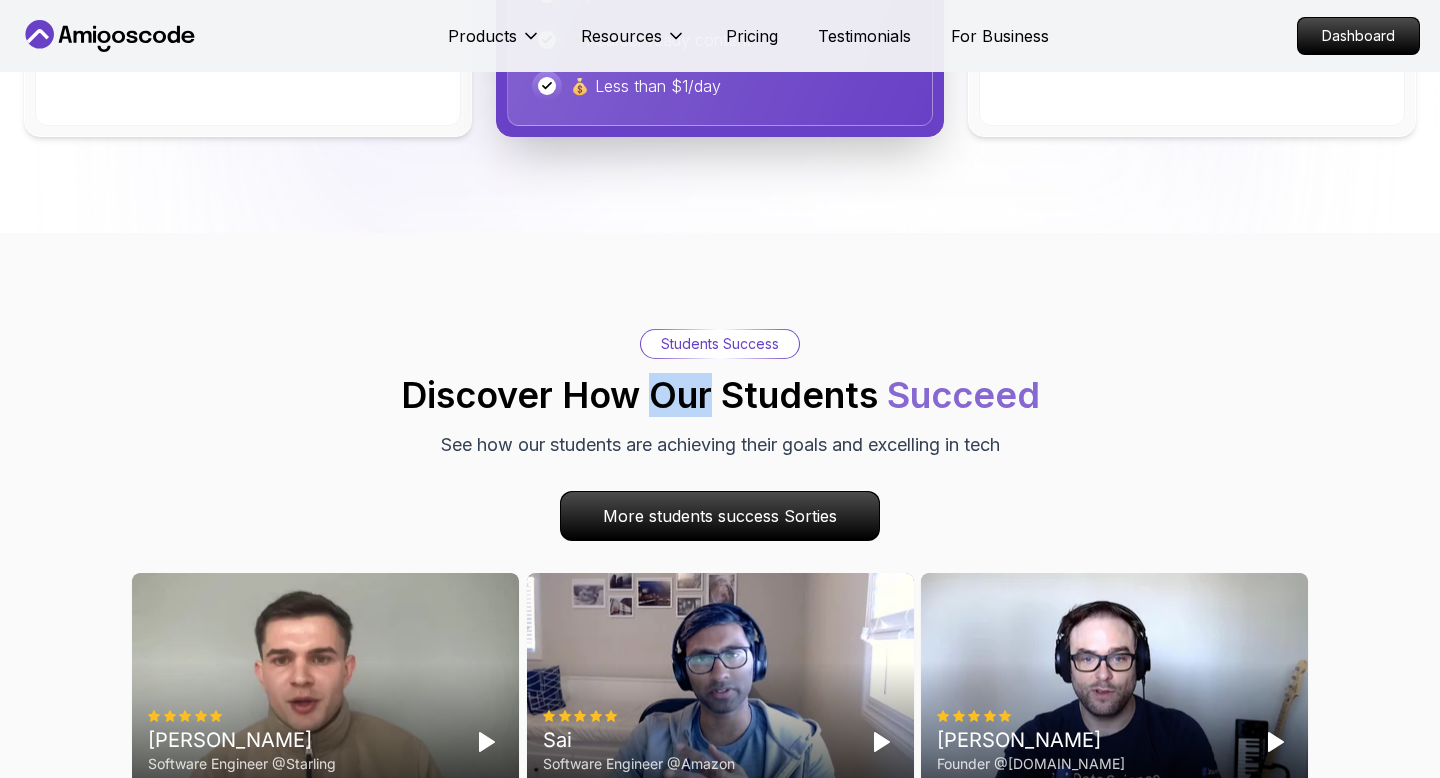 click on "Discover How Our Students   Succeed" at bounding box center (720, 395) 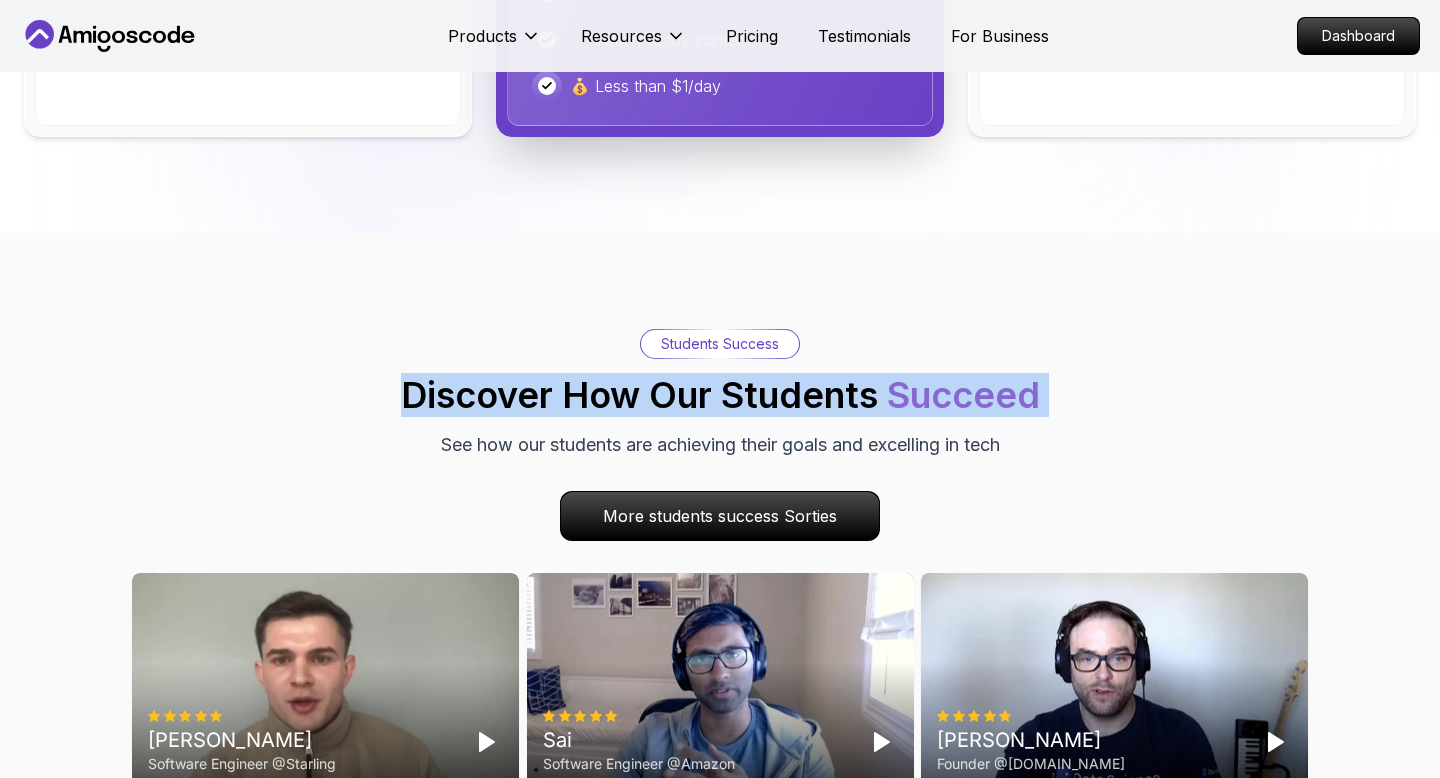 click on "Discover How Our Students   Succeed" at bounding box center [720, 395] 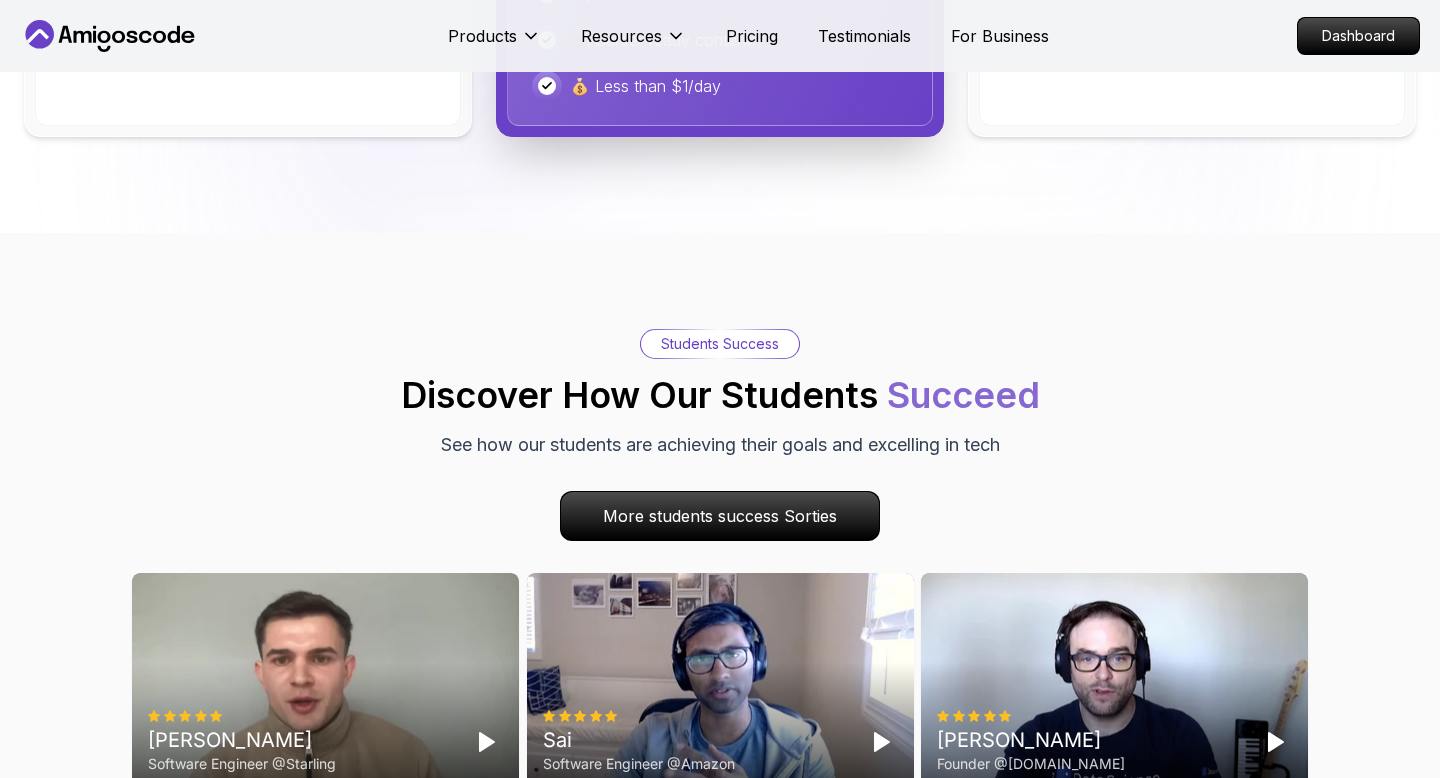 click on "Discover How Our Students   Succeed" at bounding box center (720, 395) 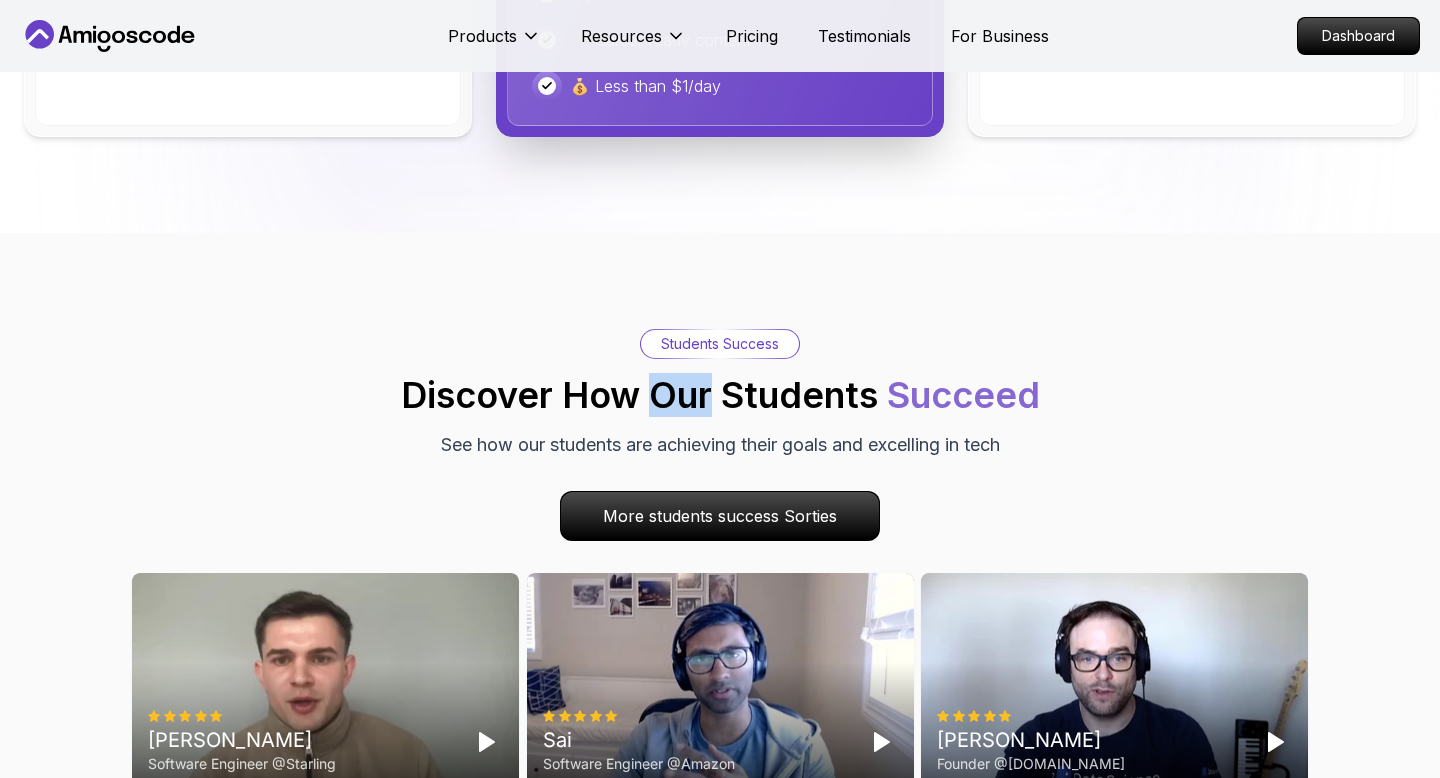 click on "Discover How Our Students   Succeed" at bounding box center (720, 395) 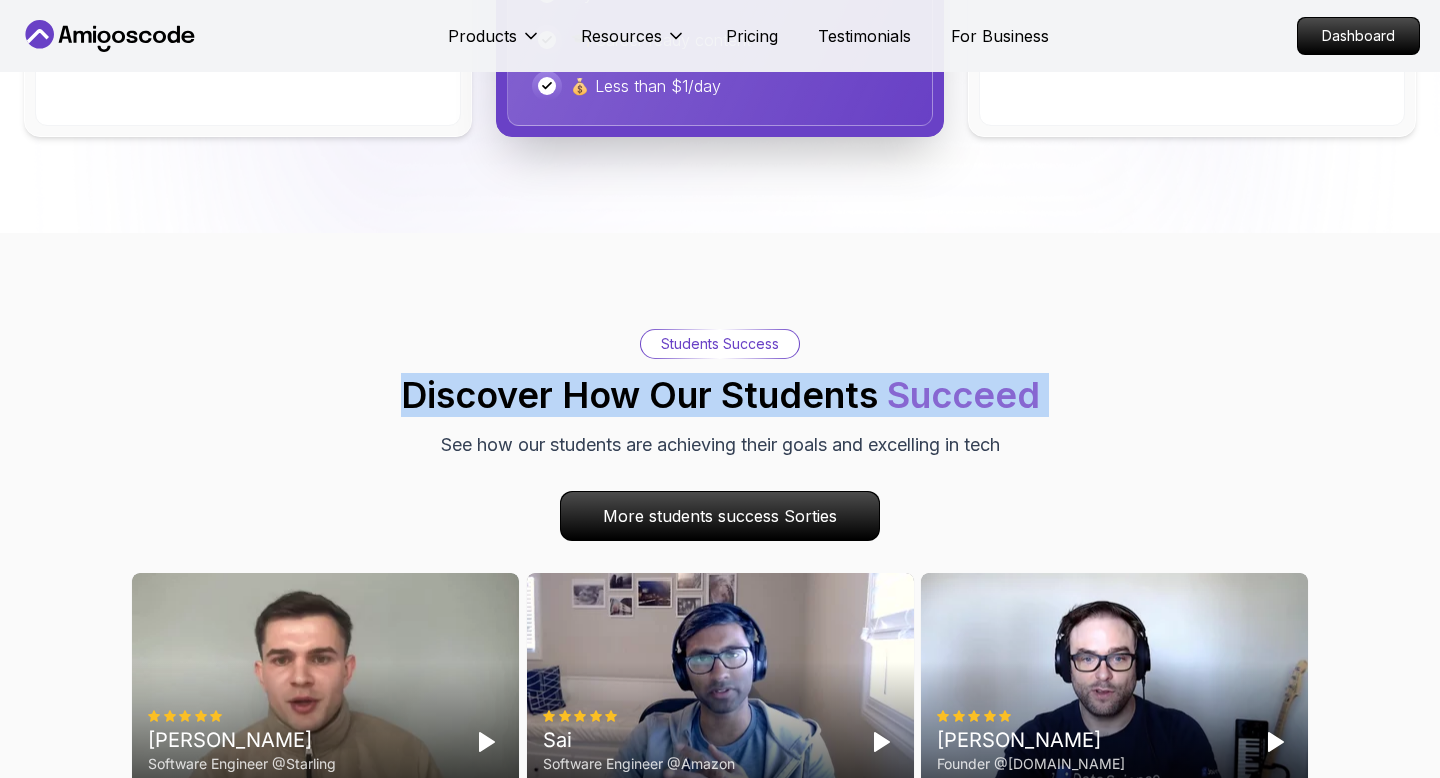 click on "Discover How Our Students   Succeed" at bounding box center (720, 395) 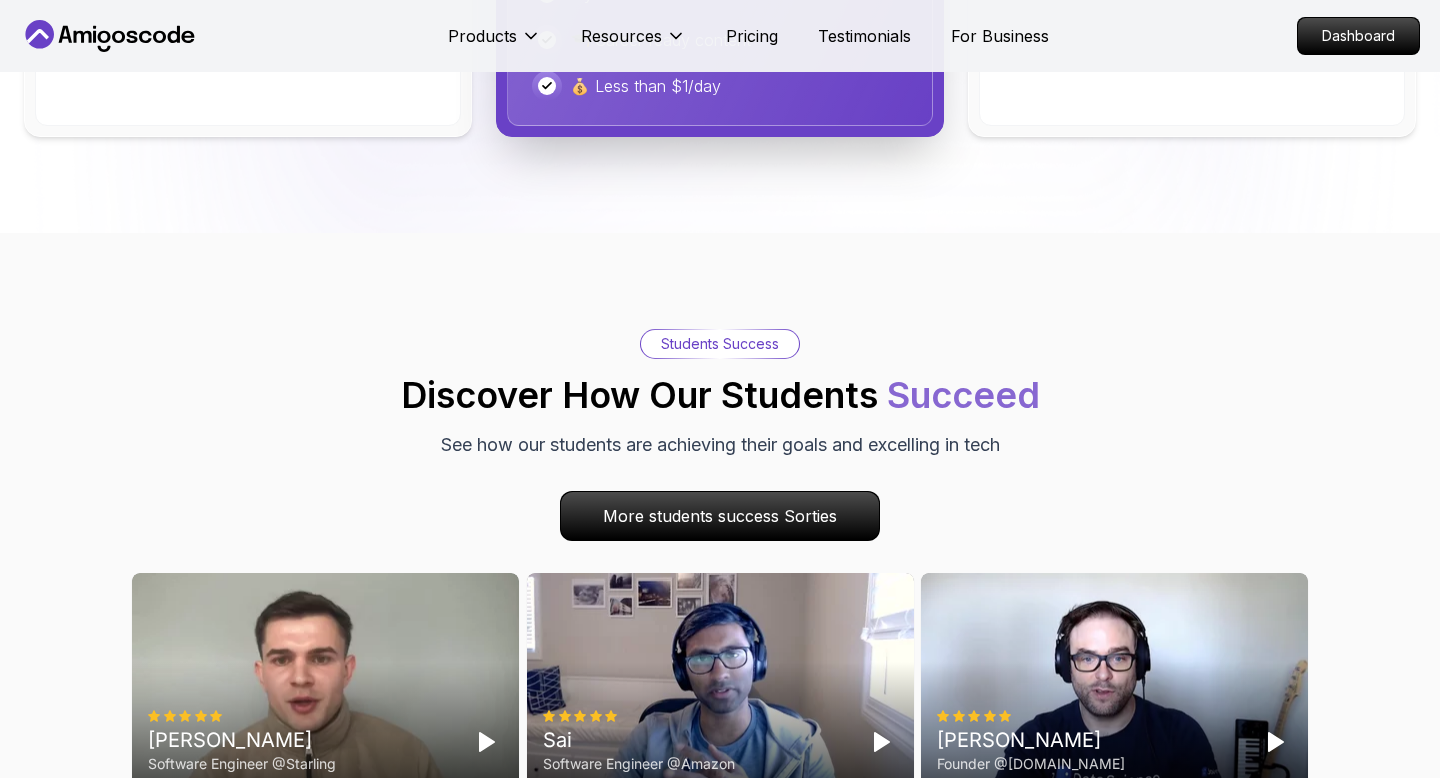click on "Discover How Our Students   Succeed" at bounding box center (720, 395) 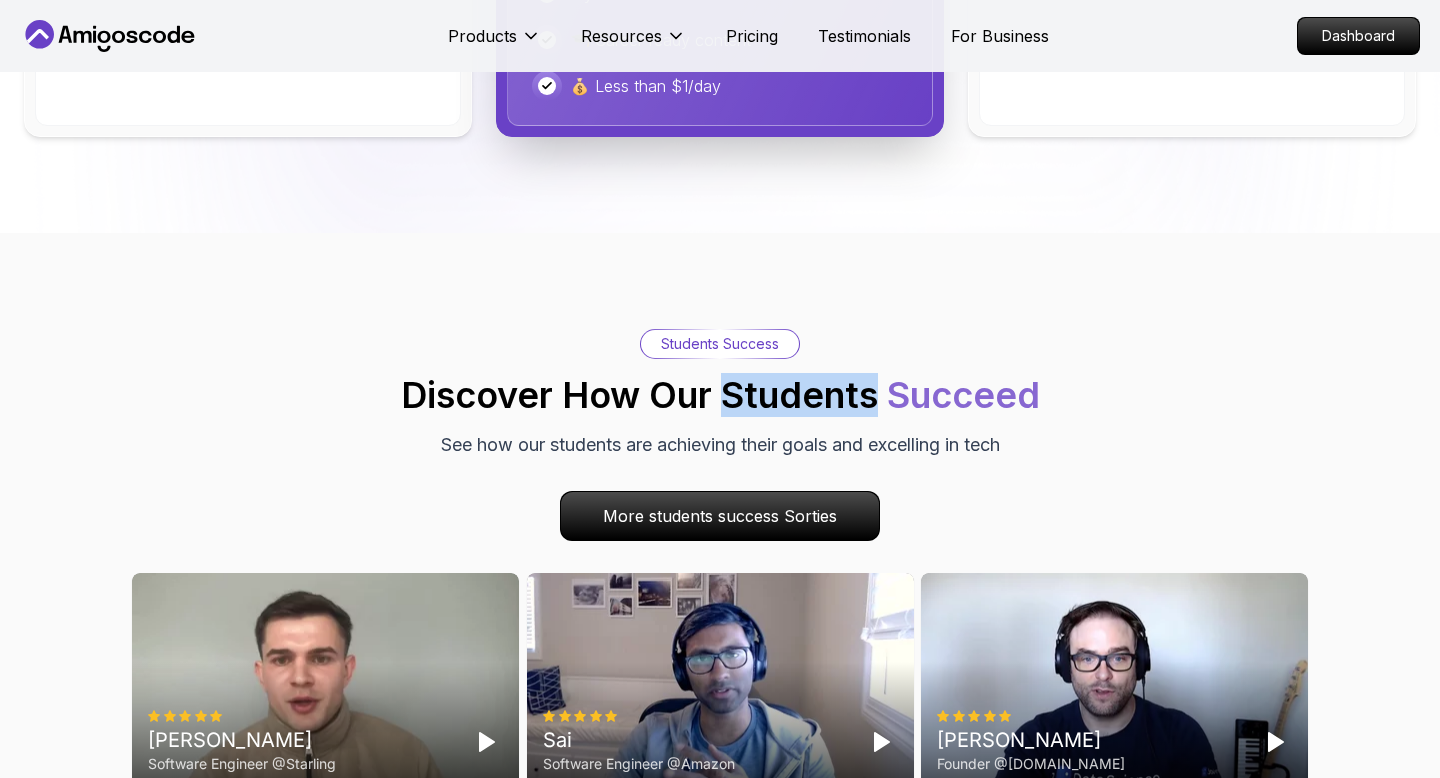 click on "Discover How Our Students   Succeed" at bounding box center [720, 395] 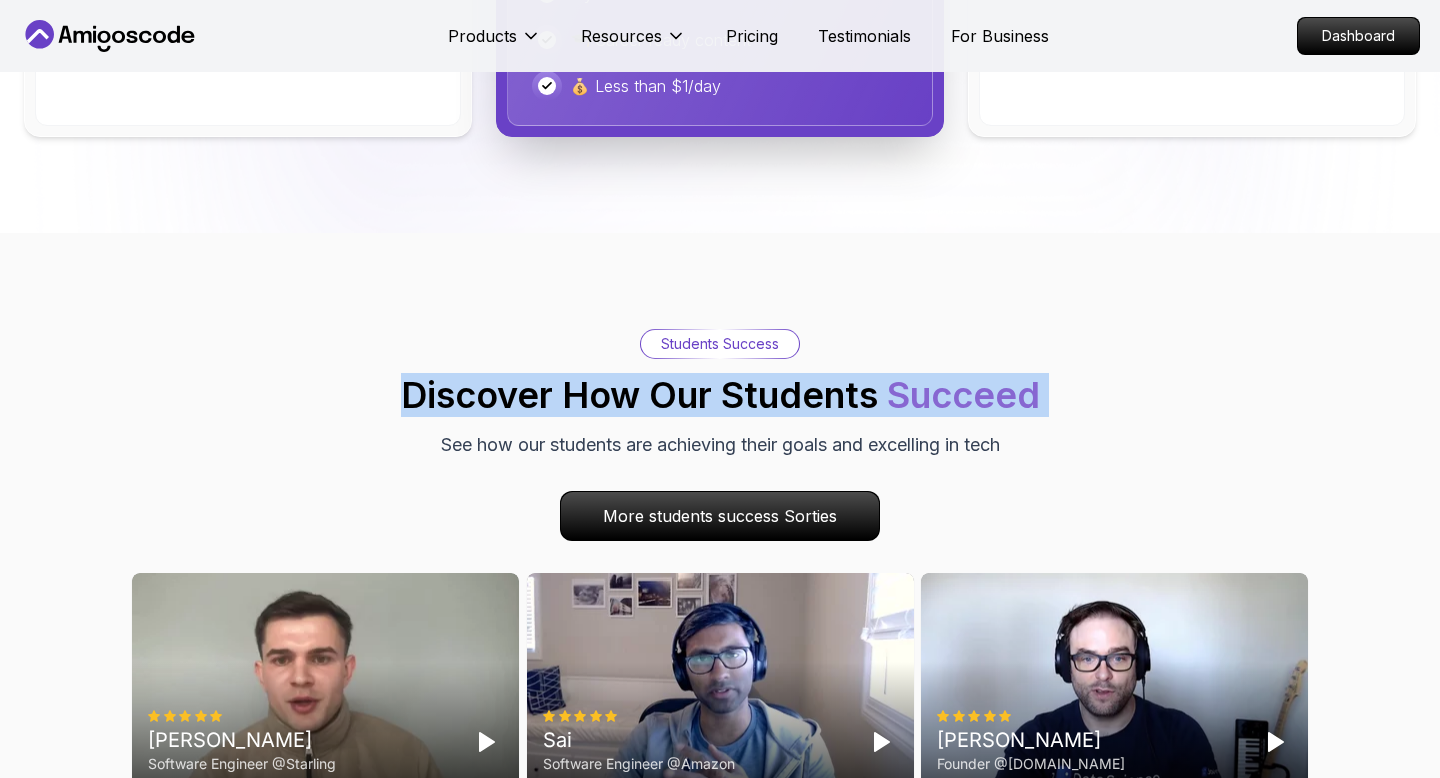 click on "Discover How Our Students   Succeed" at bounding box center (720, 395) 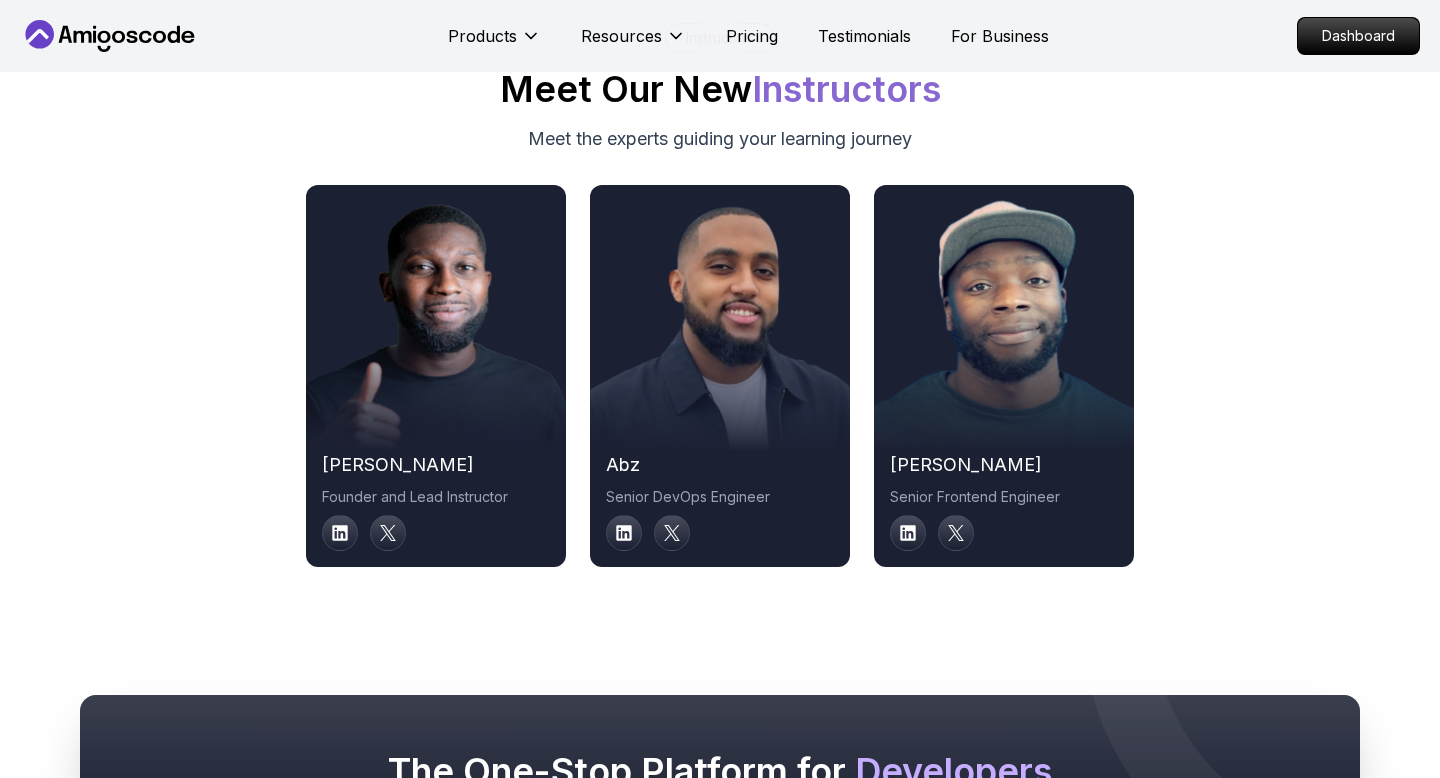 scroll, scrollTop: 10066, scrollLeft: 0, axis: vertical 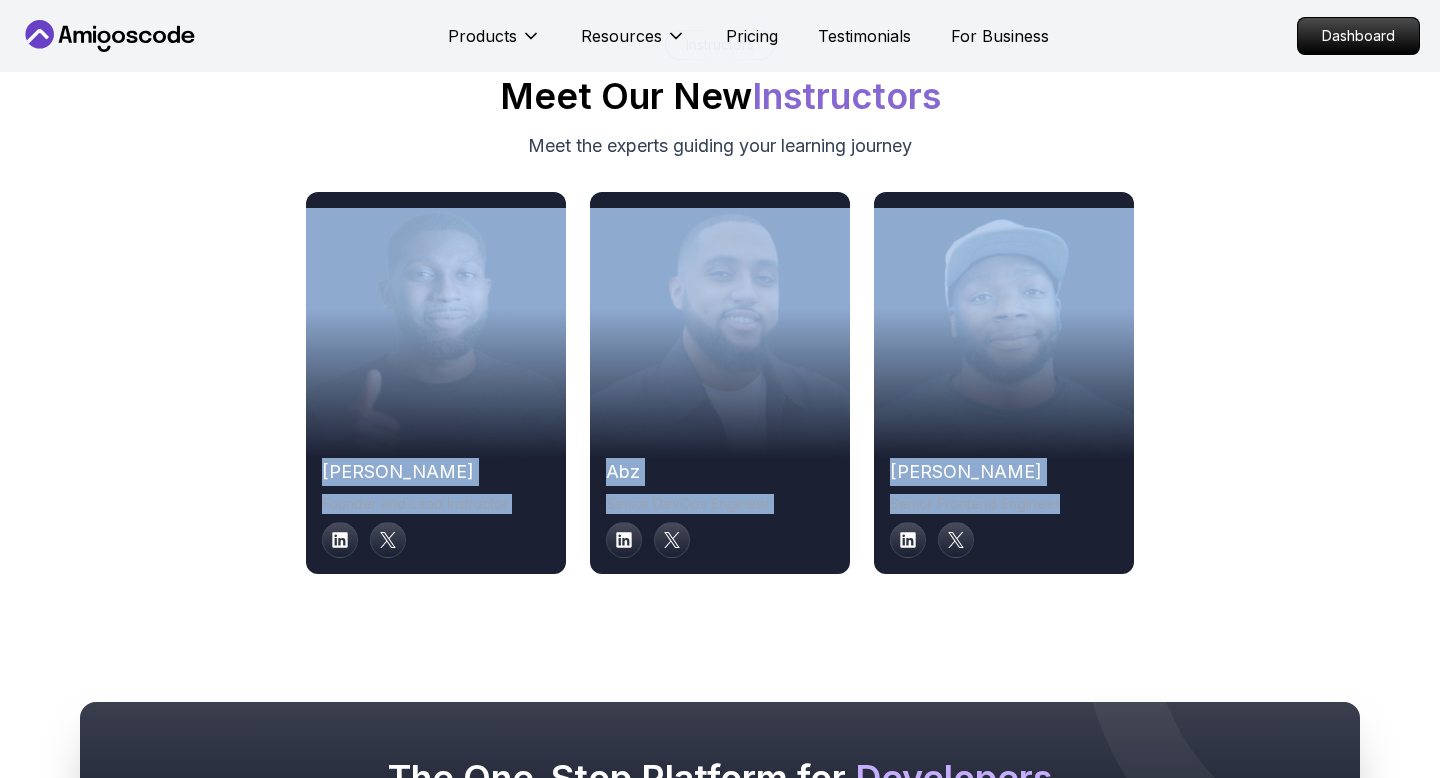 drag, startPoint x: 1230, startPoint y: 578, endPoint x: 167, endPoint y: 357, distance: 1085.7302 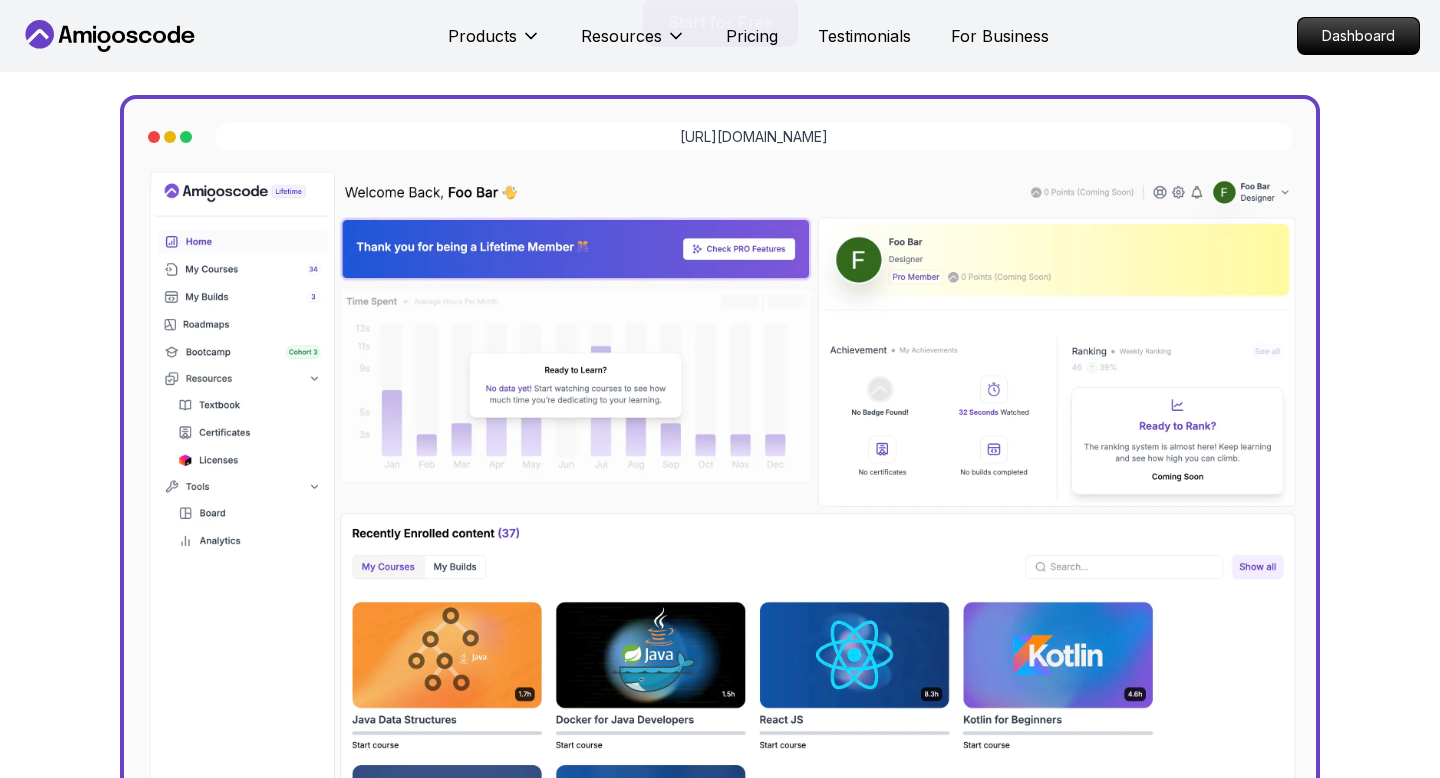 scroll, scrollTop: 0, scrollLeft: 0, axis: both 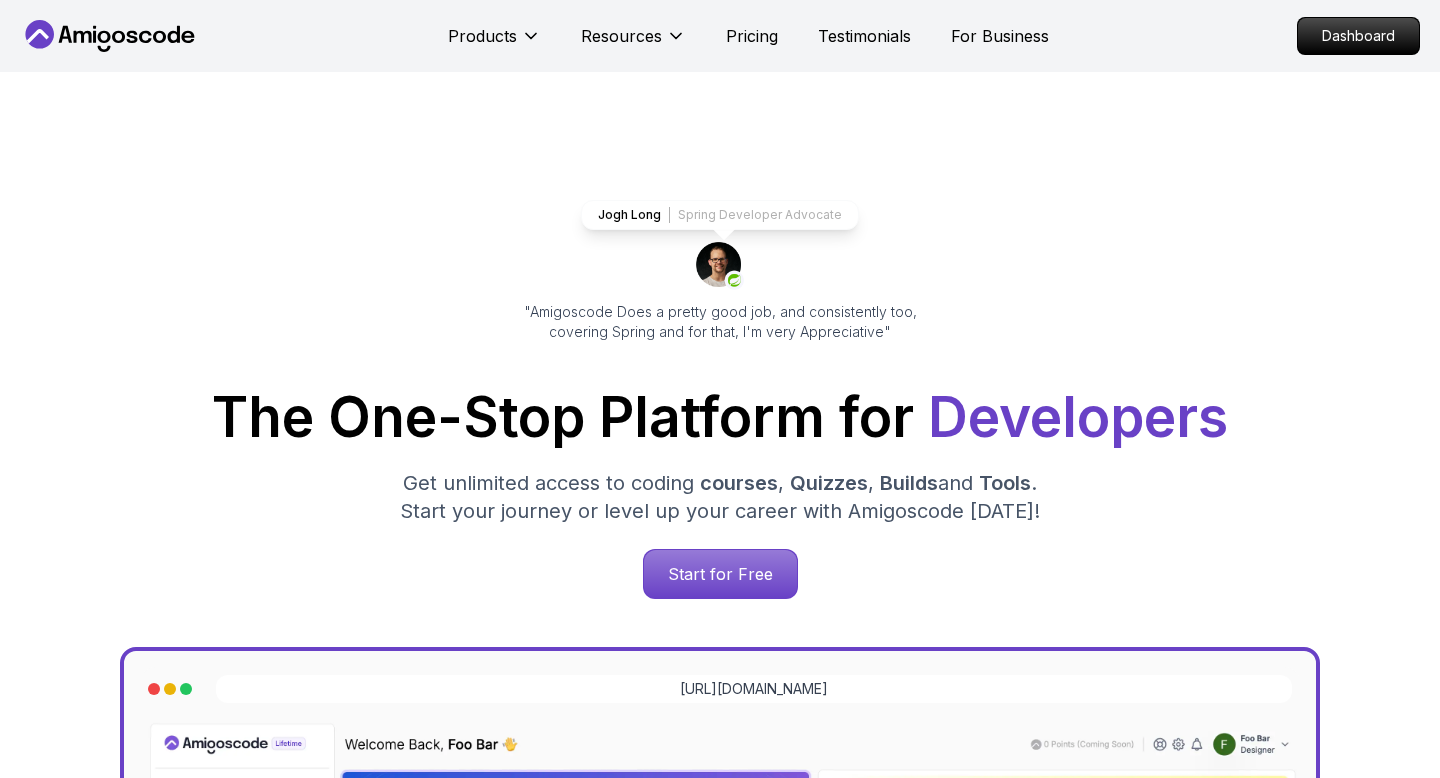click 